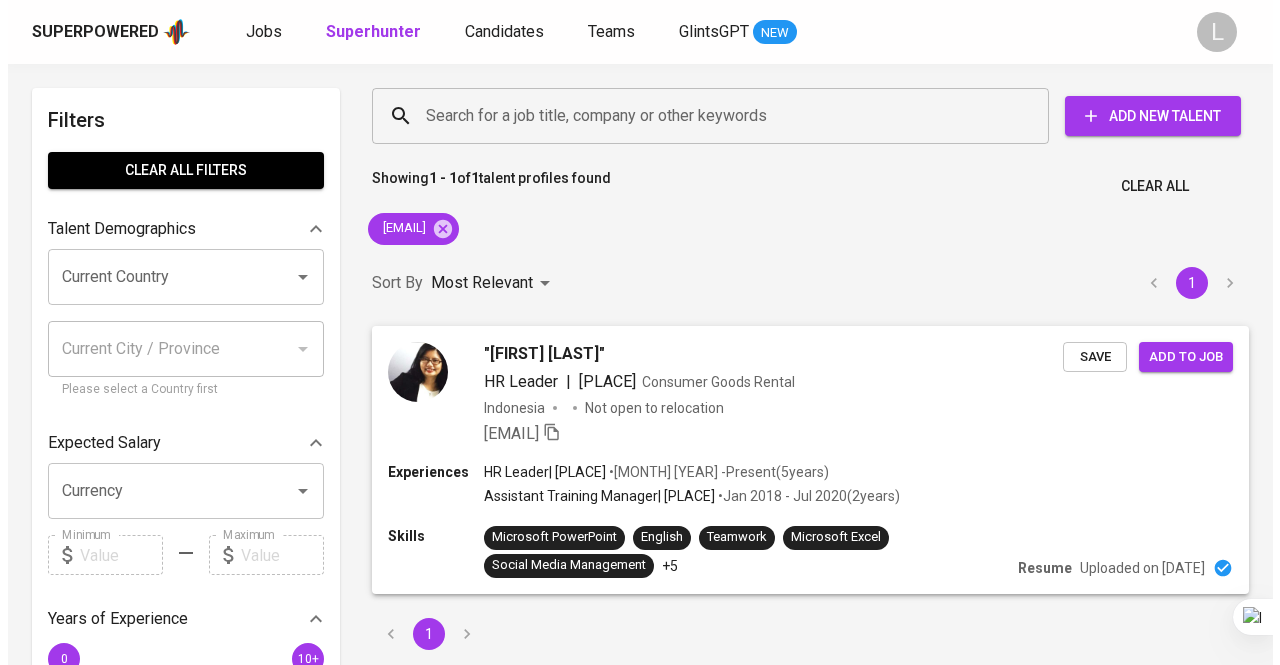 scroll, scrollTop: 131, scrollLeft: 0, axis: vertical 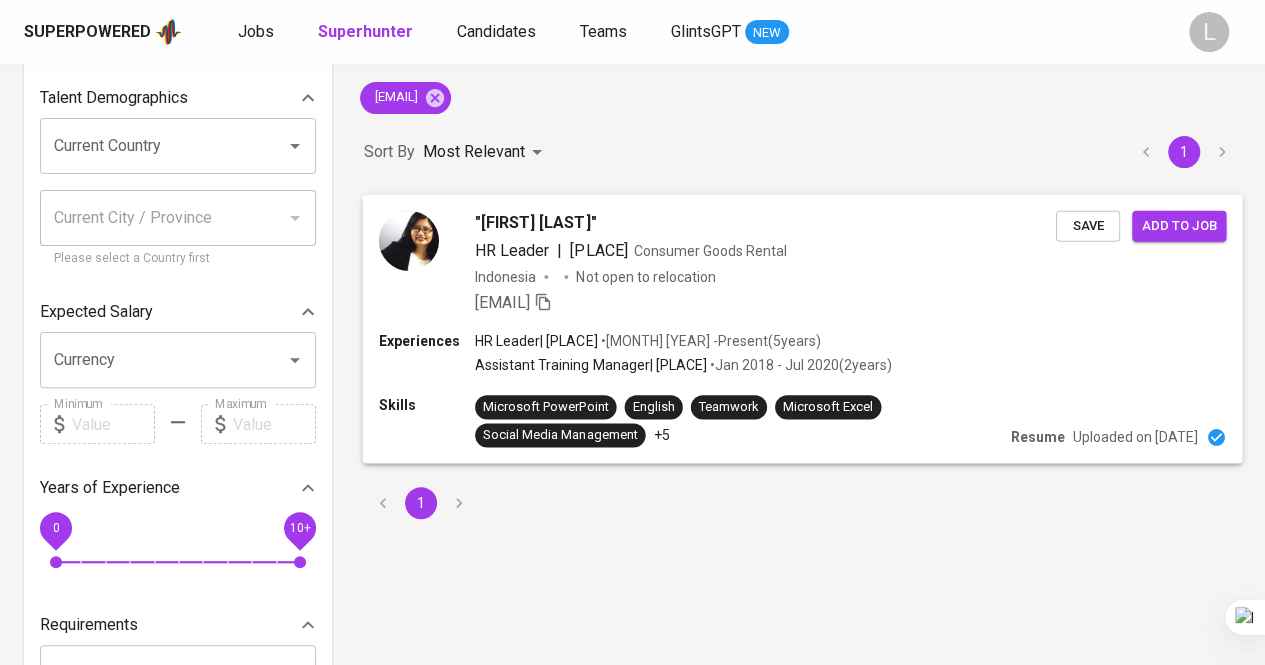 click on "Gertrudis Maharani HR Leader | Hotel Des Indes Menteng Consumer Goods Rental Indonesia Not open to relocation maharaninovin@gmail.com   Save Add to job" at bounding box center [803, 262] 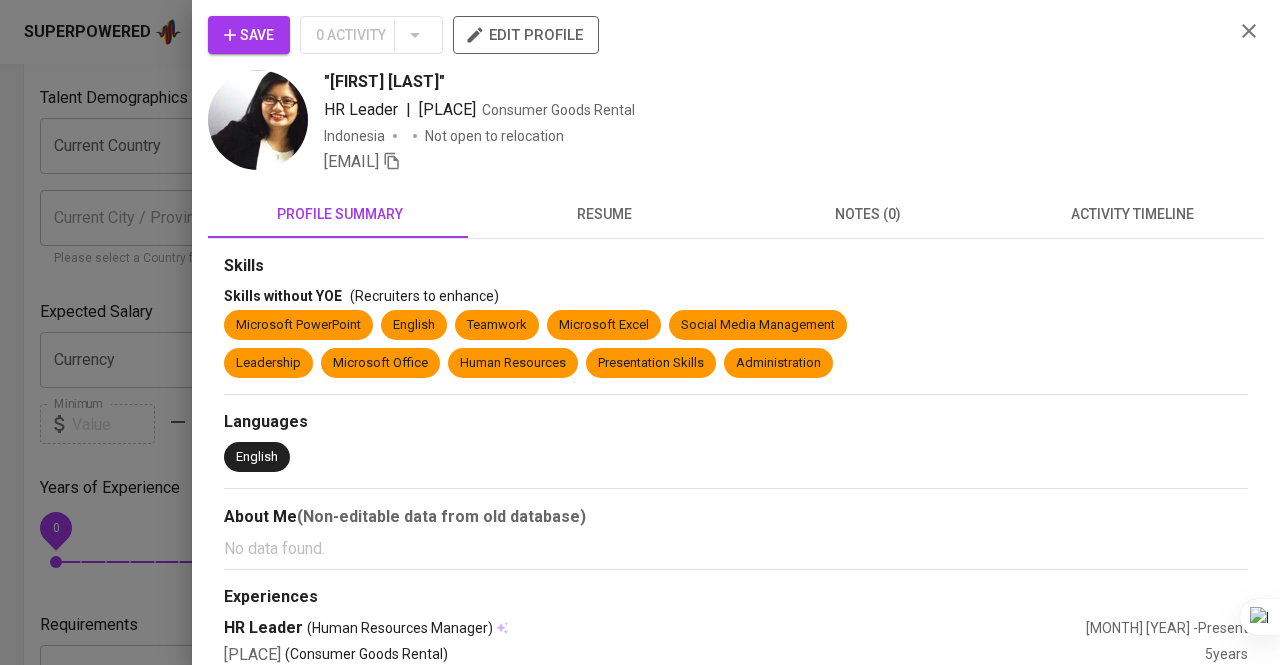 click on "resume" at bounding box center (604, 214) 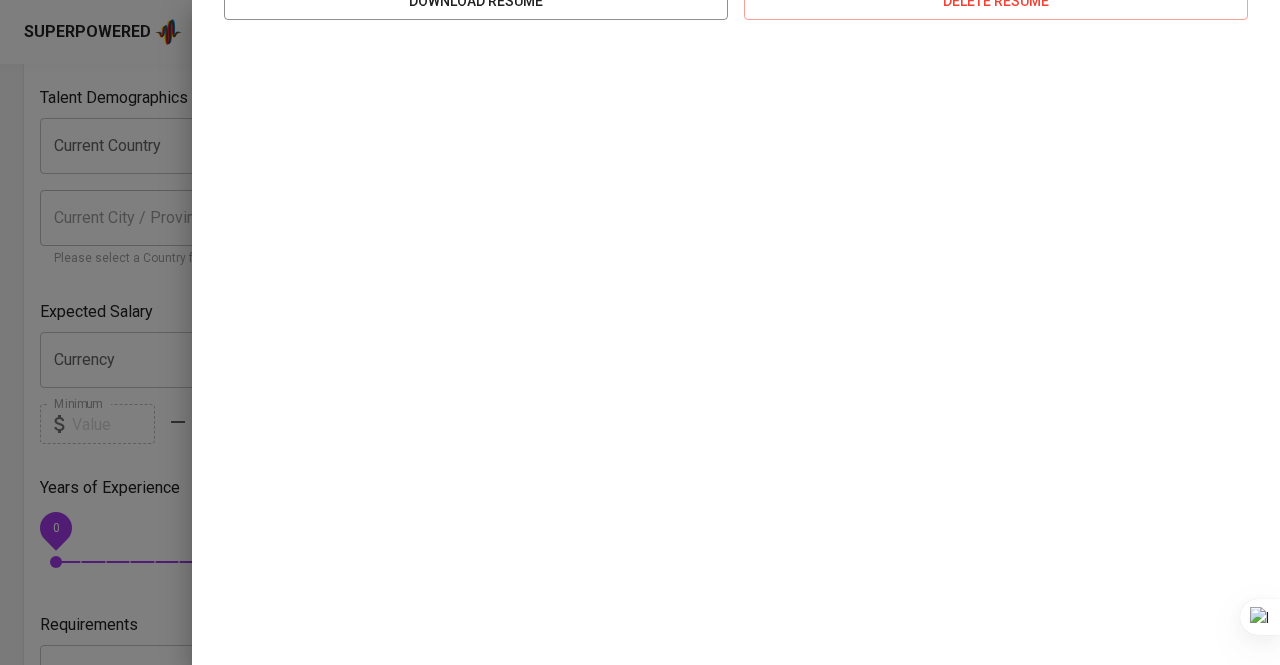 scroll, scrollTop: 0, scrollLeft: 0, axis: both 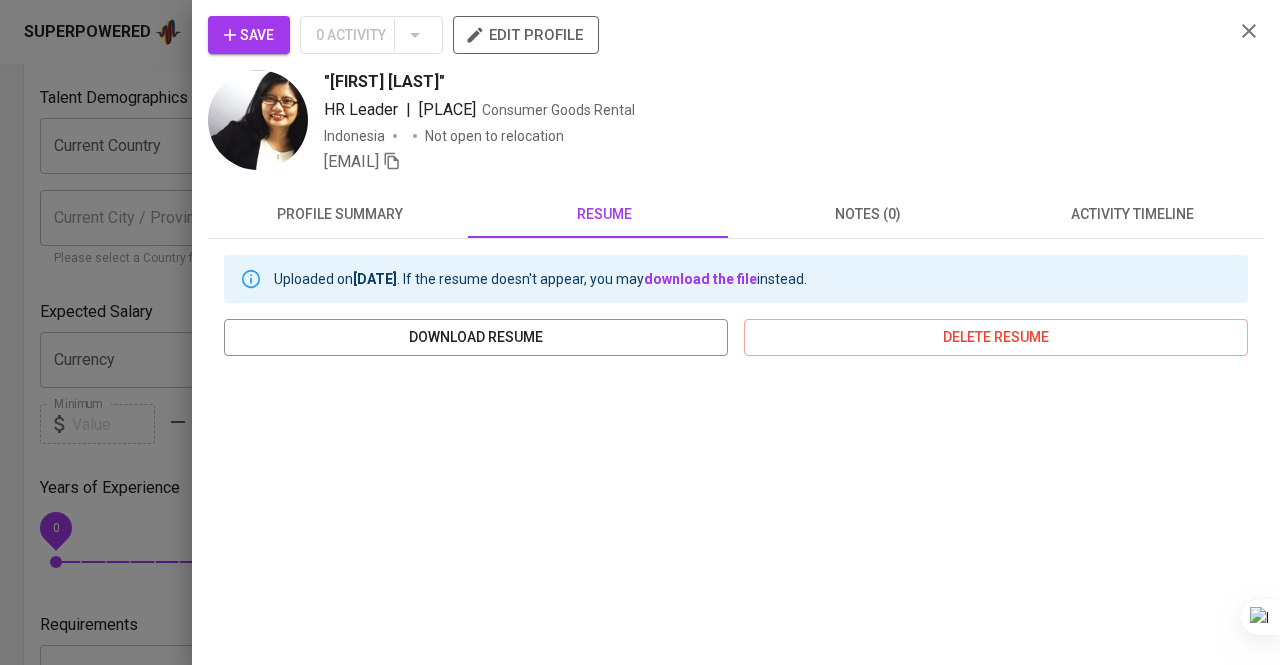 drag, startPoint x: 322, startPoint y: 87, endPoint x: 508, endPoint y: 65, distance: 187.29655 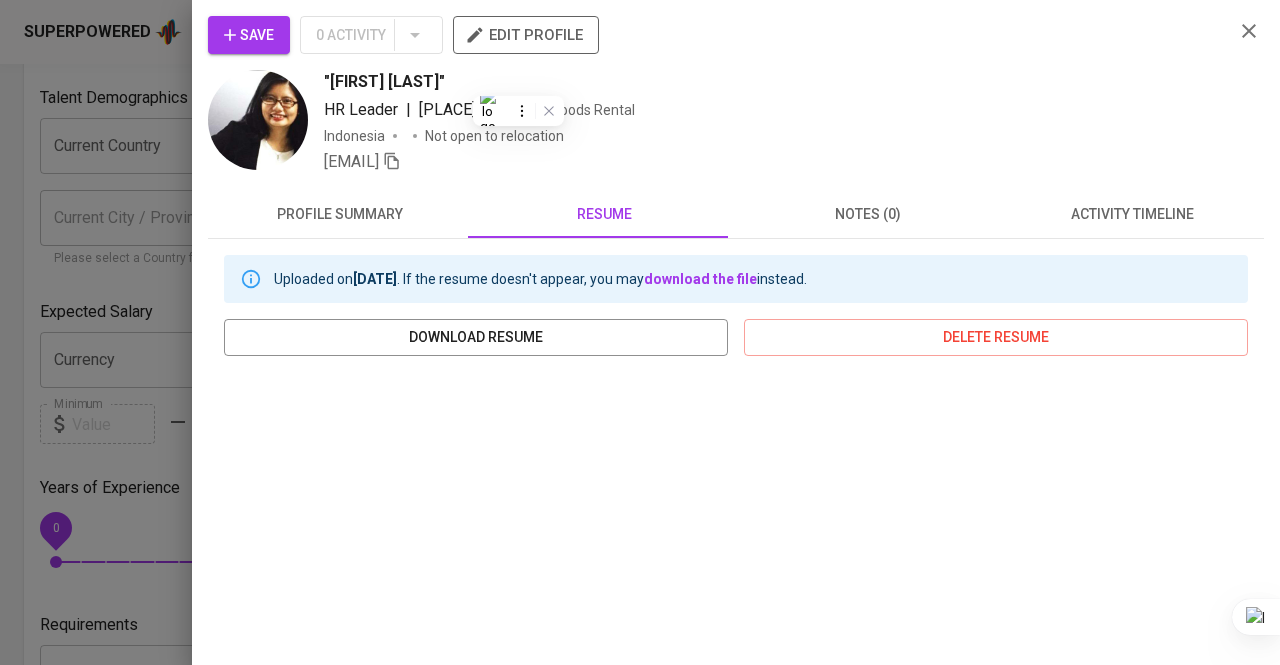 copy on "Gertrudis Maharani" 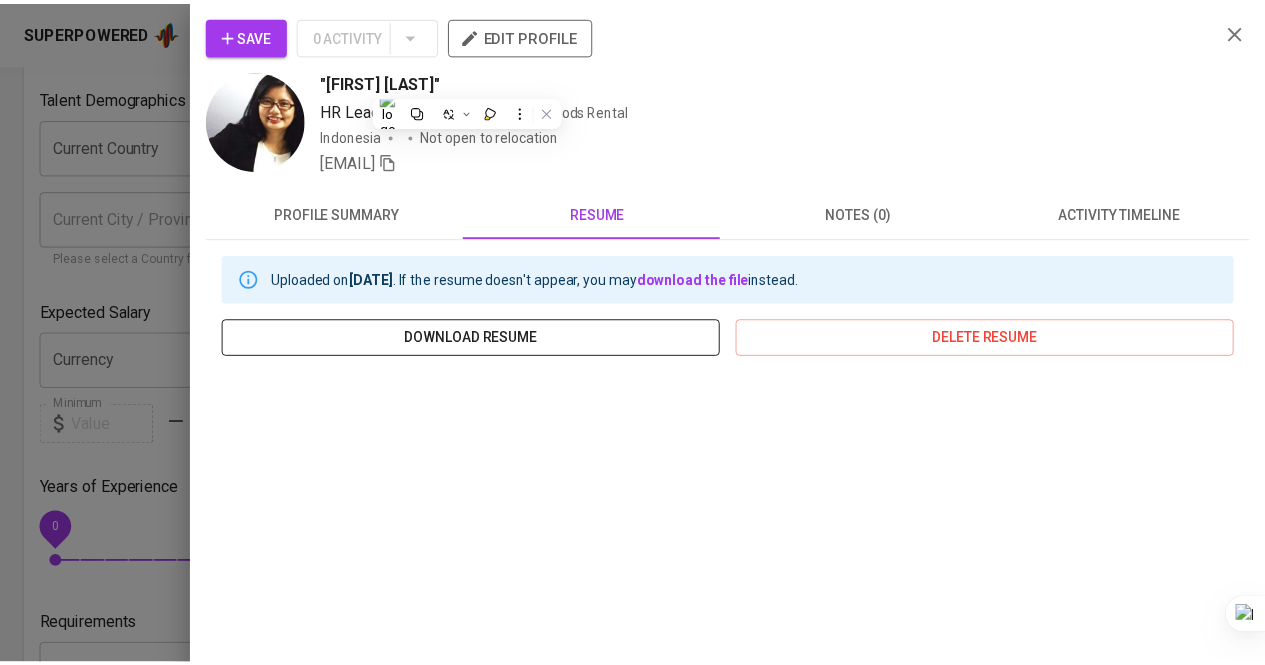 scroll, scrollTop: 336, scrollLeft: 0, axis: vertical 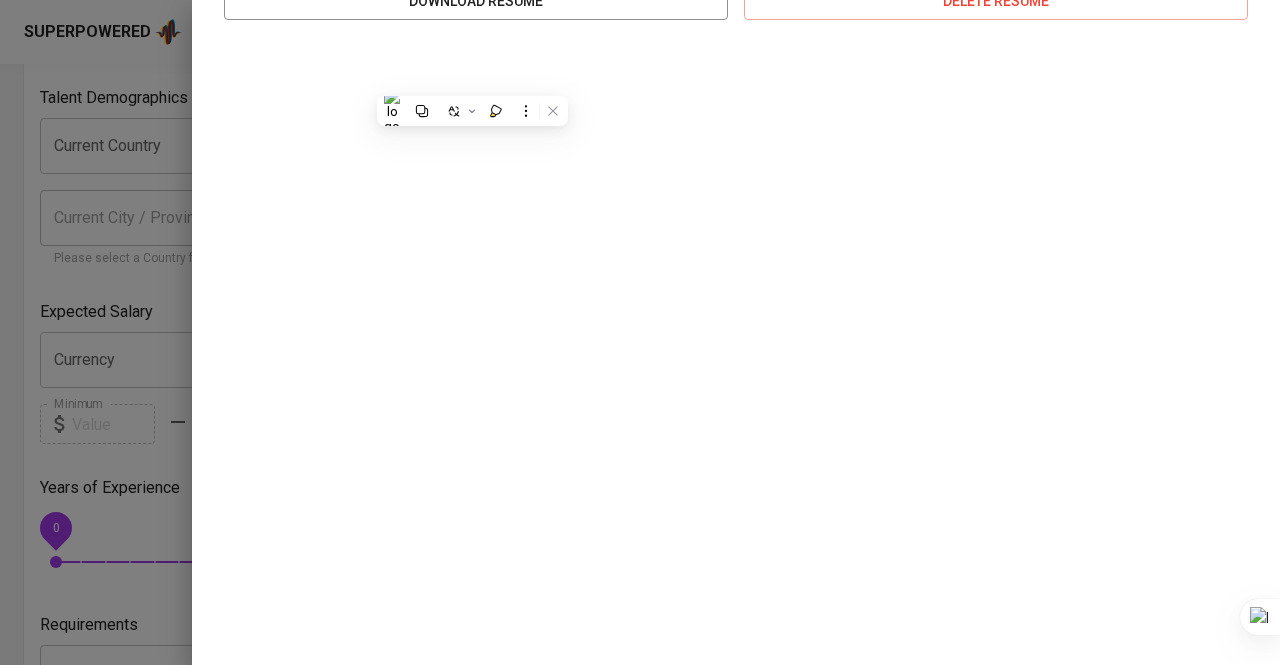 click at bounding box center [640, 332] 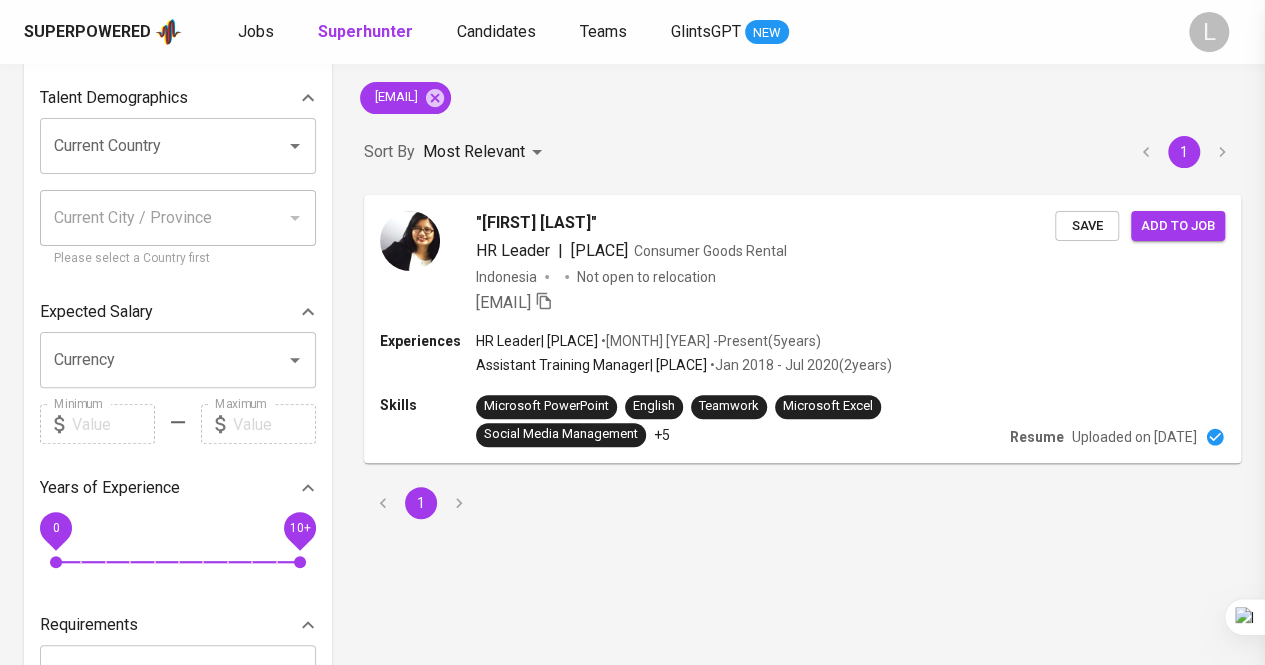 scroll, scrollTop: 0, scrollLeft: 0, axis: both 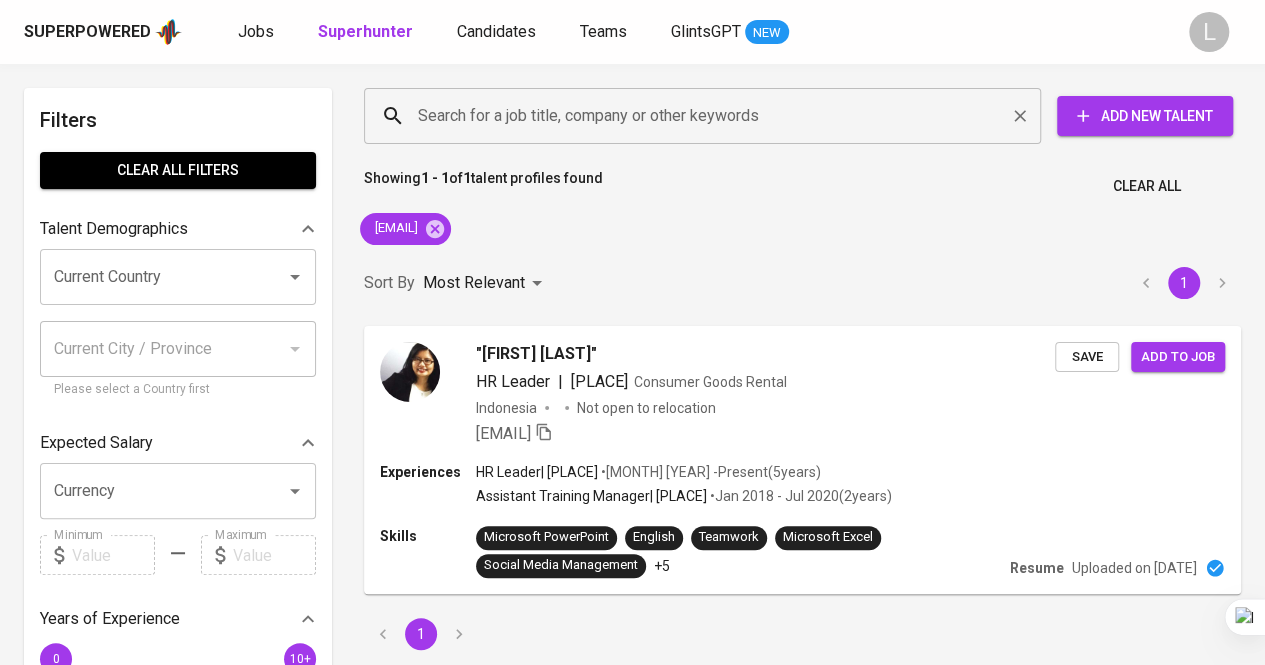 click on "Search for a job title, company or other keywords" at bounding box center (707, 116) 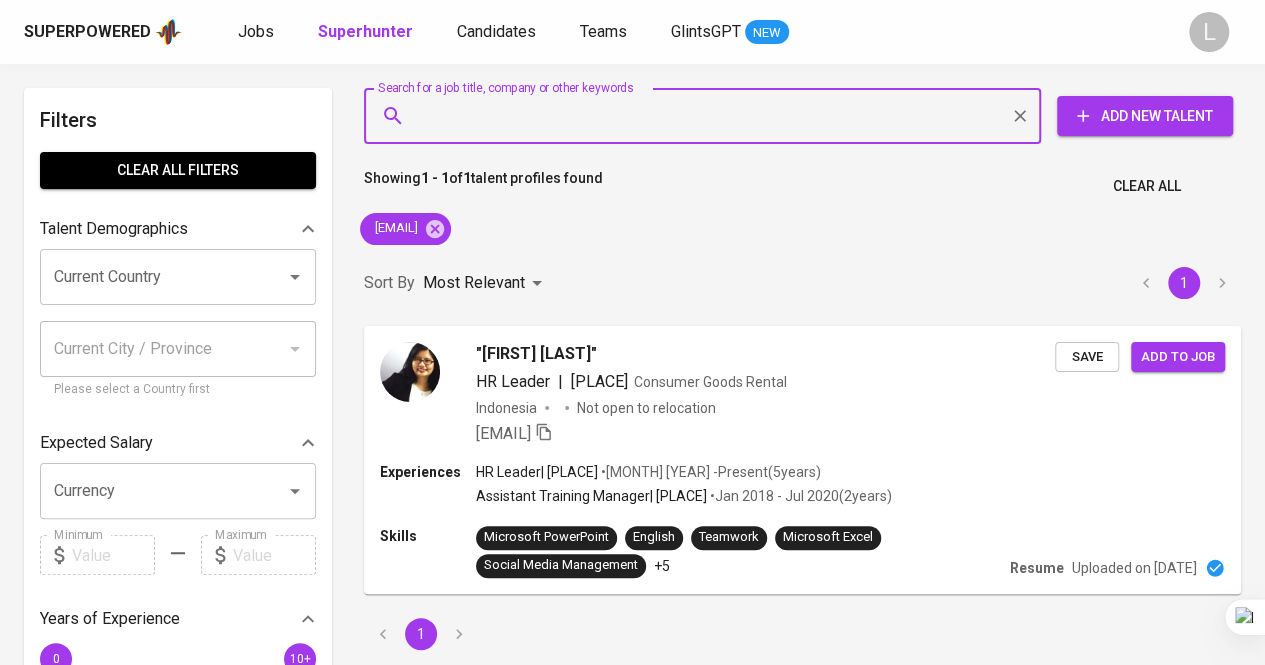 paste on "yosafat.kushariandi@gmail.com" 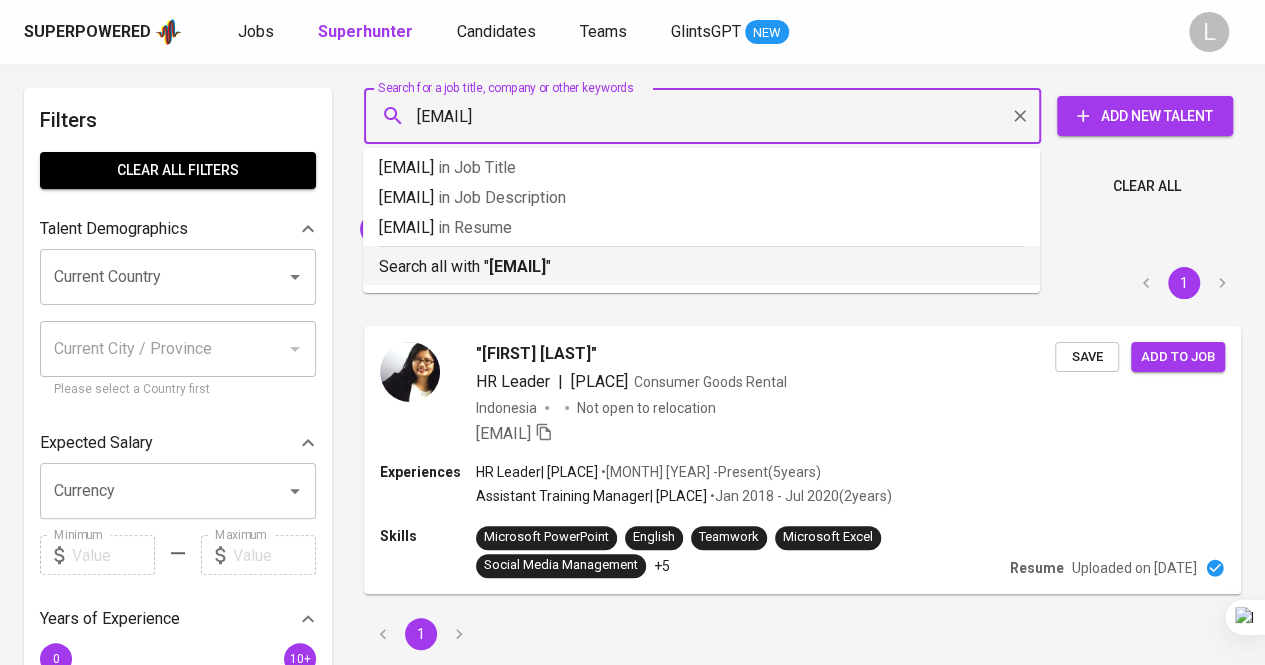 click on "Search all with " yosafat.kushariandi@gmail.com "" at bounding box center [701, 267] 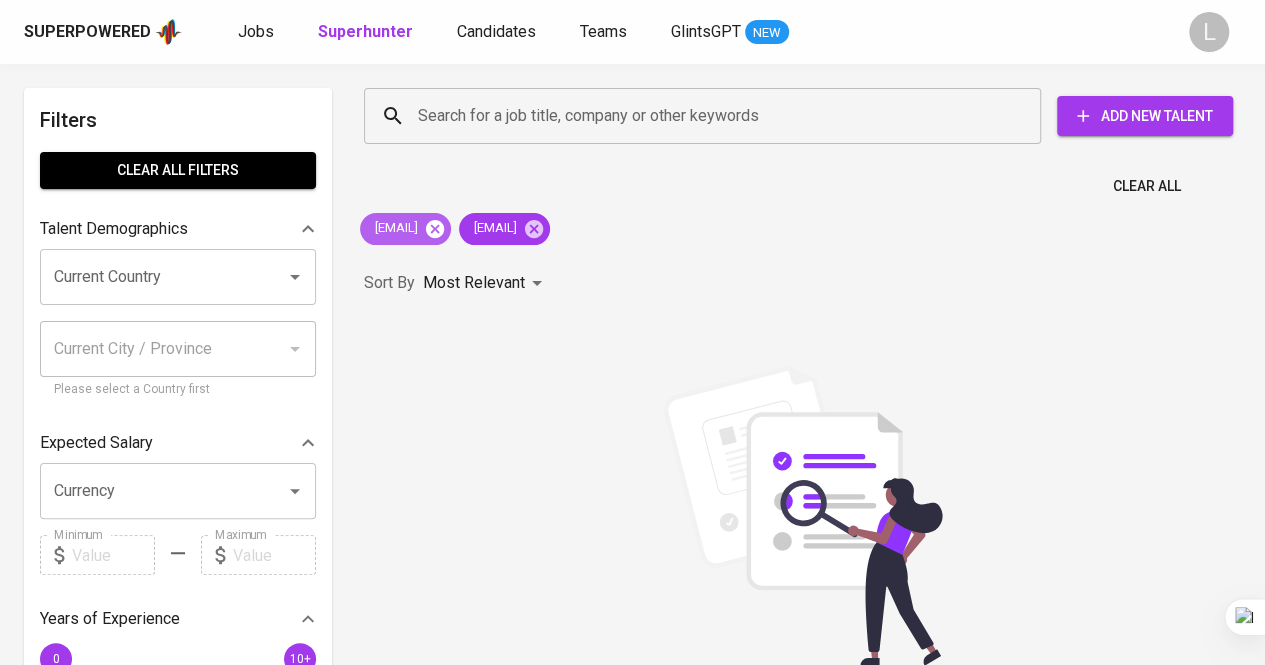 click 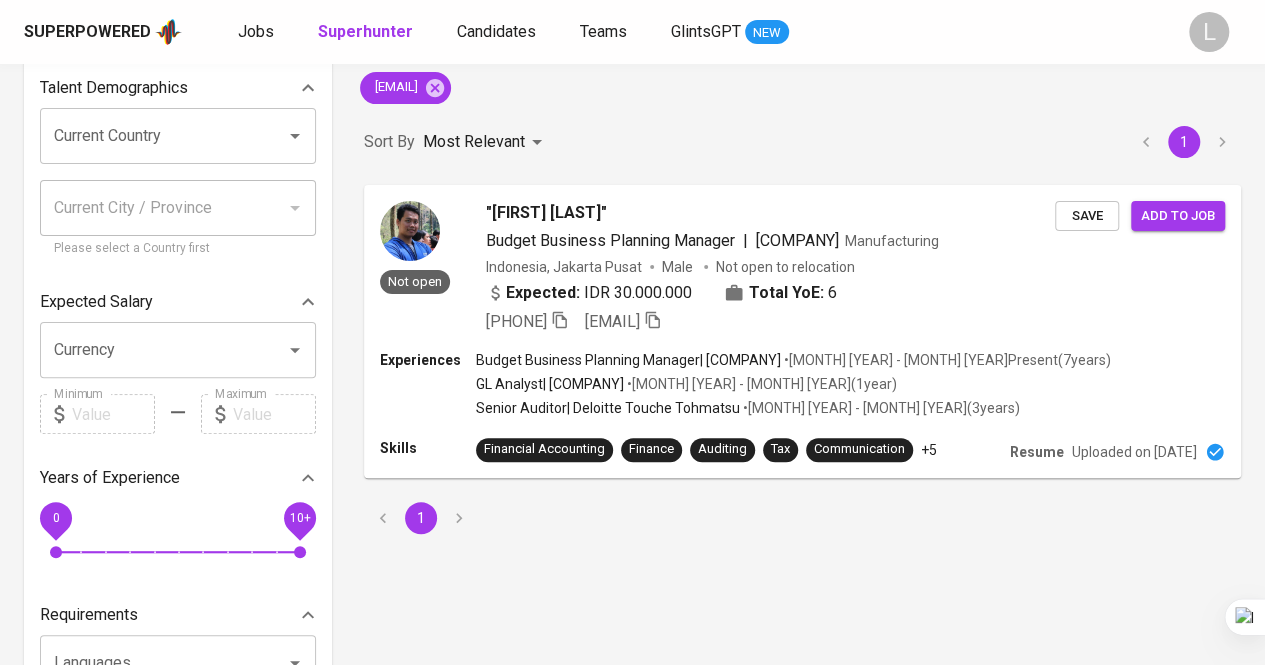 scroll, scrollTop: 154, scrollLeft: 0, axis: vertical 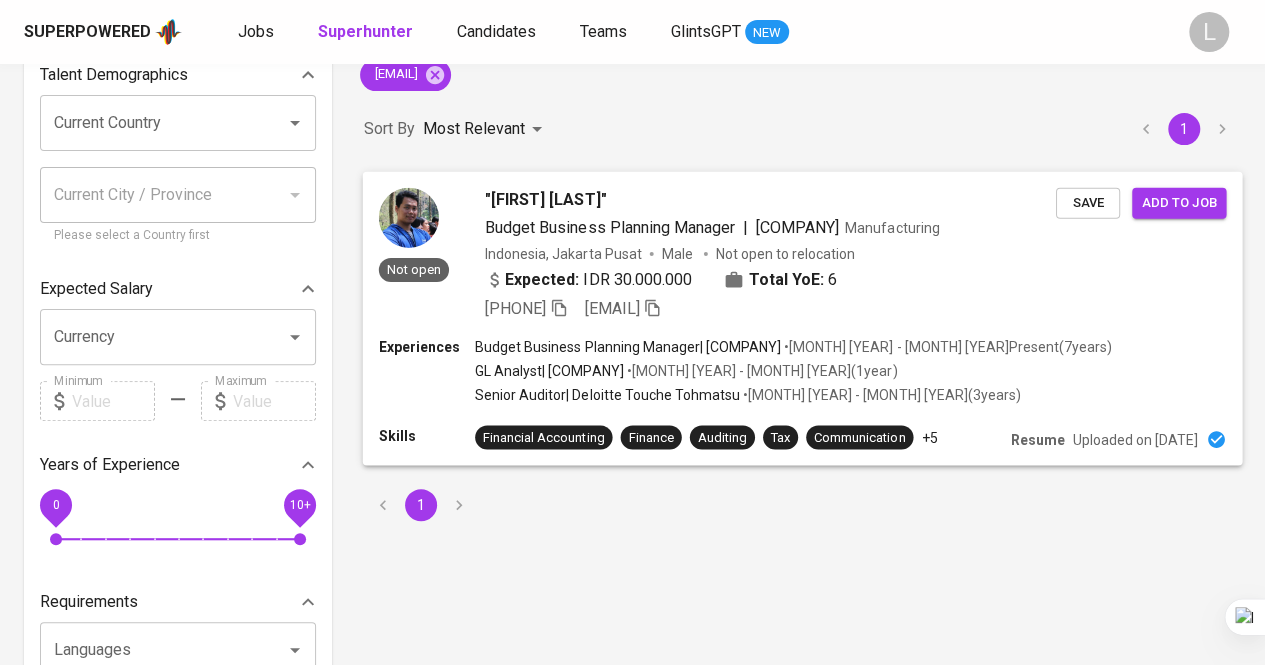click 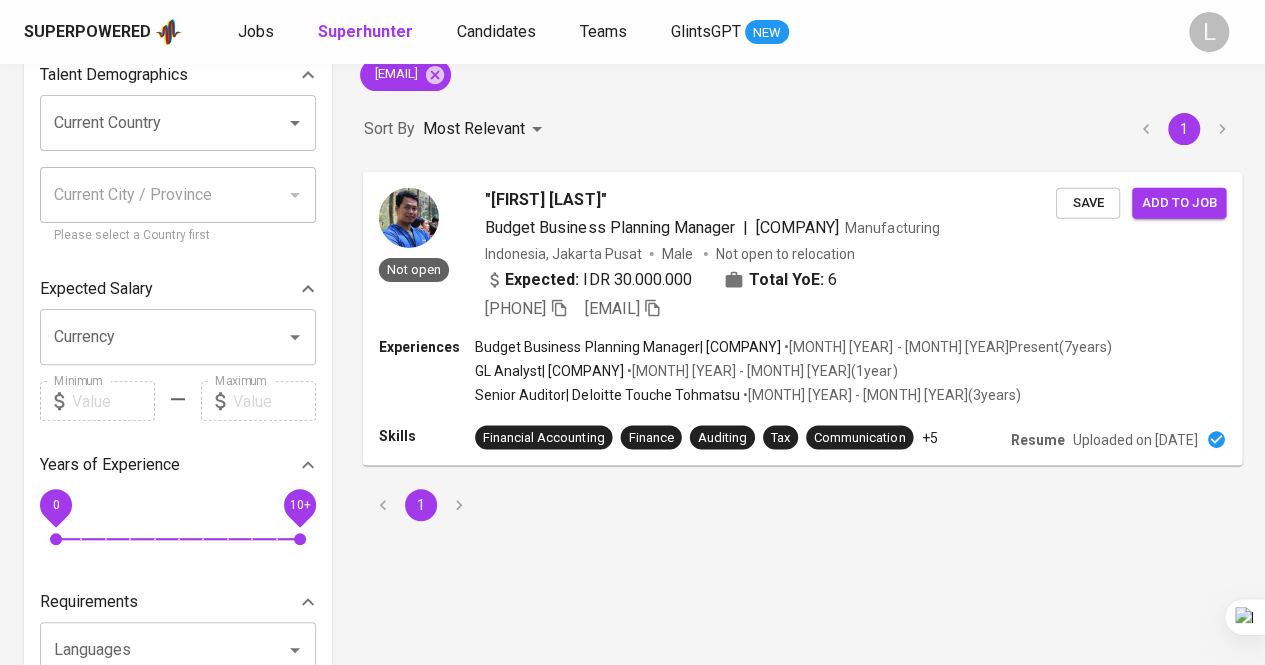 scroll, scrollTop: 0, scrollLeft: 0, axis: both 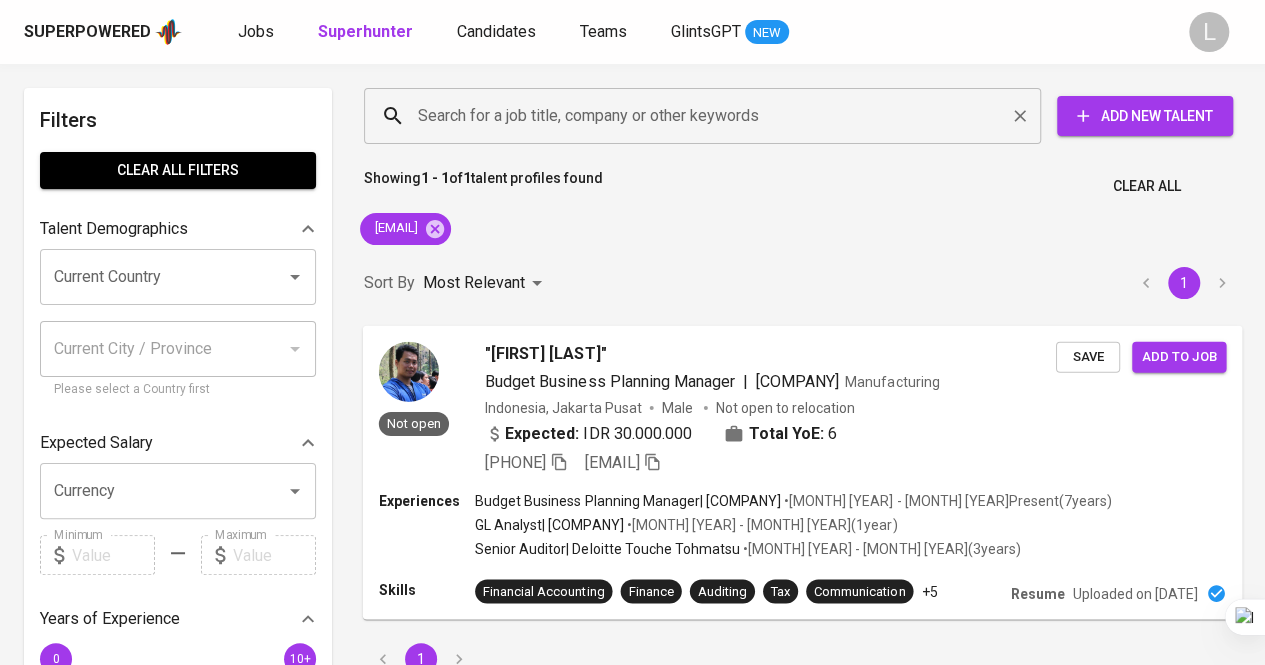 type 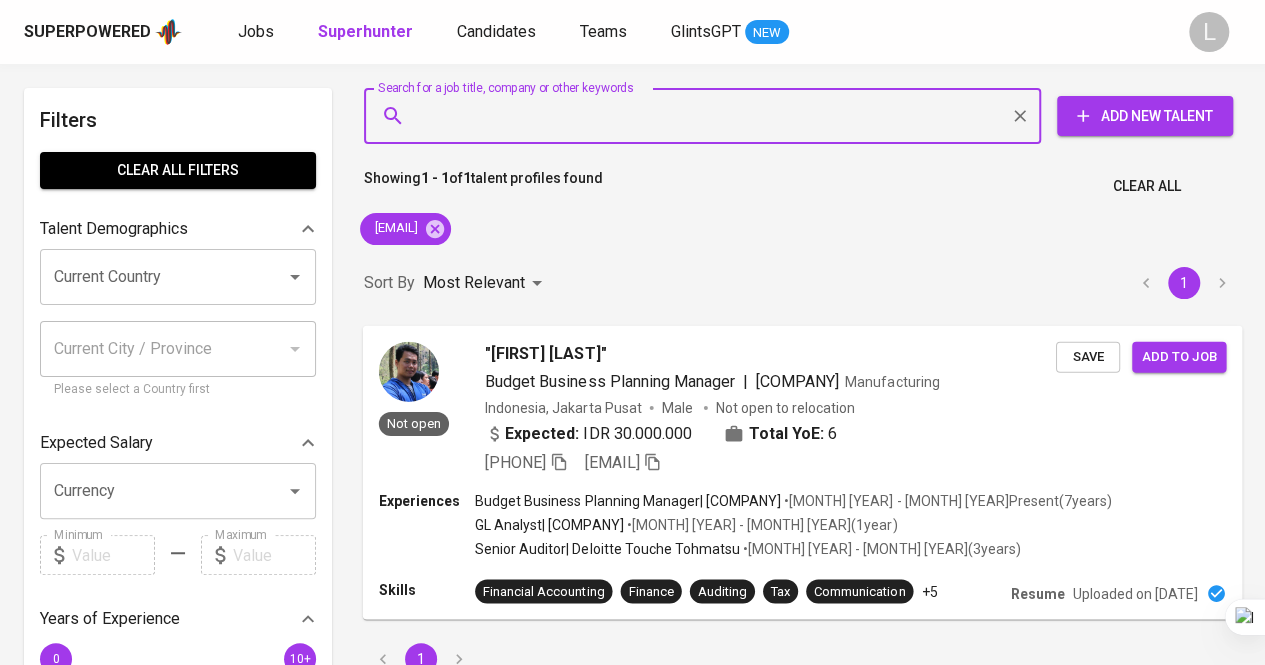paste on "chelsea.adikoesoemo@gmail.com" 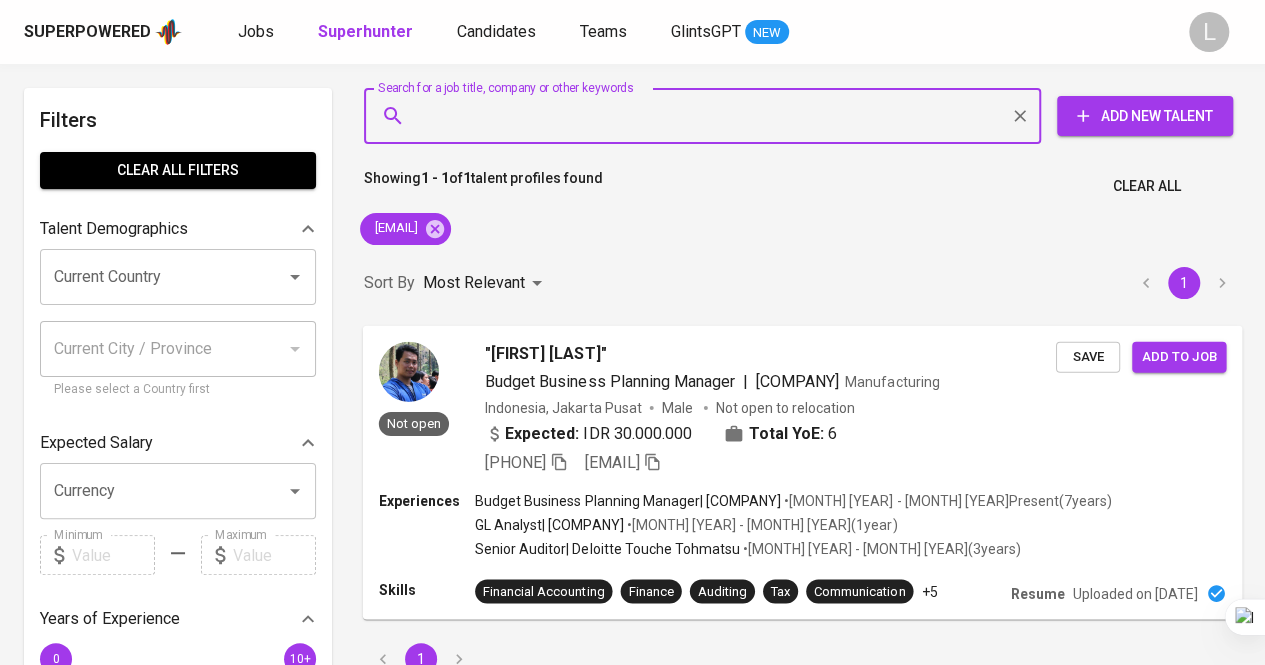 type on "chelsea.adikoesoemo@gmail.com" 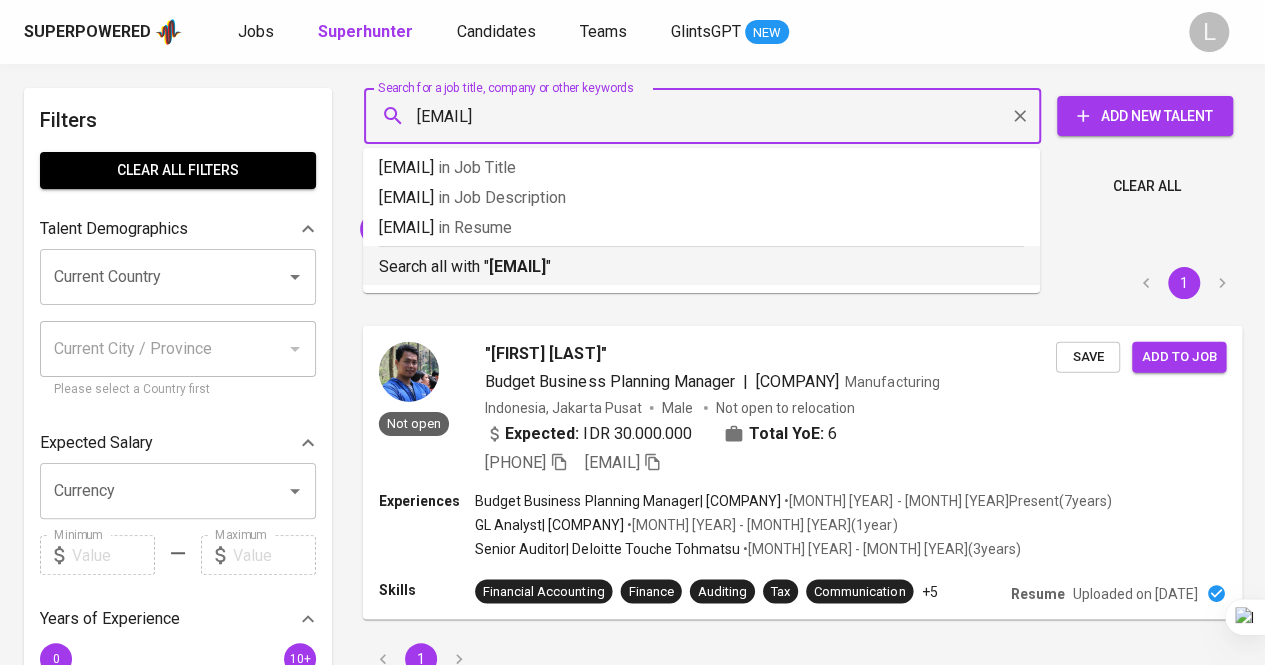 click on "Search all with " chelsea.adikoesoemo@gmail.com "" at bounding box center (701, 262) 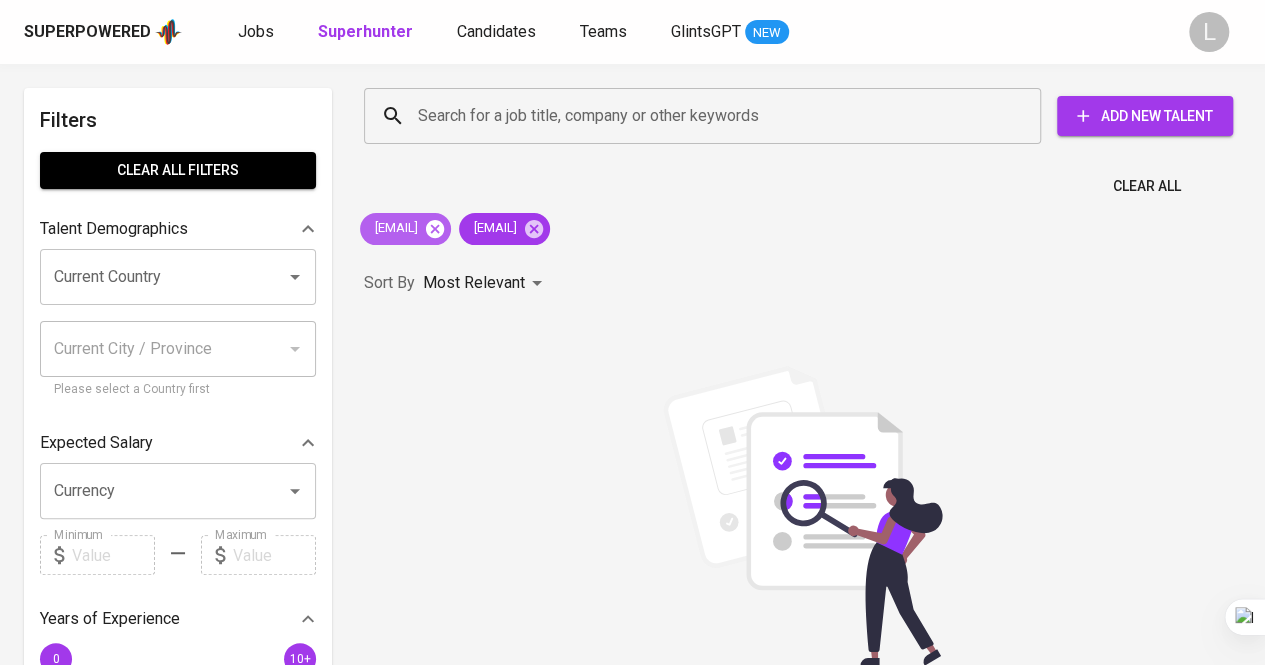 click 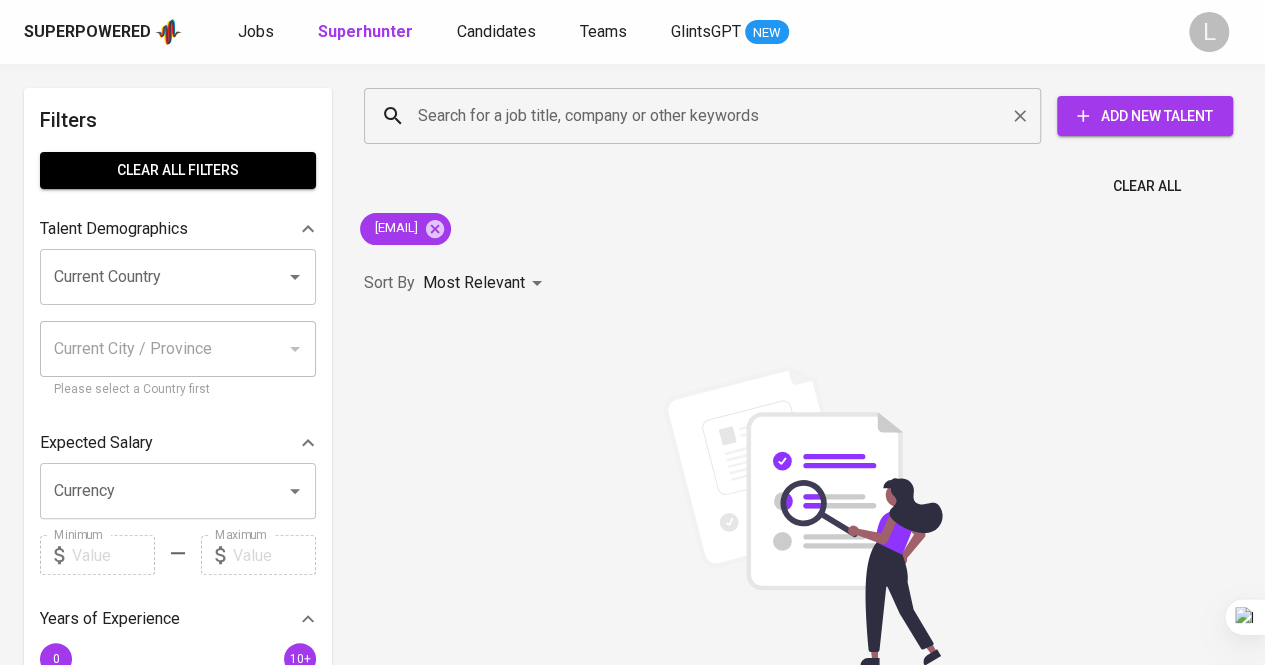 click on "Search for a job title, company or other keywords" at bounding box center [707, 116] 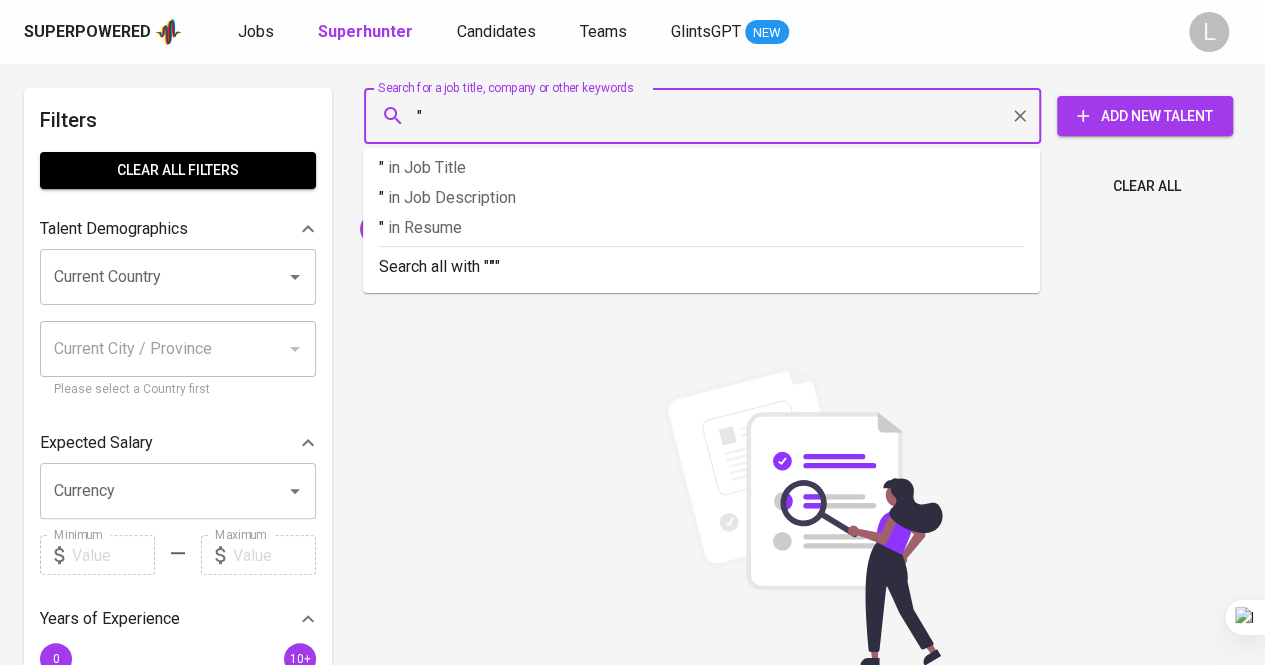 paste on "Nadia Hanifah" 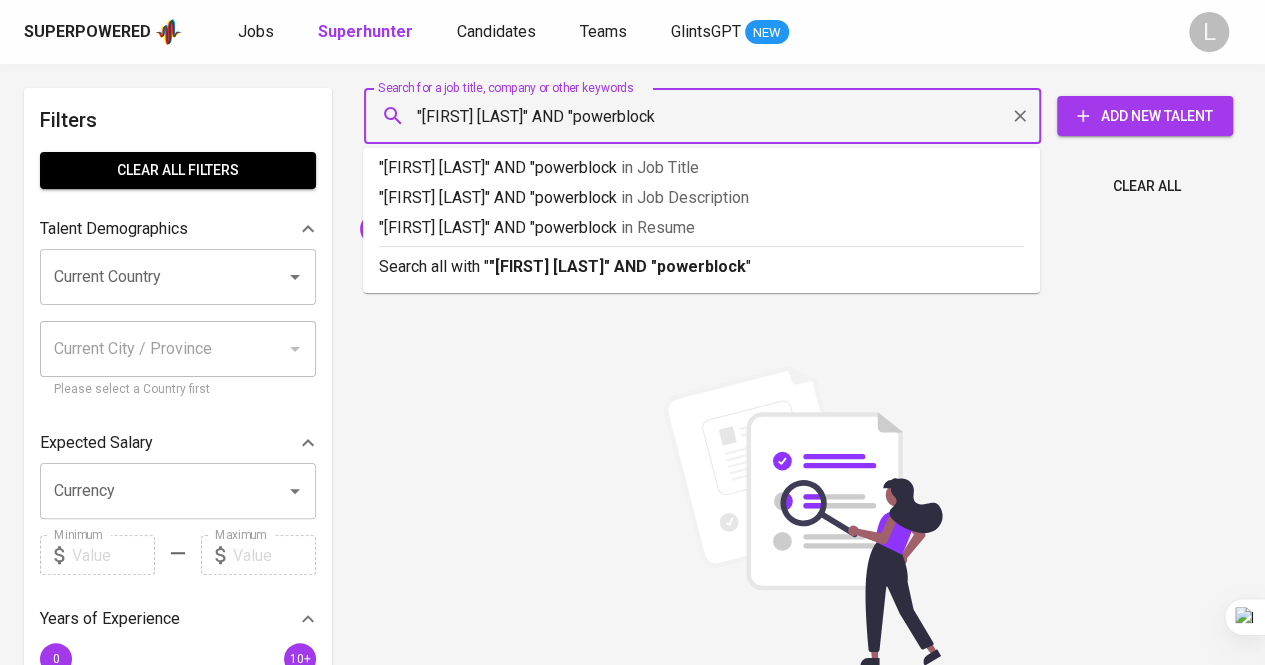 type on ""Nadia Hanifah" AND "powerblock"" 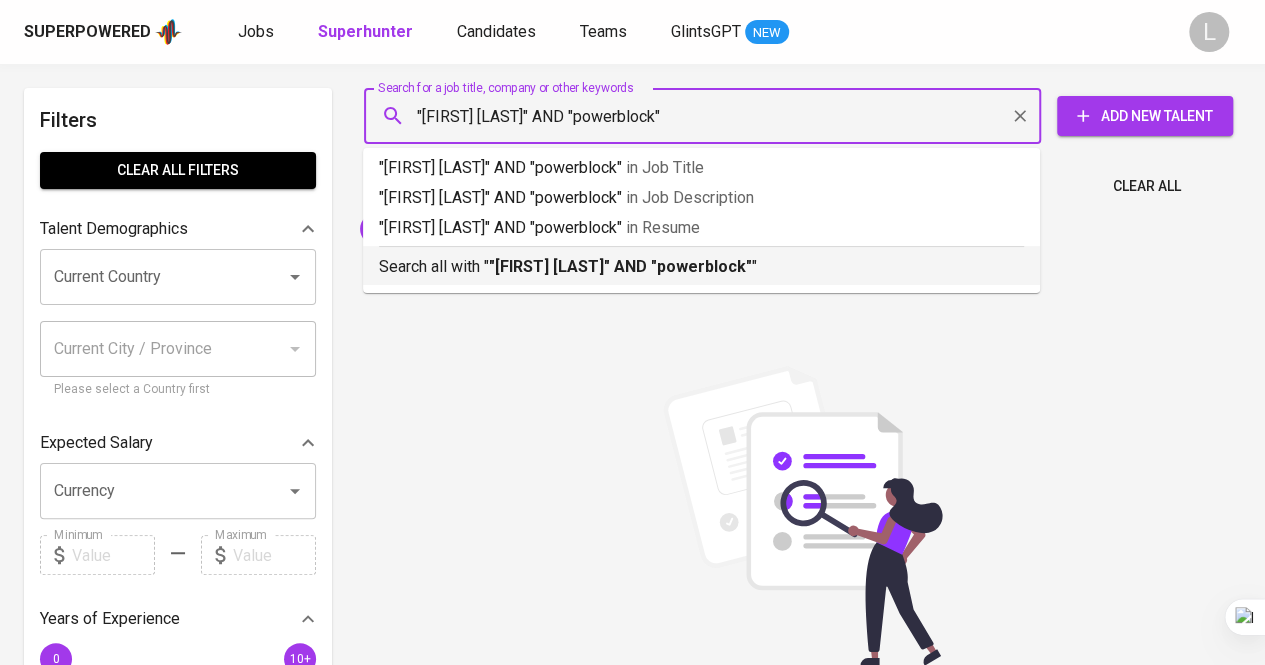 click on ""Nadia Hanifah" AND "powerblock"" at bounding box center (620, 266) 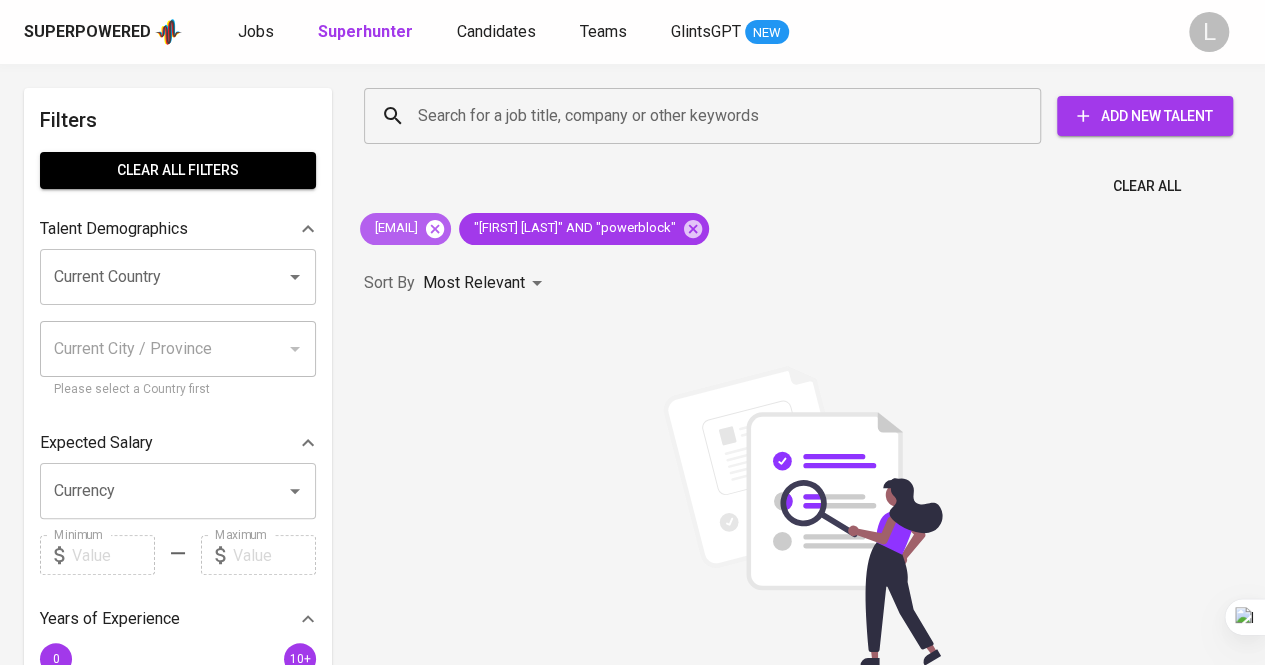 click 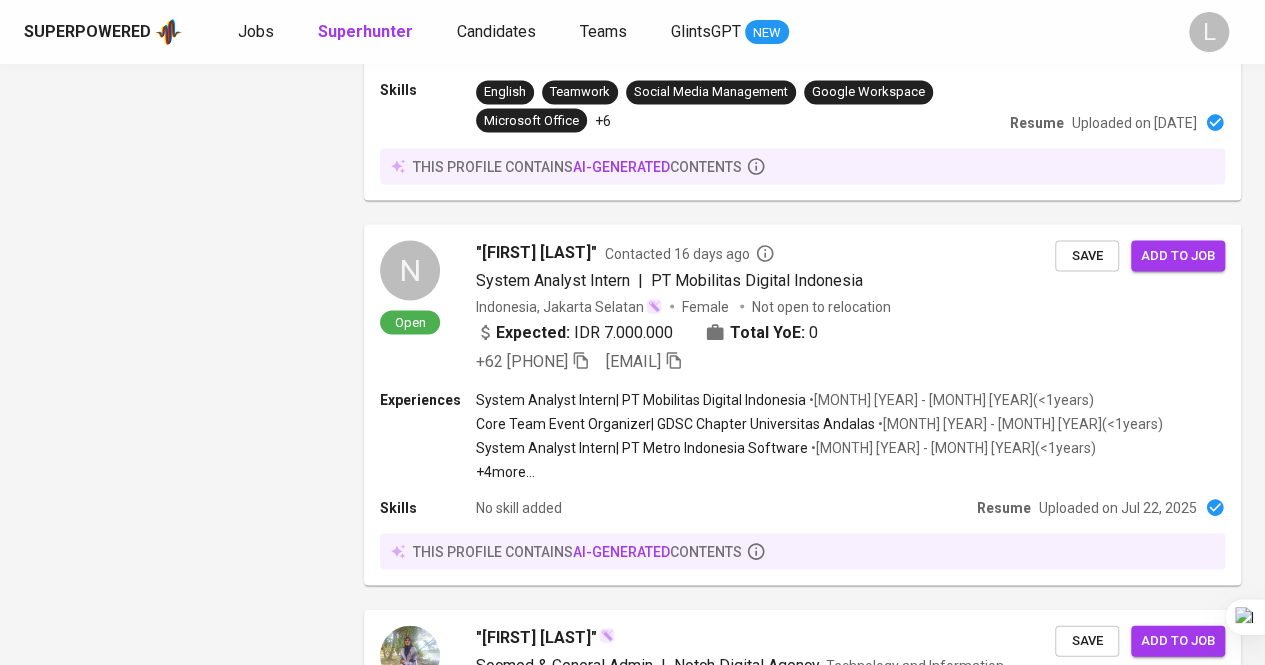 scroll, scrollTop: 0, scrollLeft: 0, axis: both 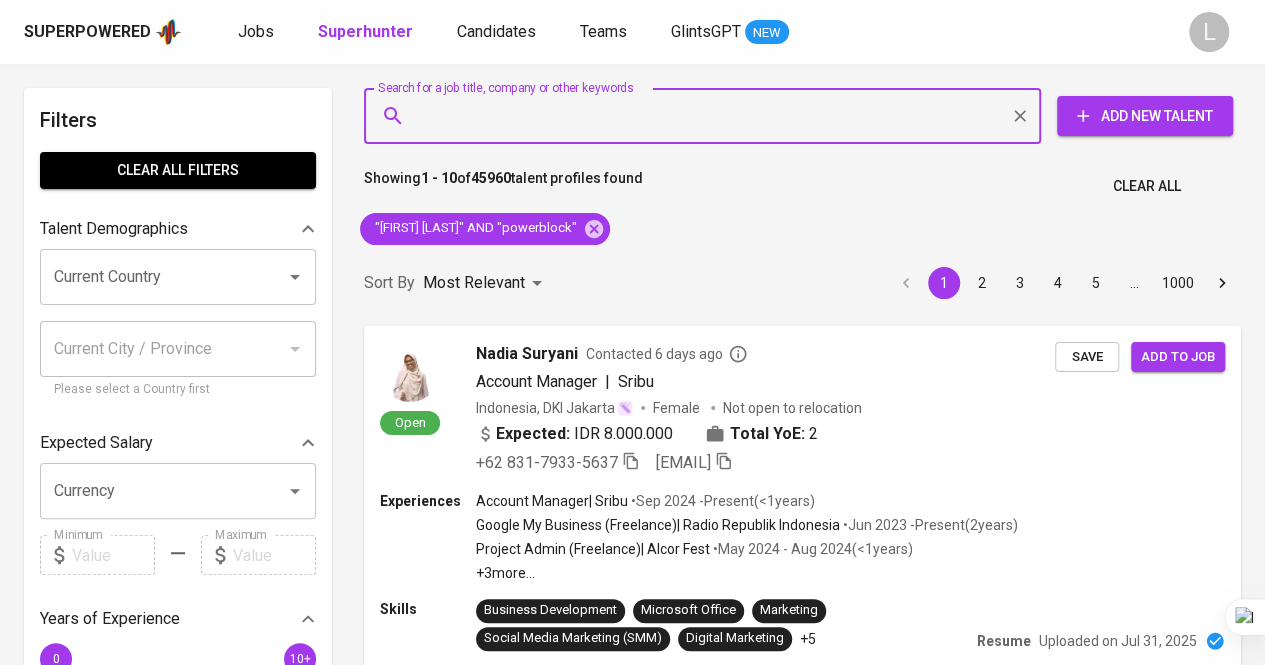 click on "Search for a job title, company or other keywords" at bounding box center (707, 116) 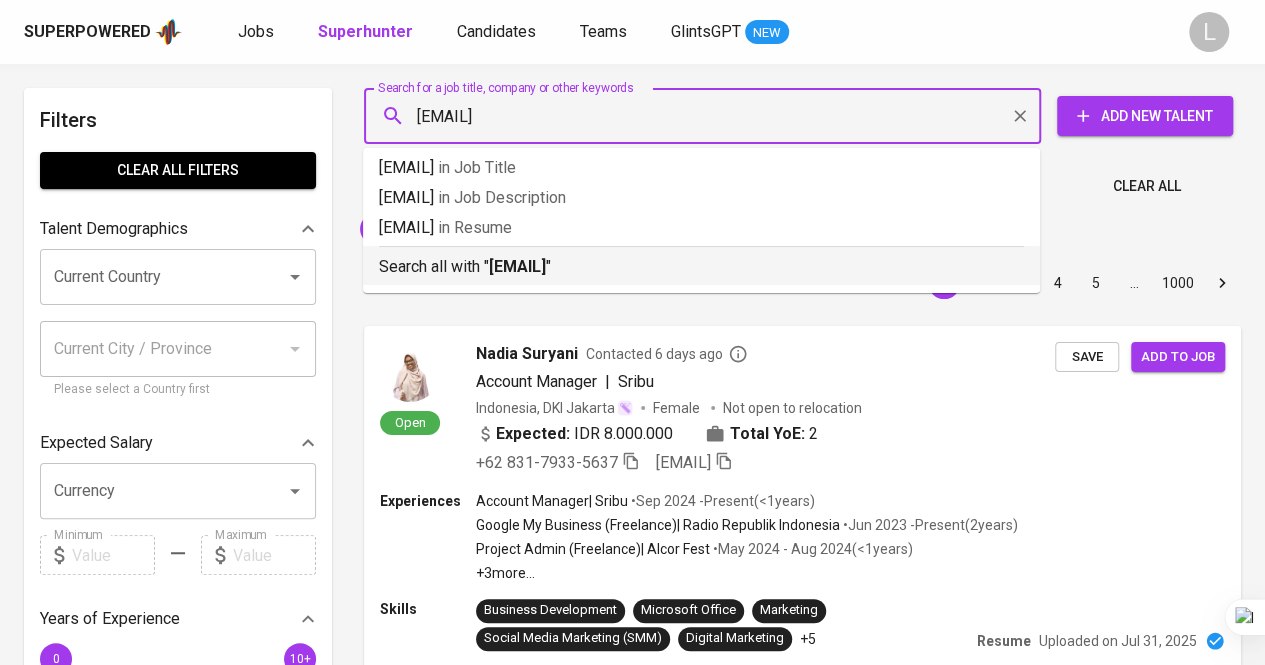 click on "nadiahanifah7@gmail.com" at bounding box center (517, 266) 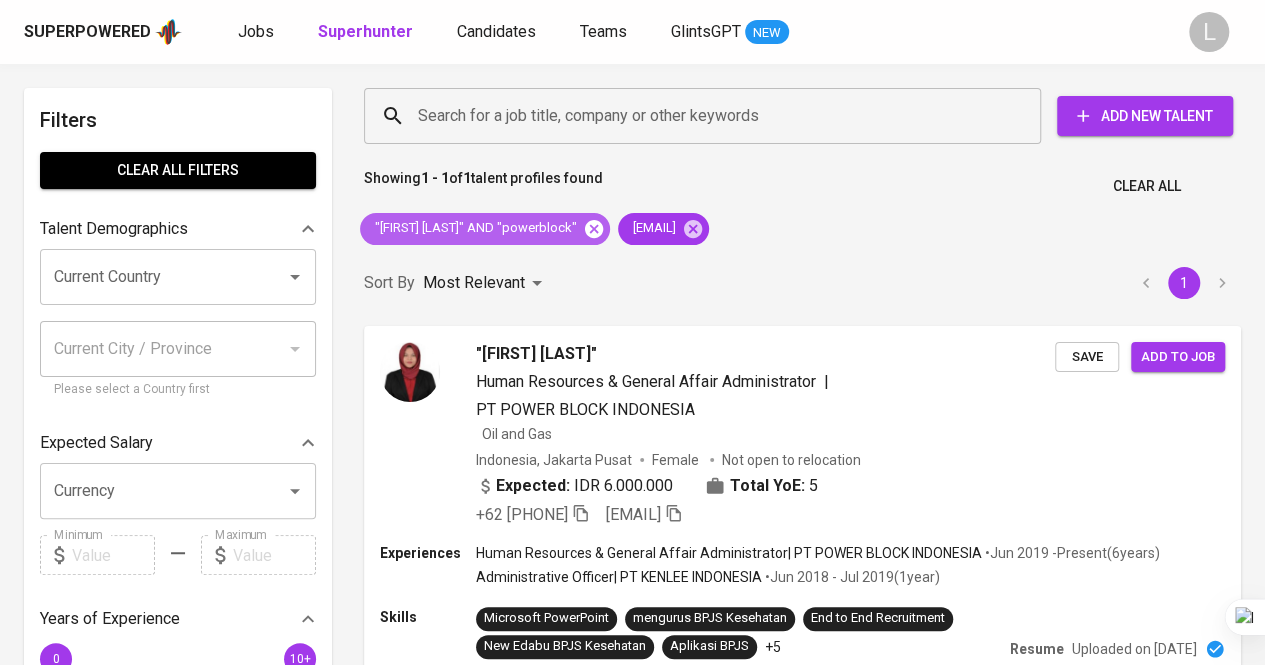 click 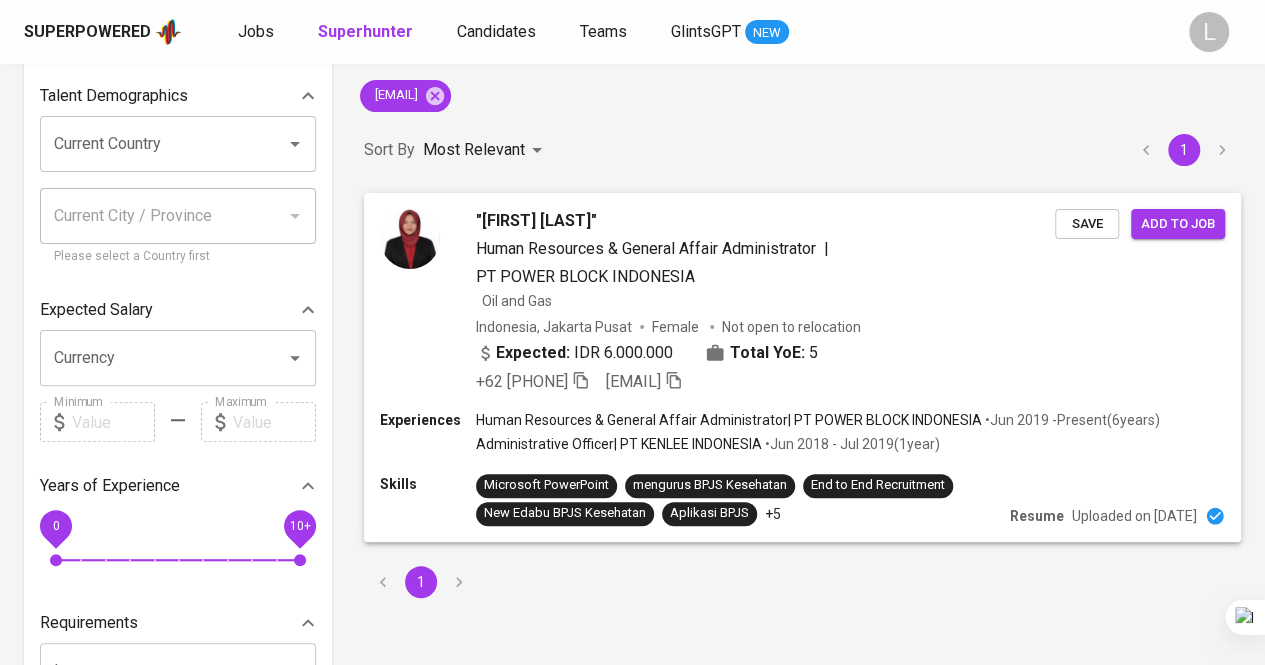 scroll, scrollTop: 134, scrollLeft: 0, axis: vertical 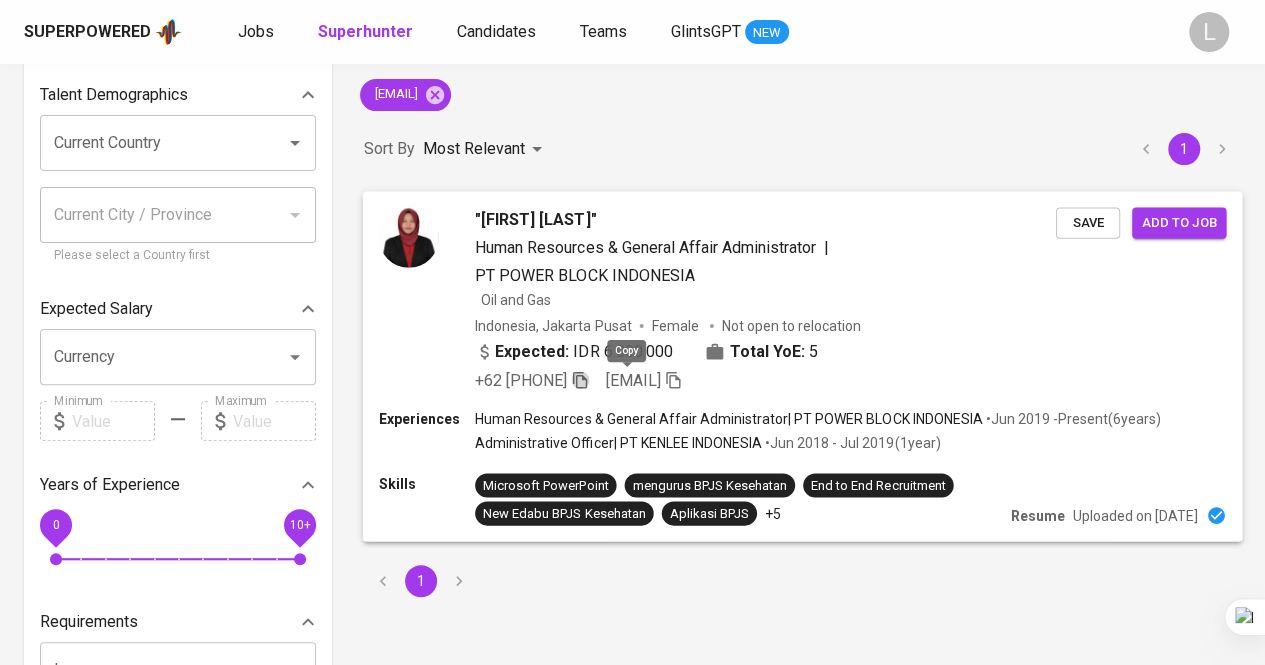 click 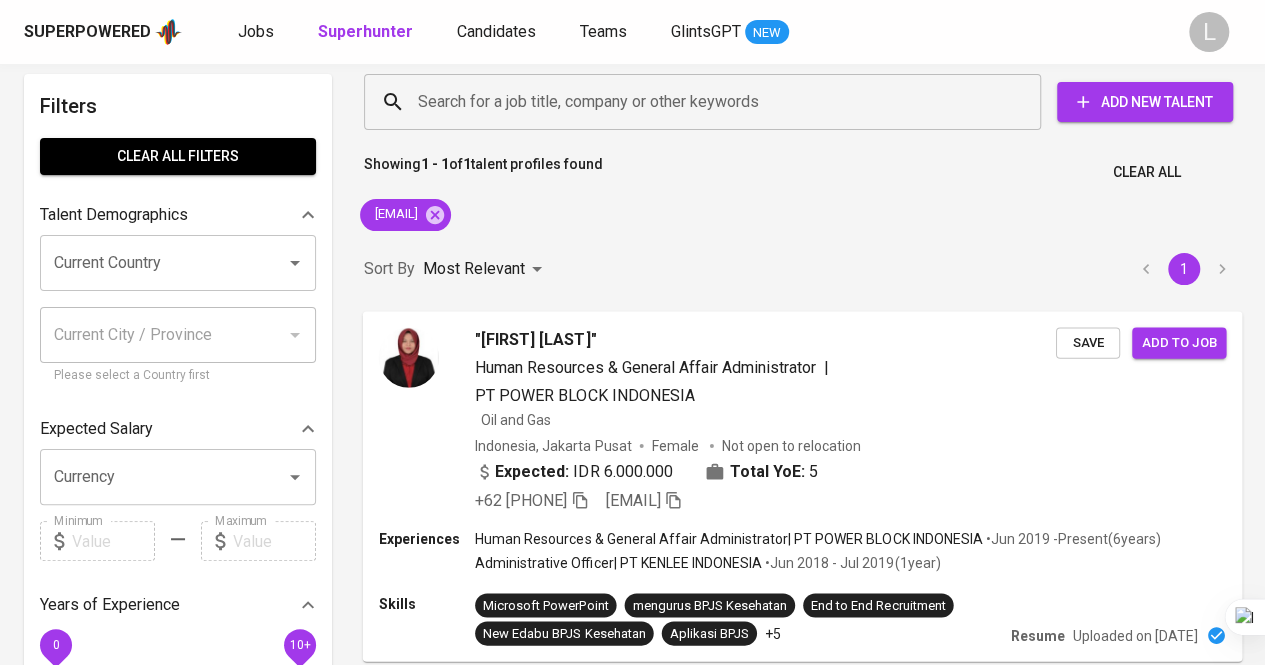 scroll, scrollTop: 1, scrollLeft: 0, axis: vertical 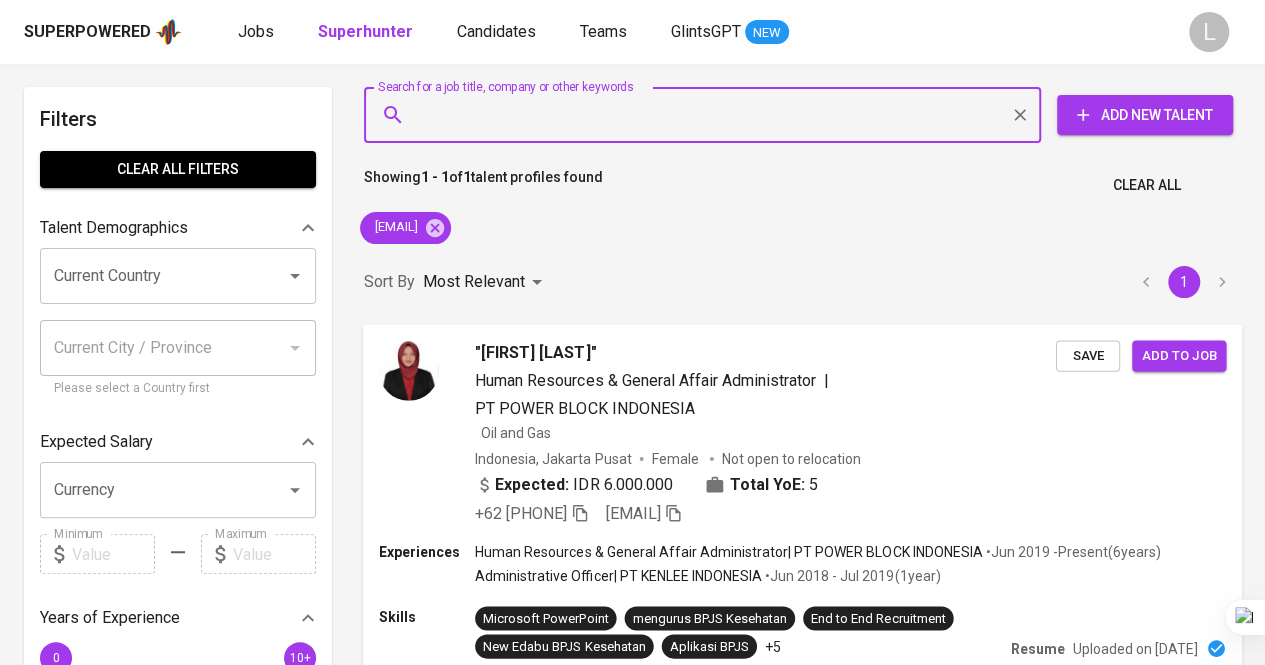 click on "Search for a job title, company or other keywords" at bounding box center (707, 115) 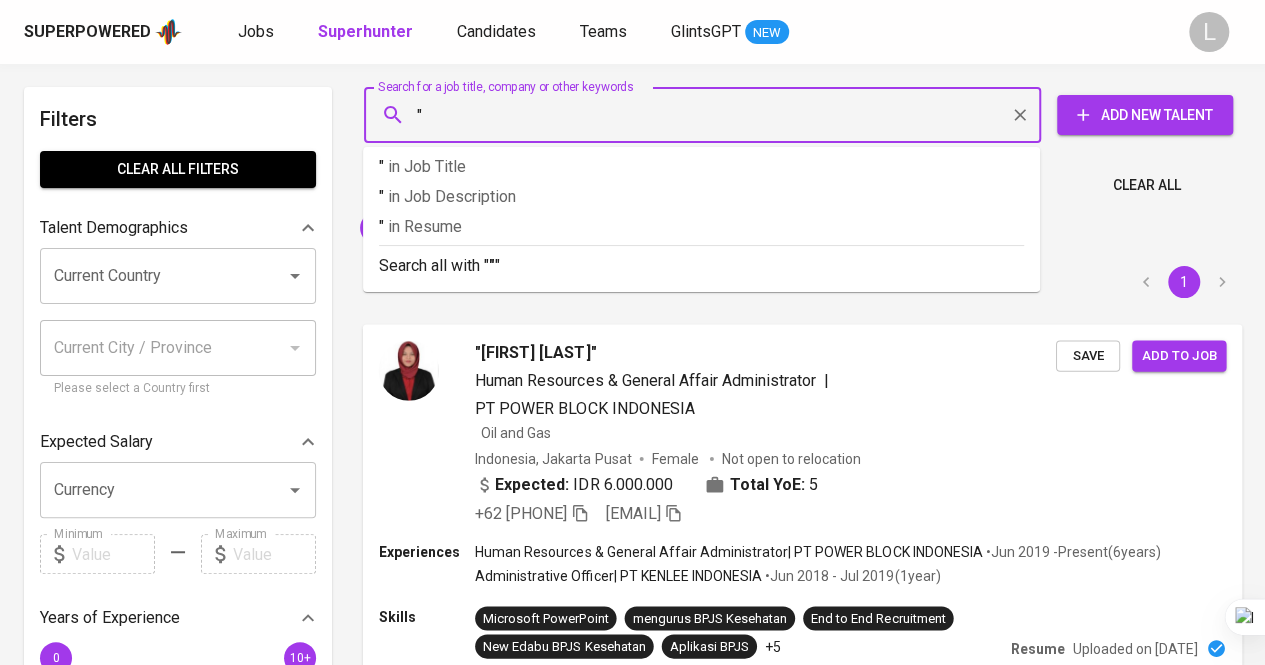 paste on "Angela Caroline" 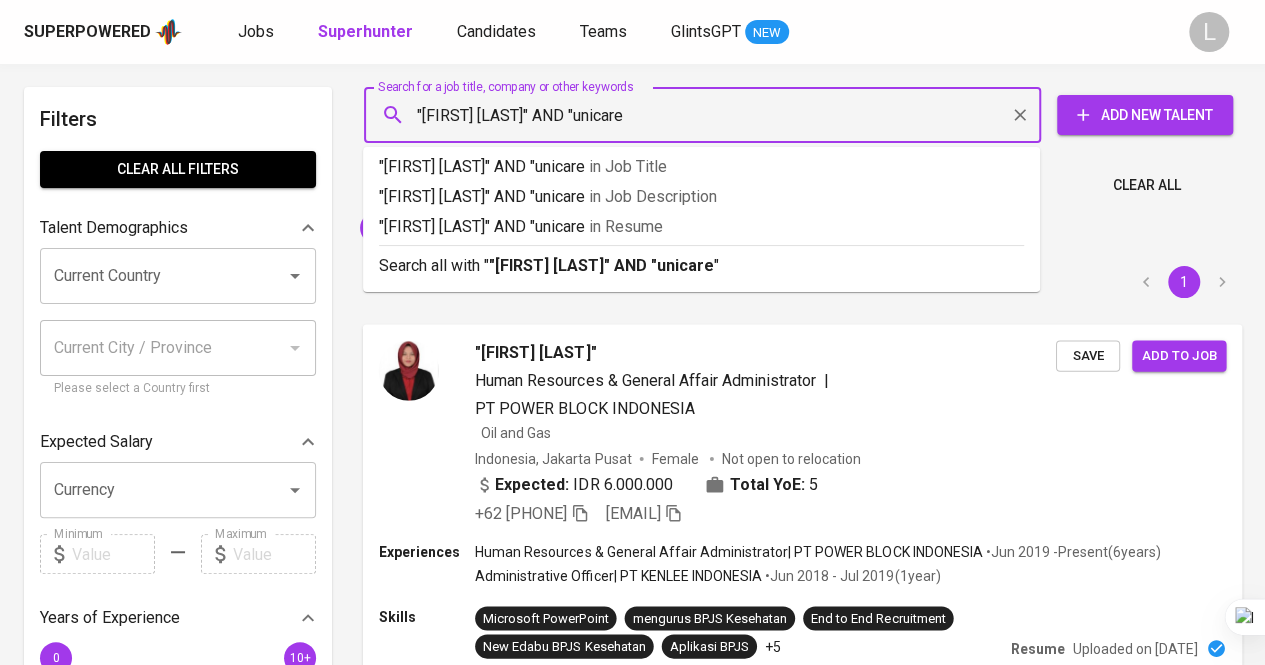 type on ""Angela Caroline" AND "unicare"" 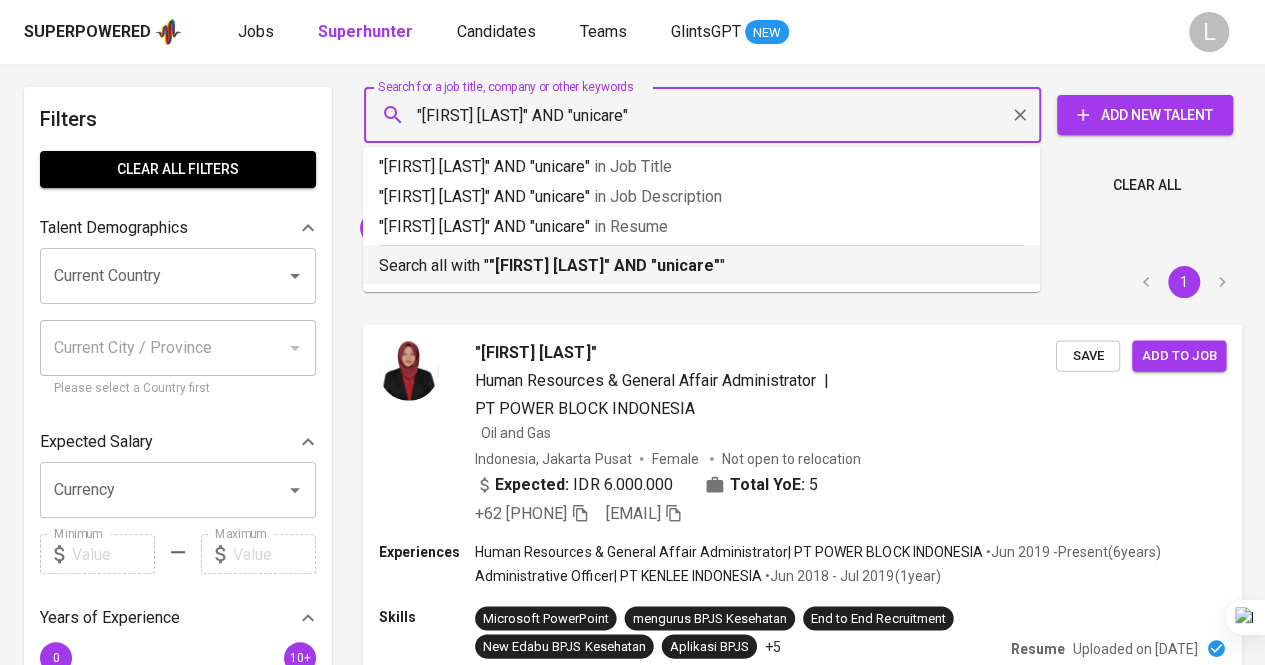 click on ""Angela Caroline" AND "unicare"" at bounding box center (604, 265) 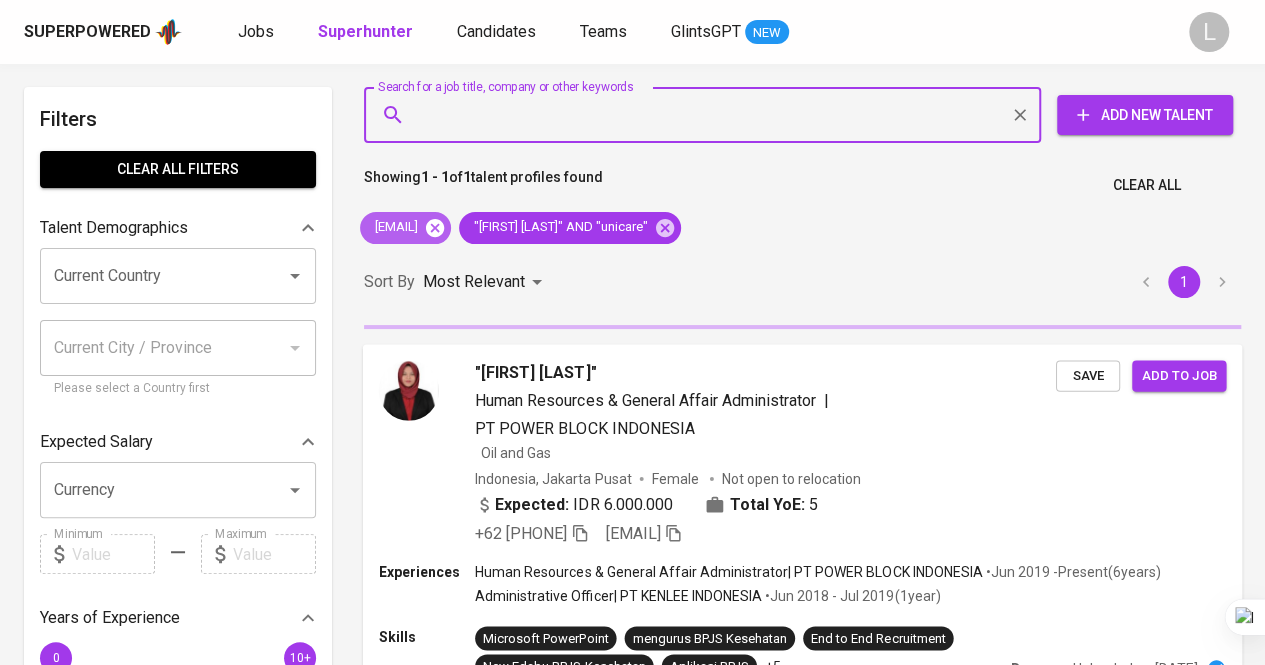 click 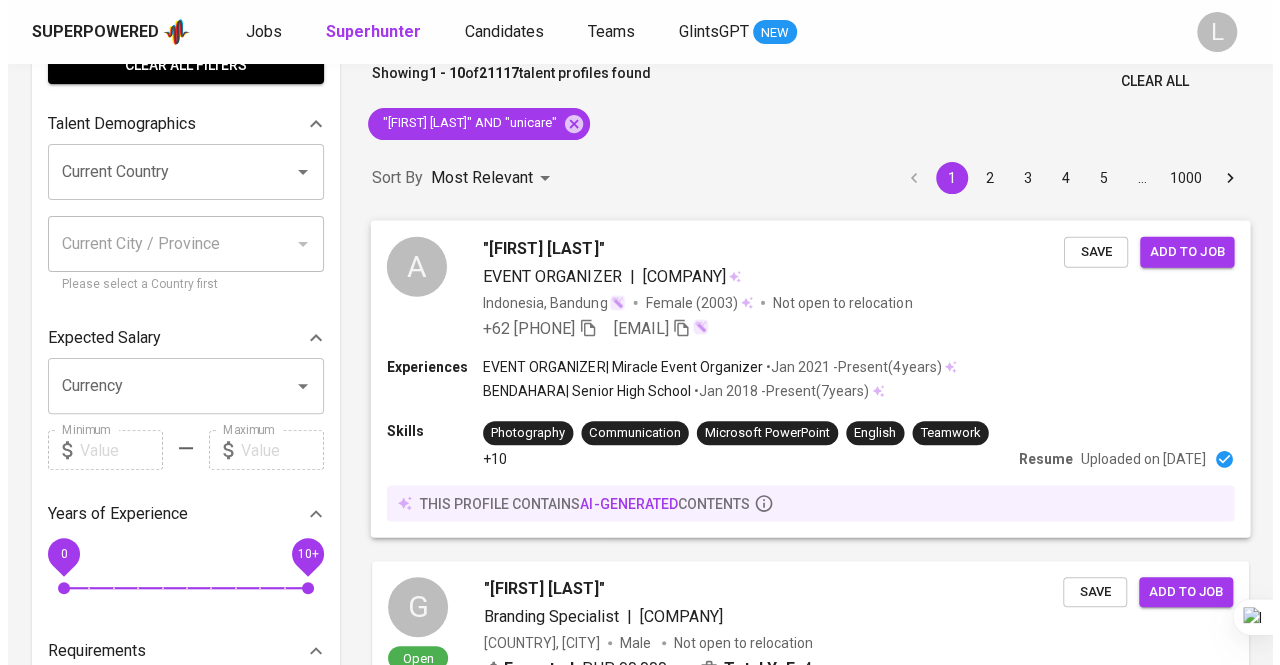scroll, scrollTop: 106, scrollLeft: 0, axis: vertical 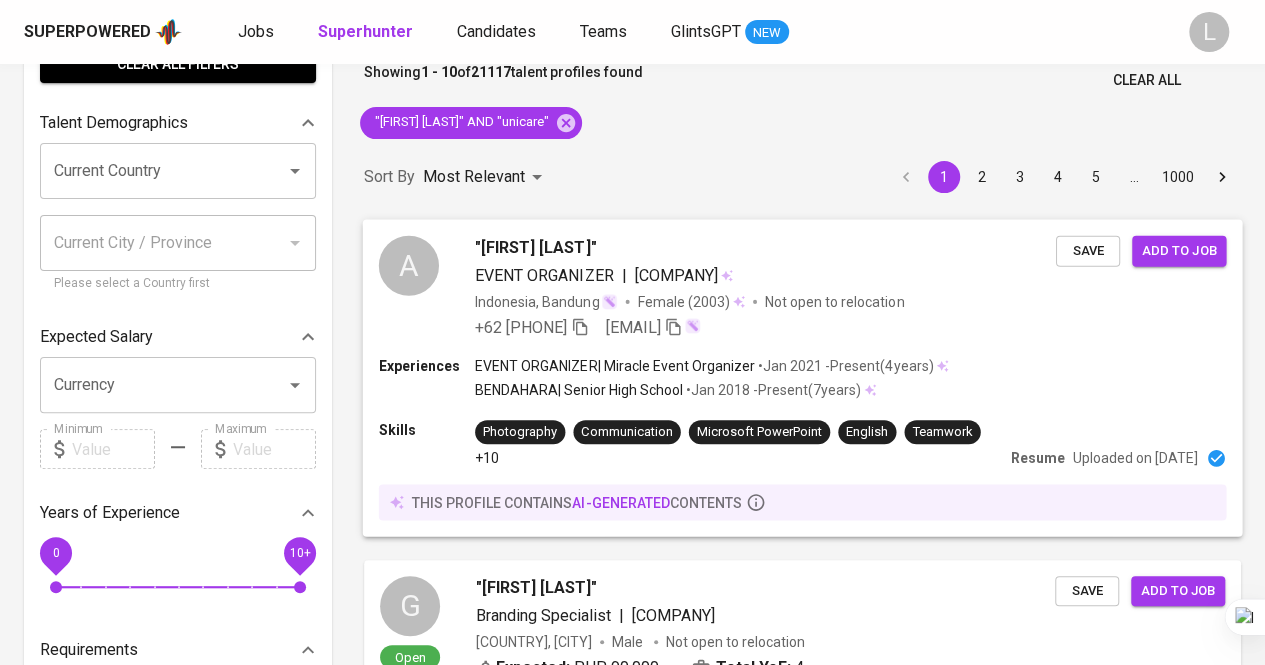 click on "angela carolina" at bounding box center [535, 247] 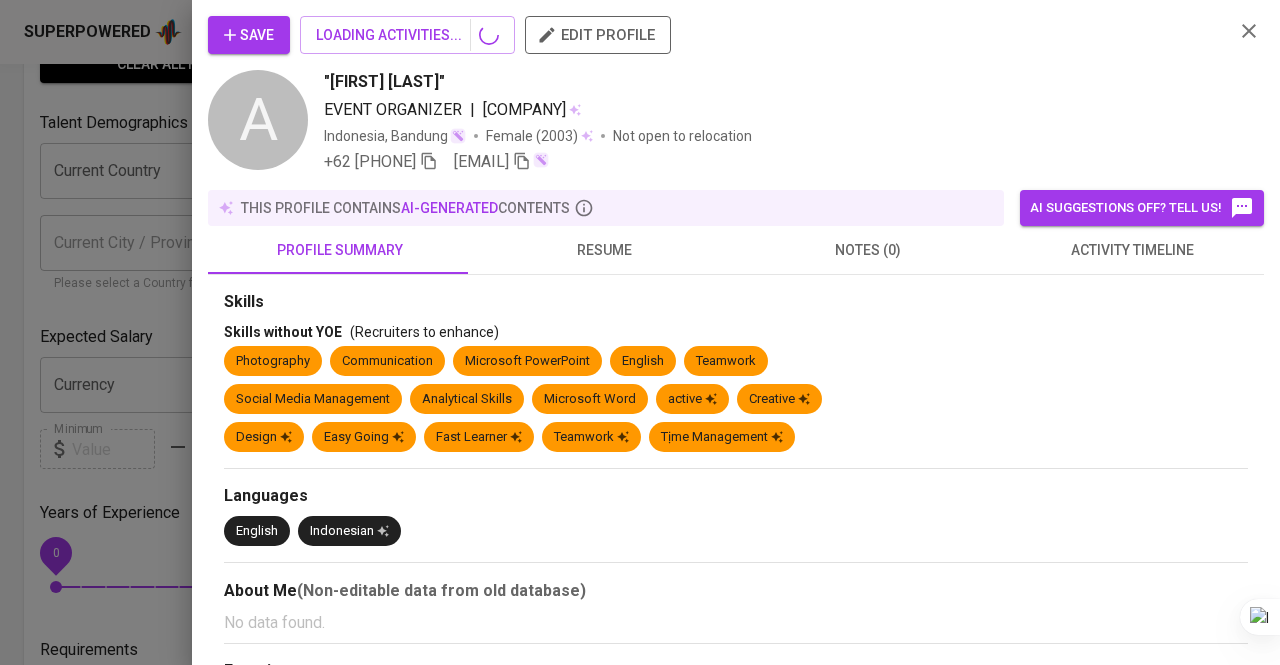 click on "Save LOADING ACTIVITIES...   edit profile A angela carolina EVENT ORGANIZER | Miracle Event Organizer Indonesia, Bandung Female   (2003) Not open to relocation +62 882-2052-1311   angela.chubie@gmail.com   this profile contains  AI-generated  contents AI suggestions off? Tell us! profile summary resume notes (0) activity timeline Skills Skills without YOE (Recruiters to enhance) Photography Communication Microsoft PowerPoint English Teamwork Social Media Management Analytical Skills Microsoft Word active Creative Design Easy Going Fast Learner Teamwork  Tịme Management Languages English Indonesian About Me  (Non-editable data from old database) No data found. Experiences No data found. Educations  (Non-editable data from old database) No data found. below are  AI-generated  contents Experiences EVENT ORGANIZER (Event Planner) Jan 2021 -  Present Miracle Event Organizer   4  years Inferred Skill(s) No data found. BENDAHARA (Barista) Jan 2018 -  Present Senior High School   7  years Inferred Skill(s)" at bounding box center (640, 332) 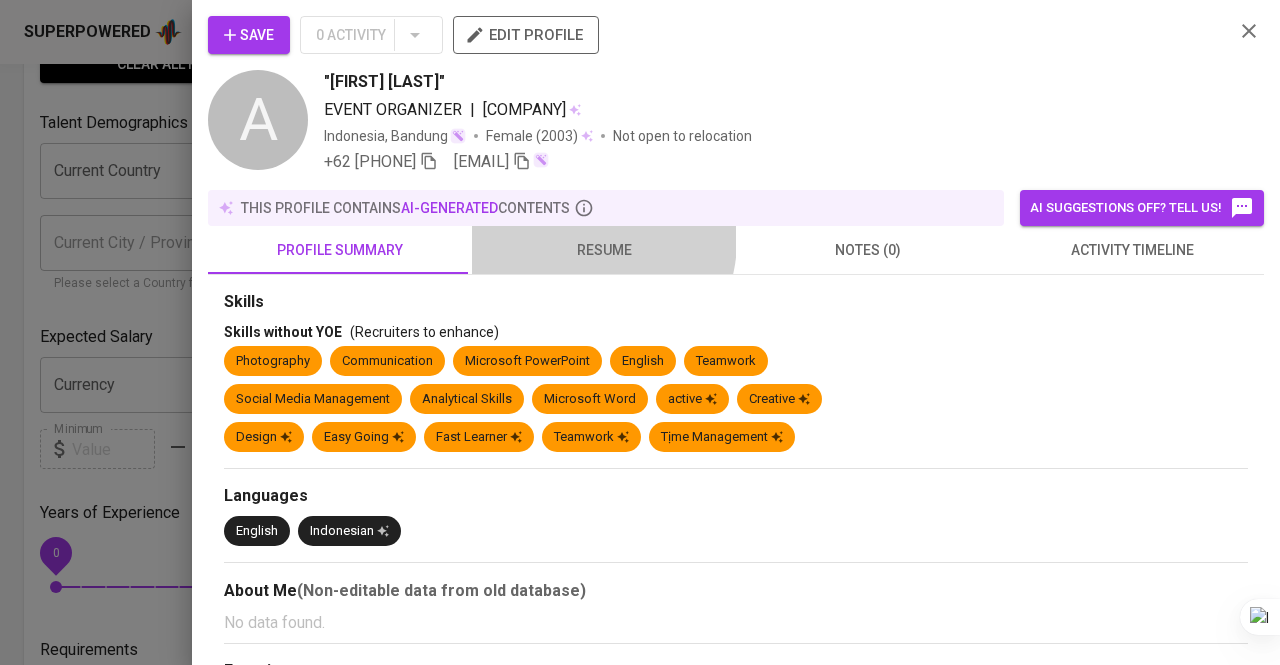 click on "resume" at bounding box center [604, 250] 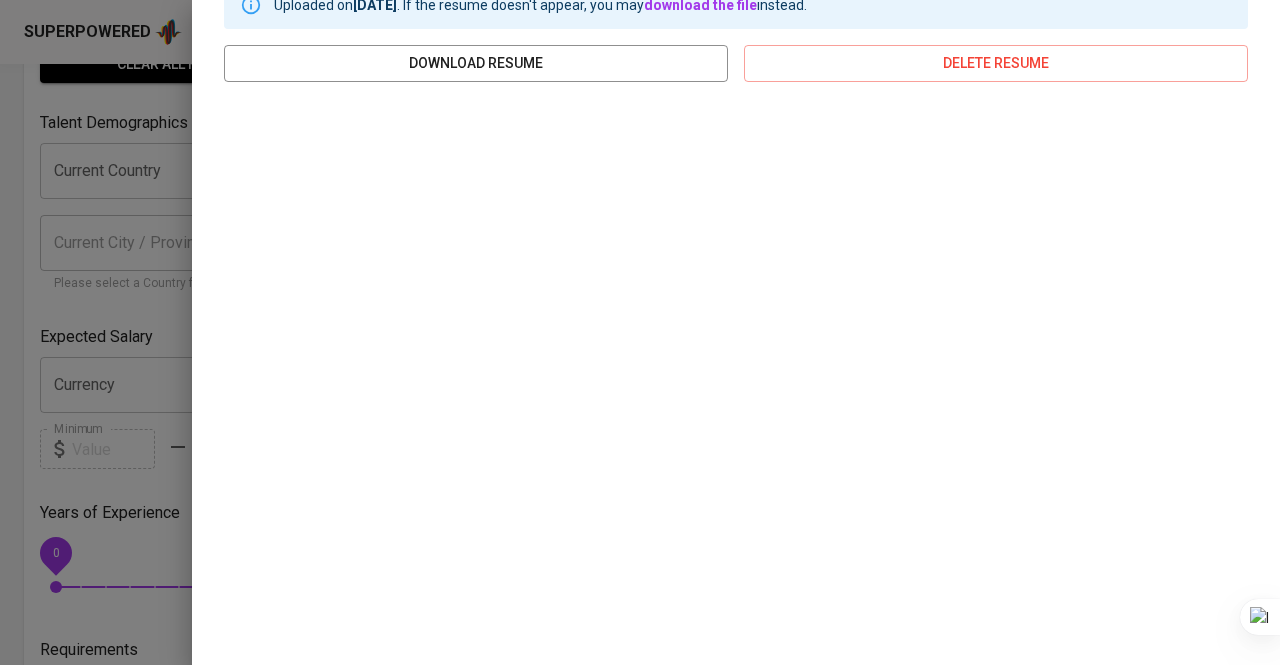 scroll, scrollTop: 0, scrollLeft: 0, axis: both 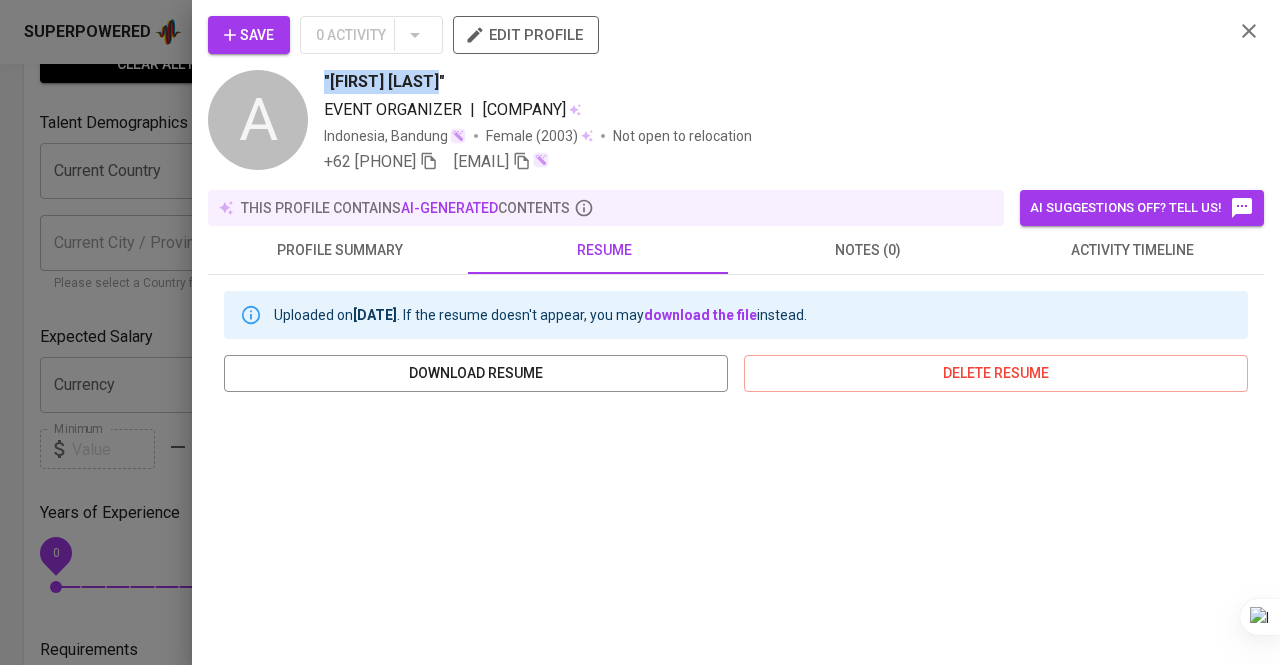 drag, startPoint x: 320, startPoint y: 80, endPoint x: 477, endPoint y: 70, distance: 157.31815 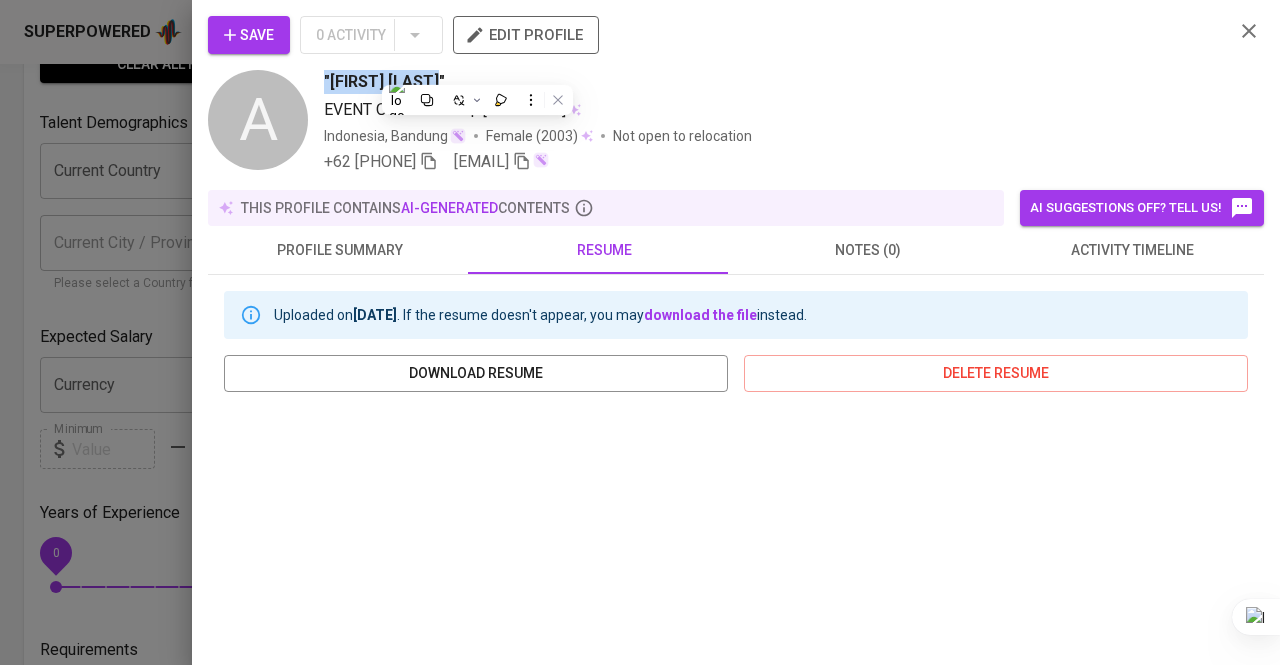 copy on "angela carolina" 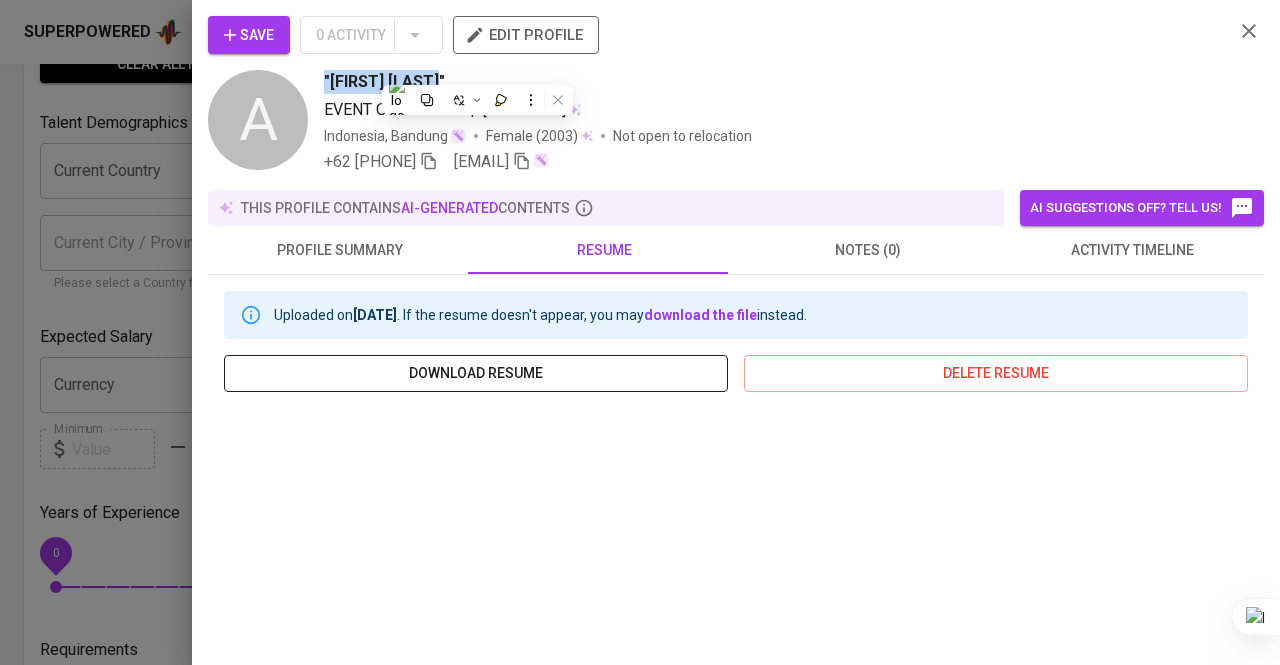 scroll, scrollTop: 372, scrollLeft: 0, axis: vertical 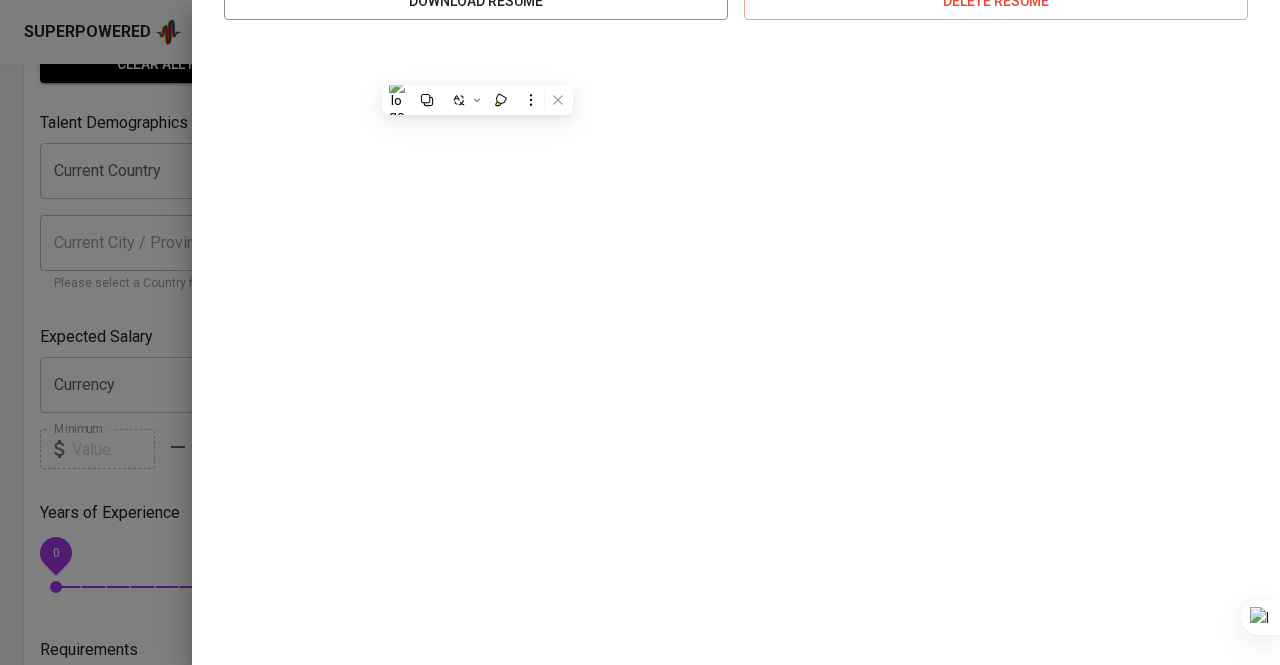 click at bounding box center [640, 332] 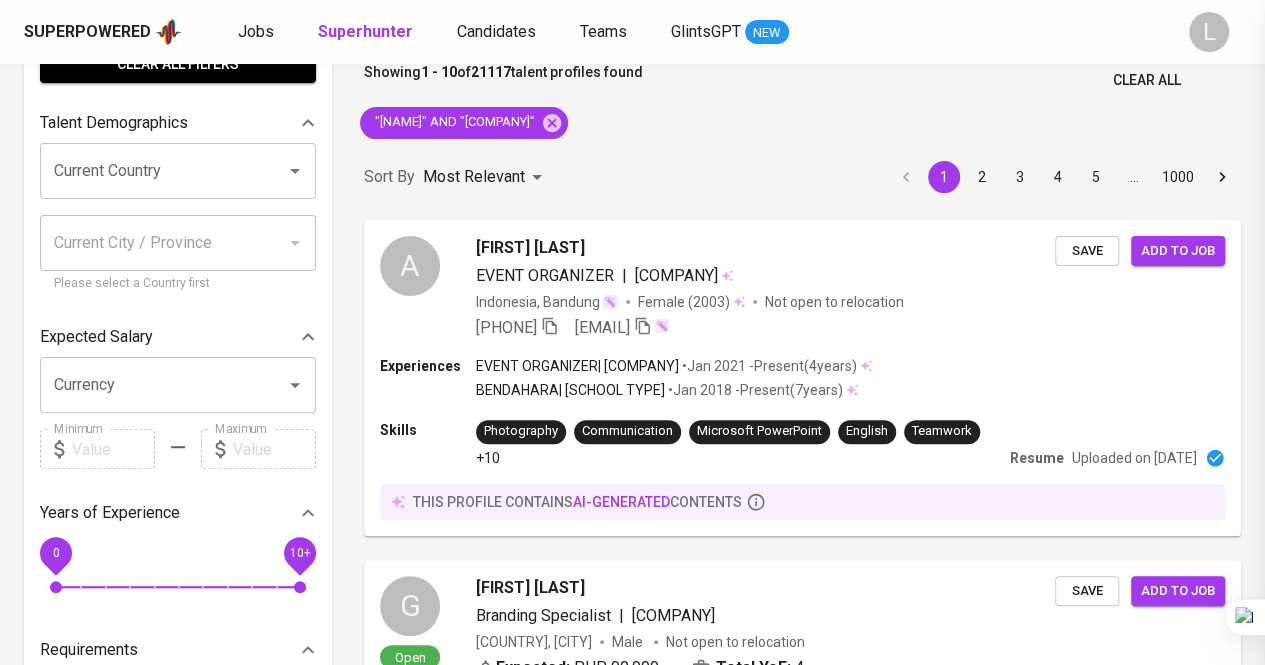 scroll, scrollTop: 0, scrollLeft: 0, axis: both 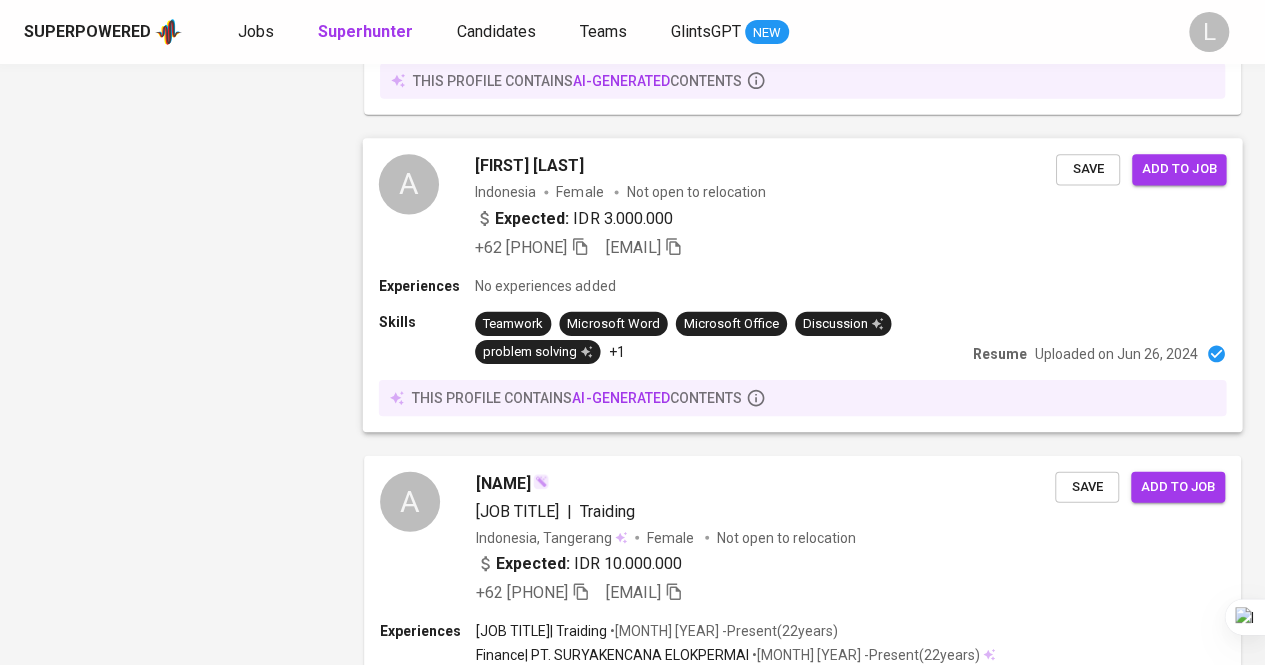 click on "Angel caroline" at bounding box center [529, 167] 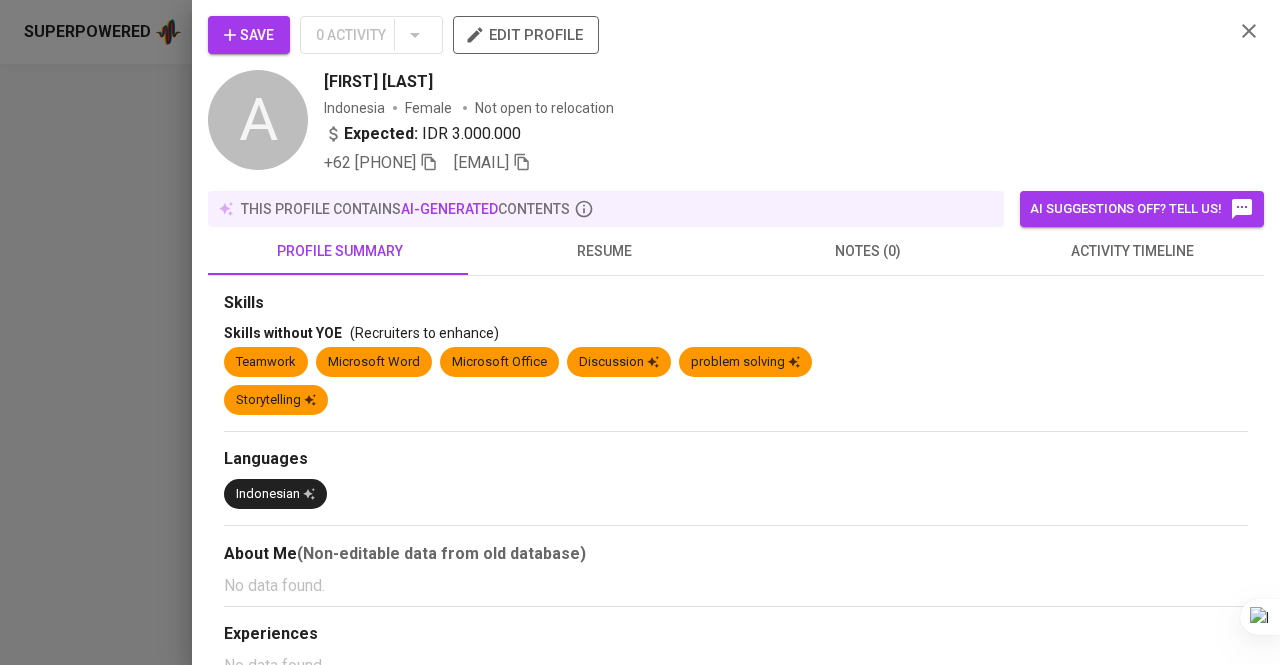 click on "resume" at bounding box center (604, 251) 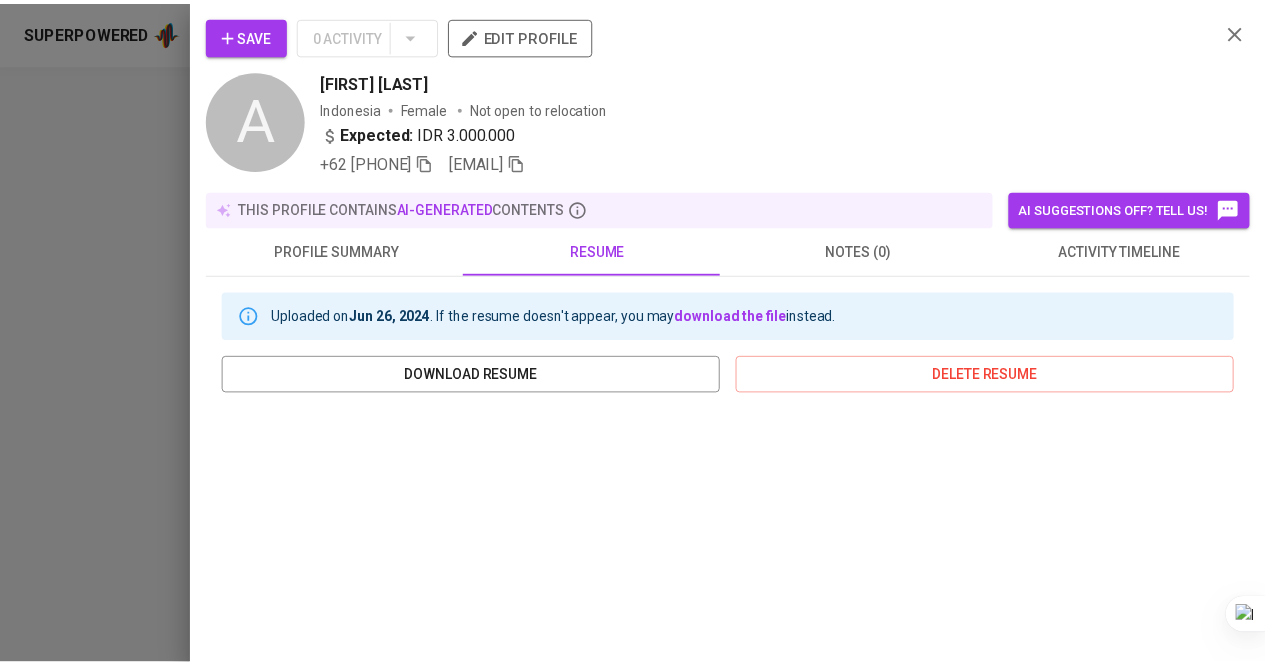 scroll, scrollTop: 277, scrollLeft: 0, axis: vertical 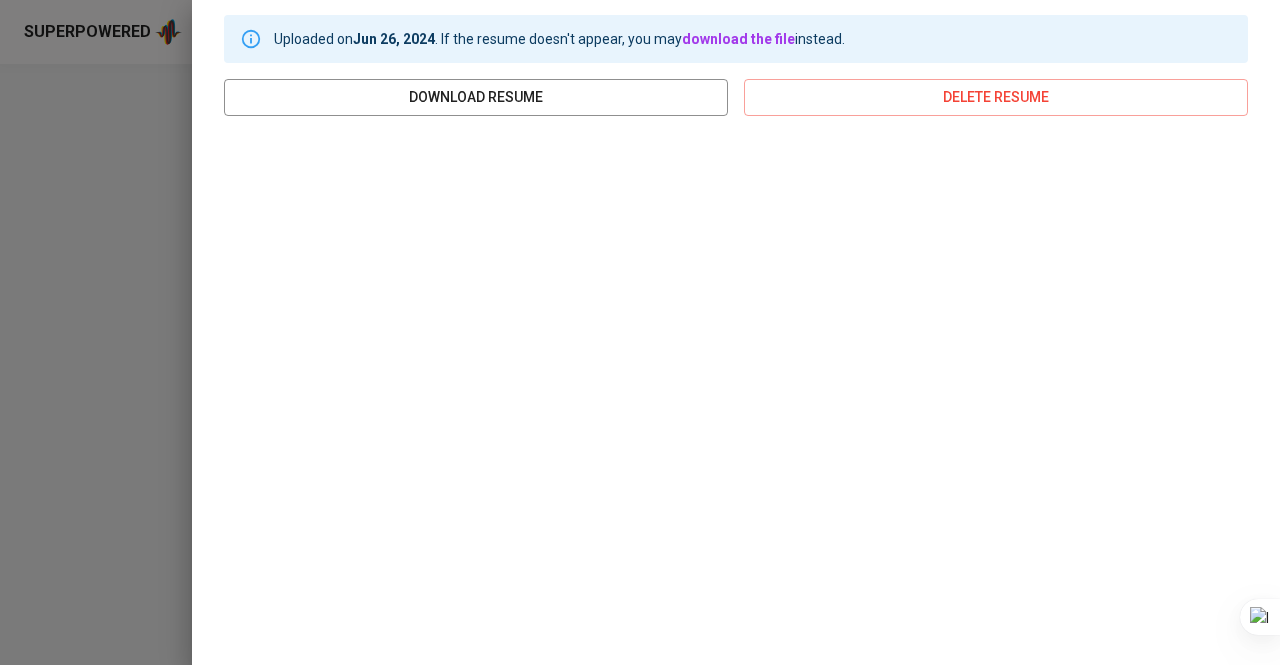 click at bounding box center (640, 332) 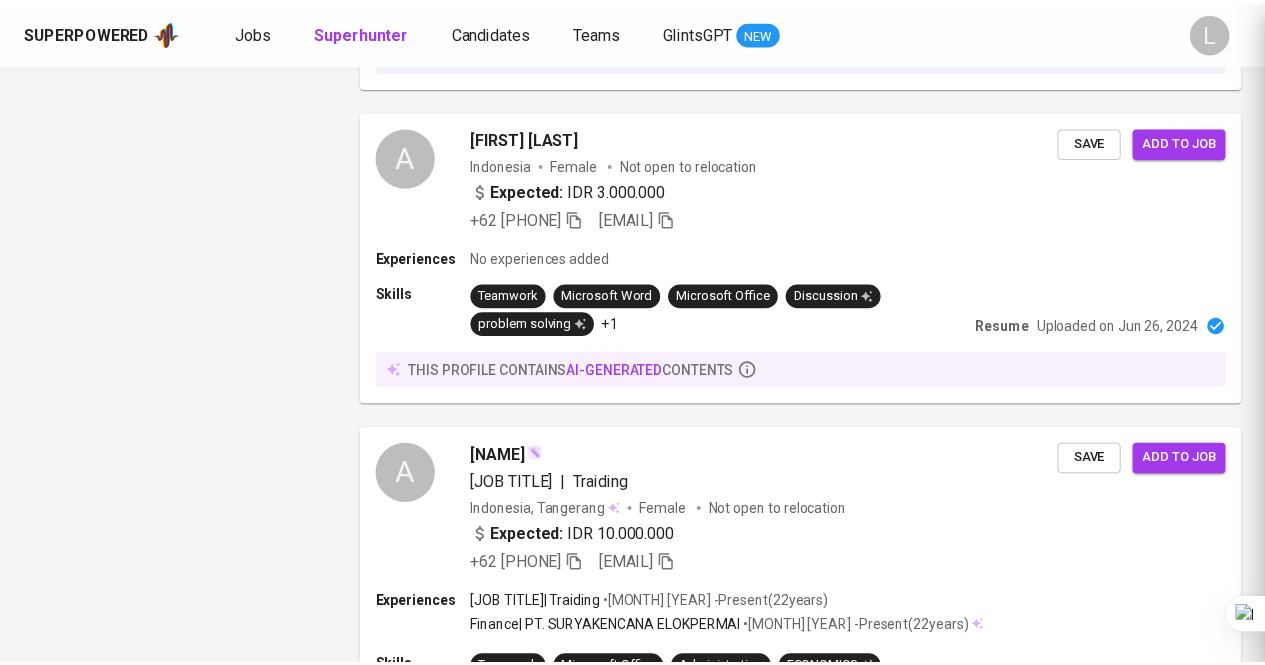scroll, scrollTop: 0, scrollLeft: 0, axis: both 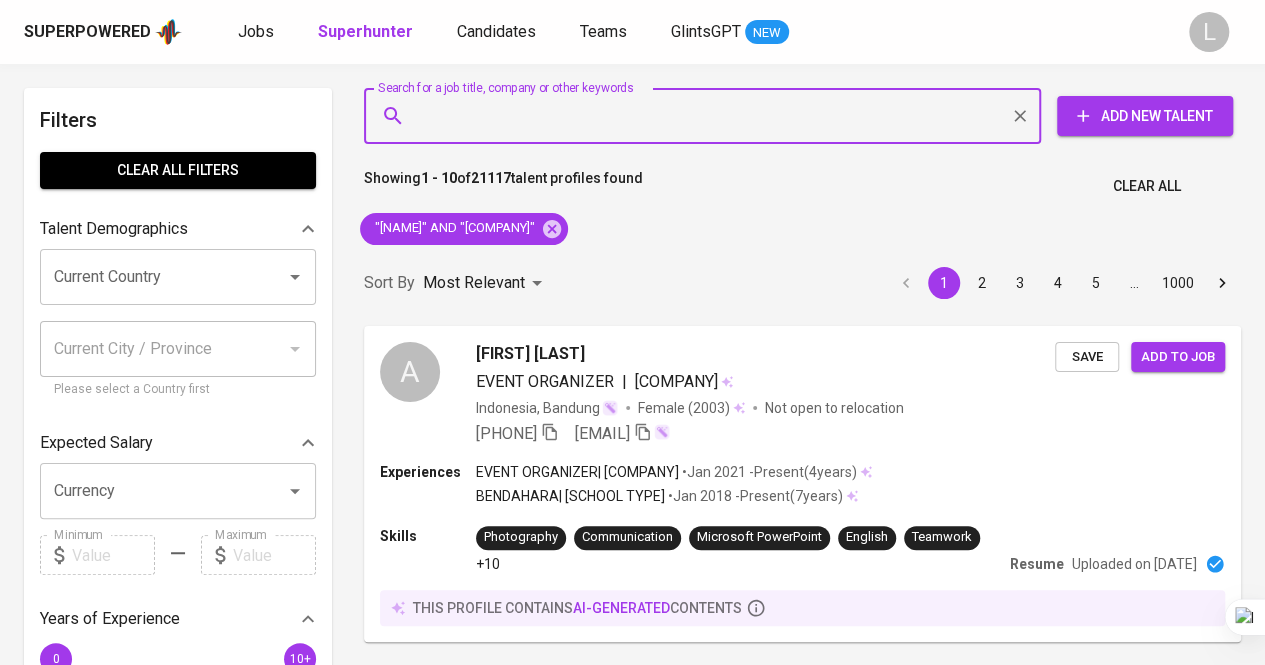 click on "Search for a job title, company or other keywords" at bounding box center (707, 116) 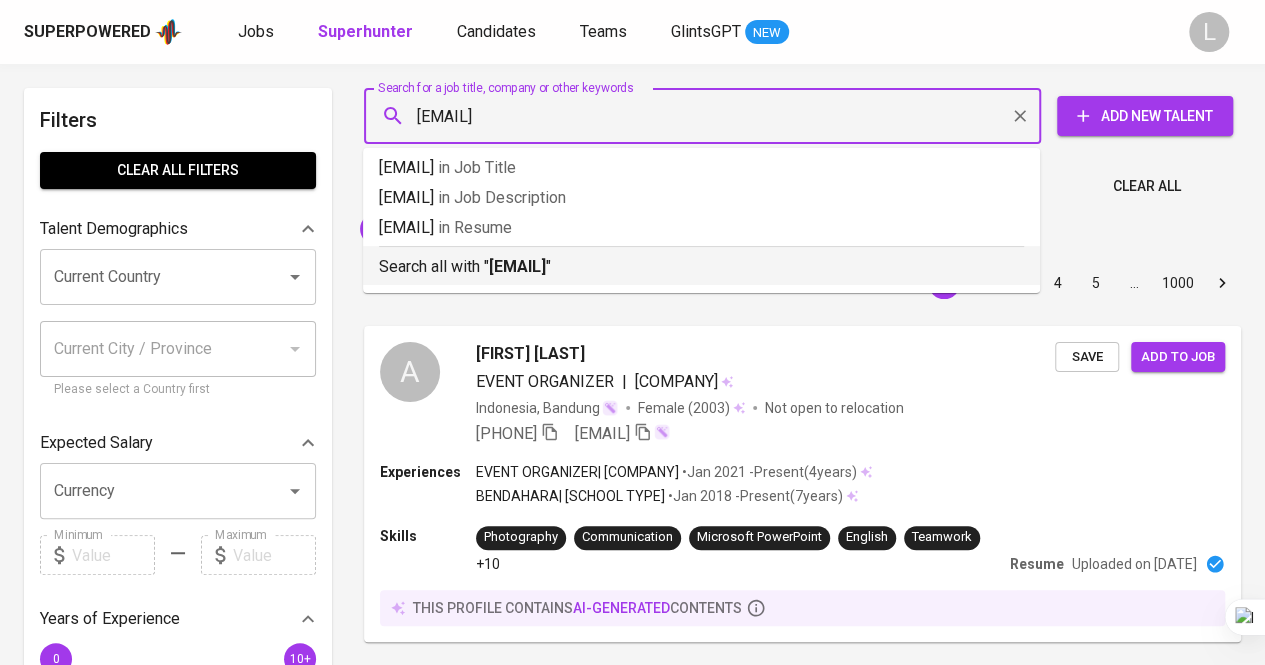 click on "ayeshadf@gmail.com" at bounding box center [517, 266] 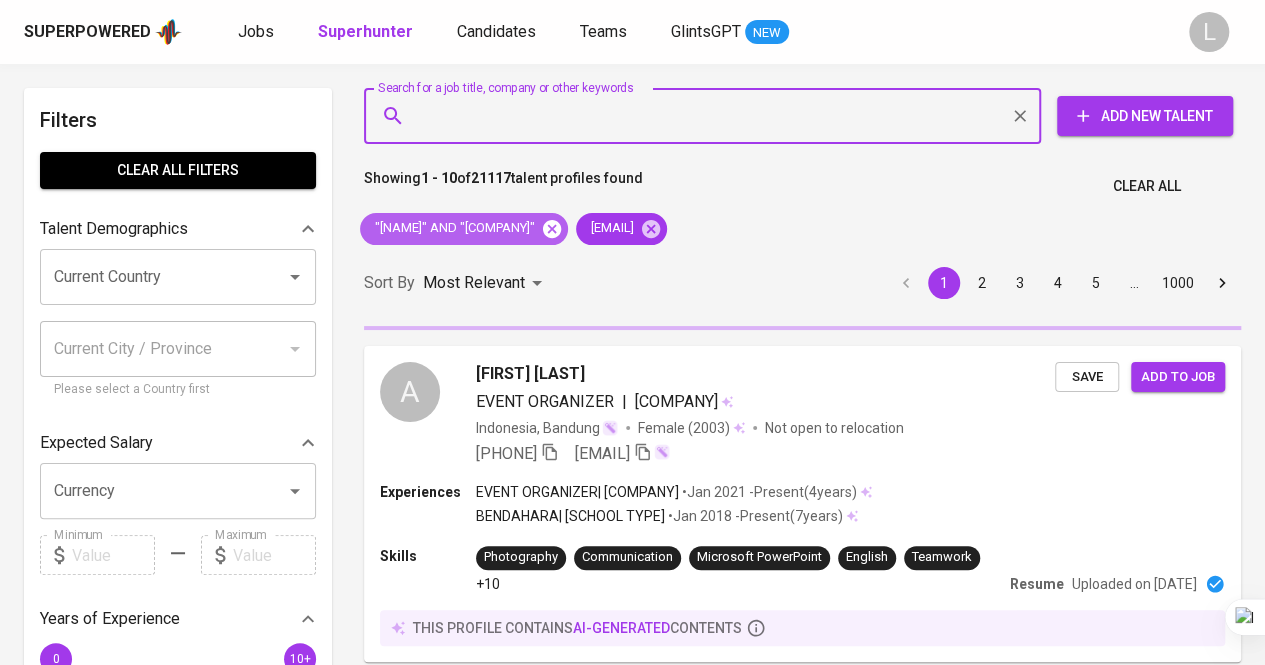 click 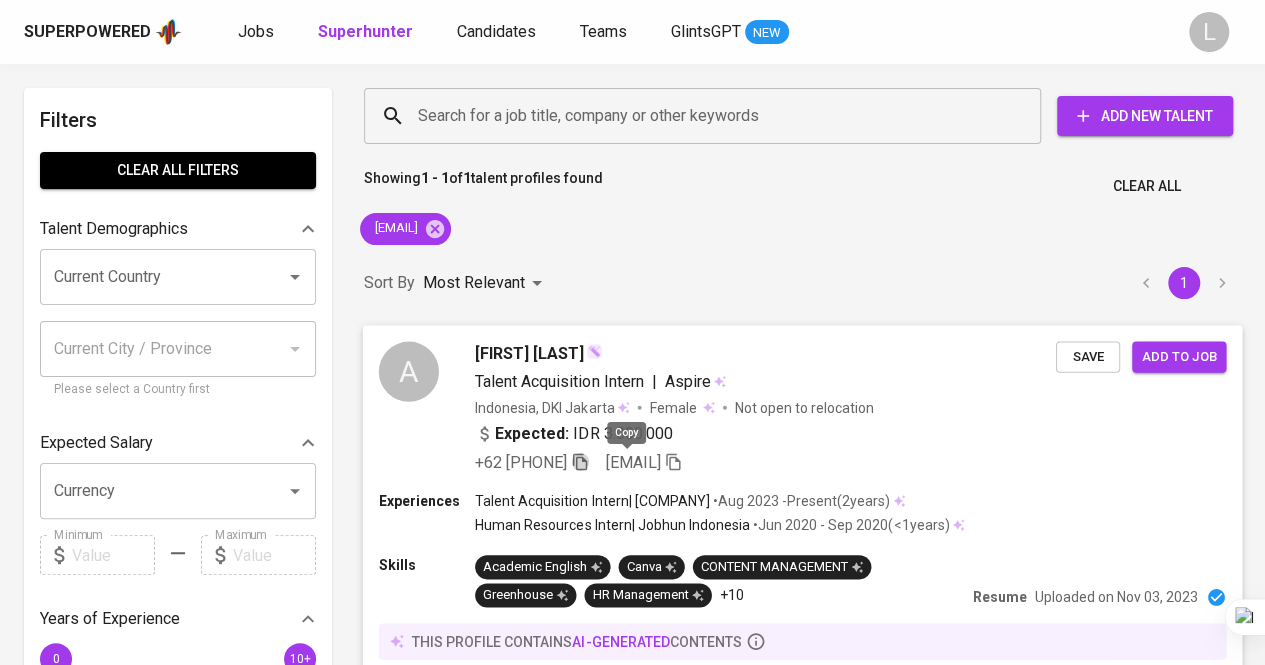 click 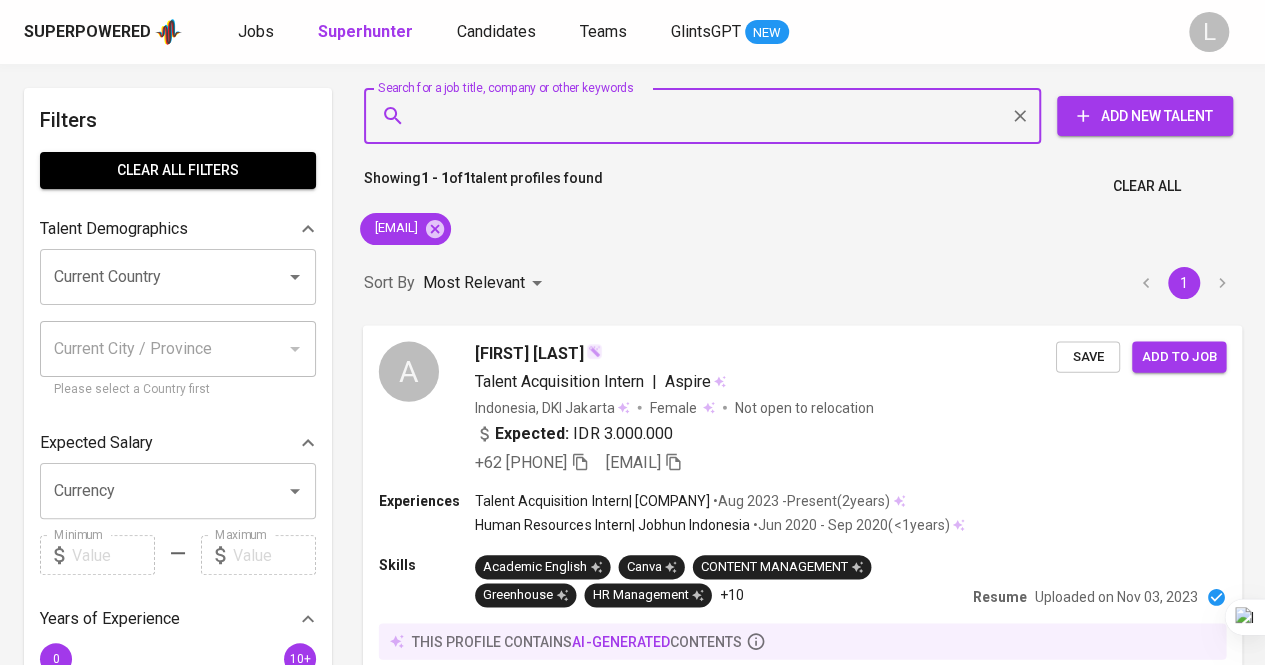 click on "Search for a job title, company or other keywords" at bounding box center (707, 116) 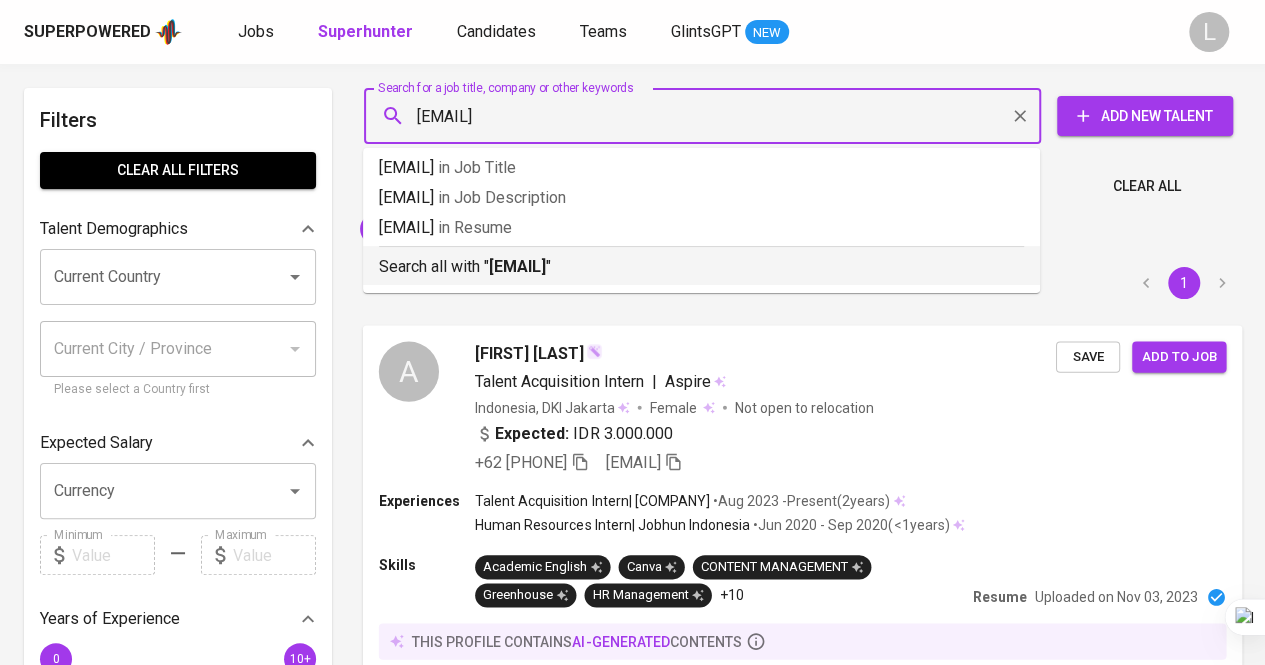 click on "elranggaleonardo@gmail.com" at bounding box center (517, 266) 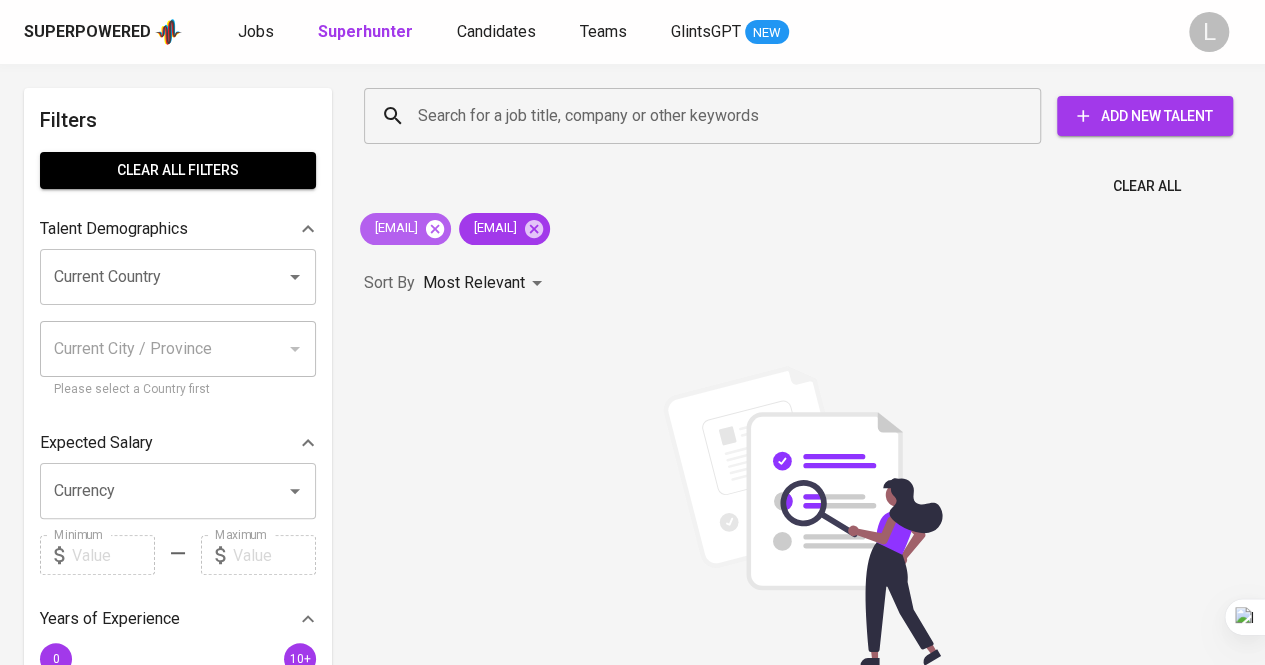 click 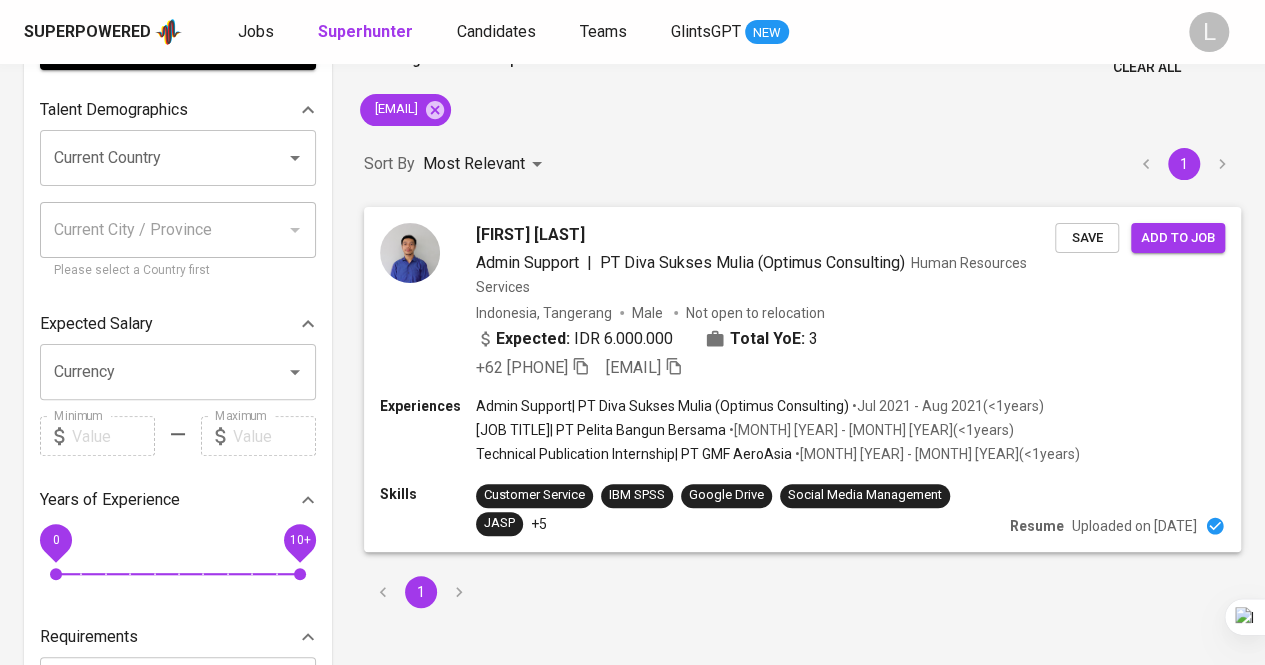 scroll, scrollTop: 120, scrollLeft: 0, axis: vertical 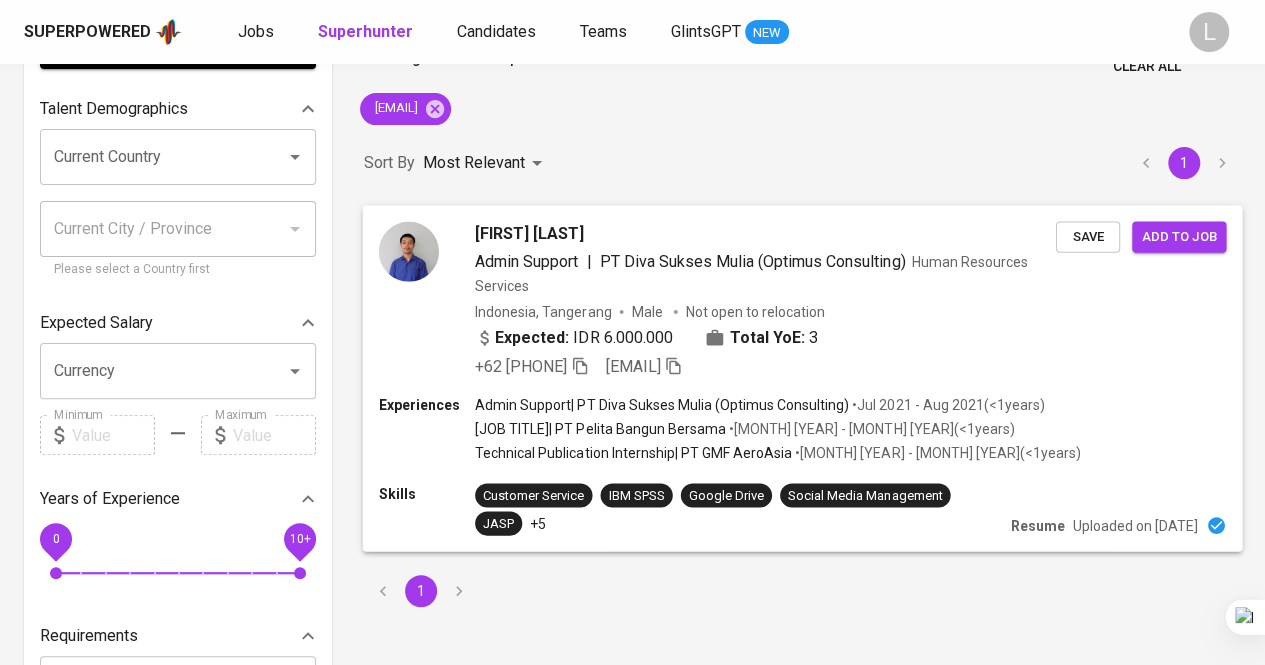 click on "+62 877-7360-4925   elranggaleonardo@gmail.com" at bounding box center (579, 366) 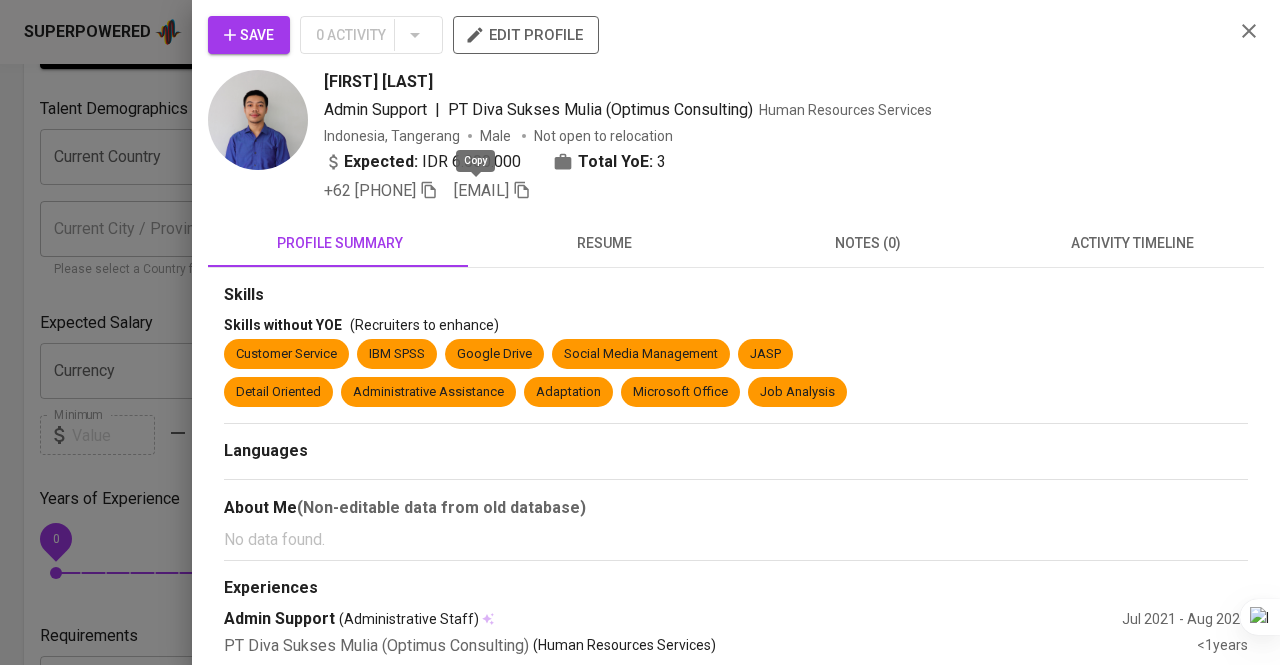 click 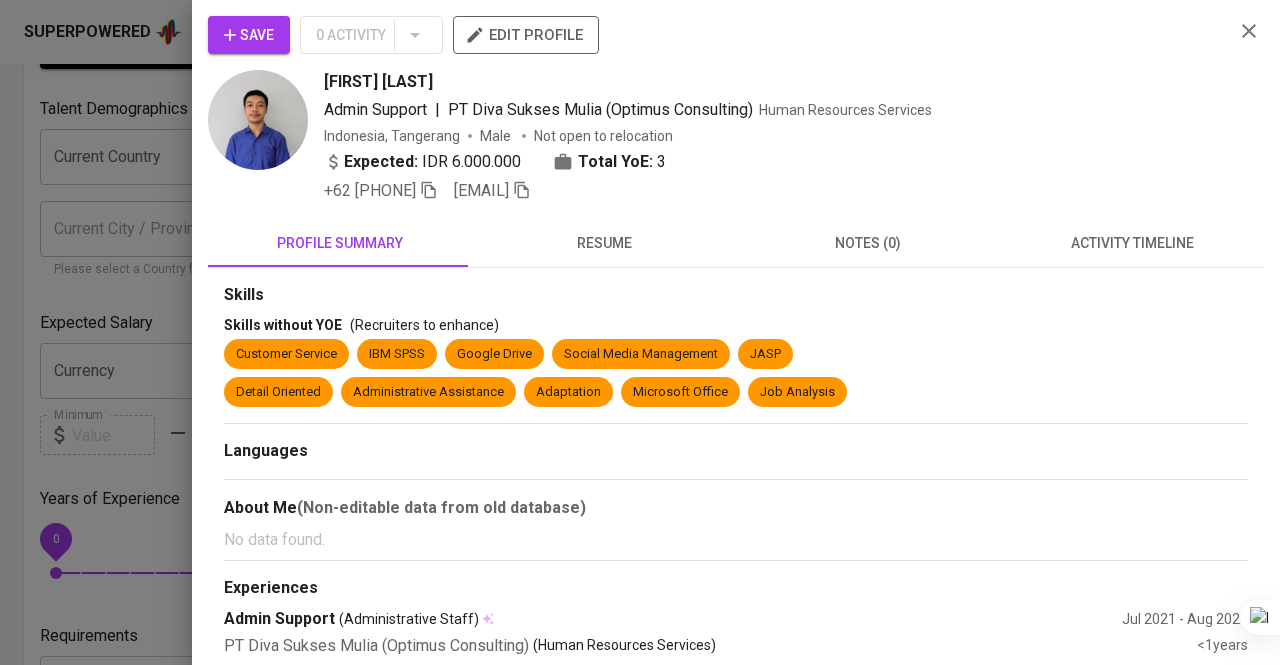 click at bounding box center (640, 332) 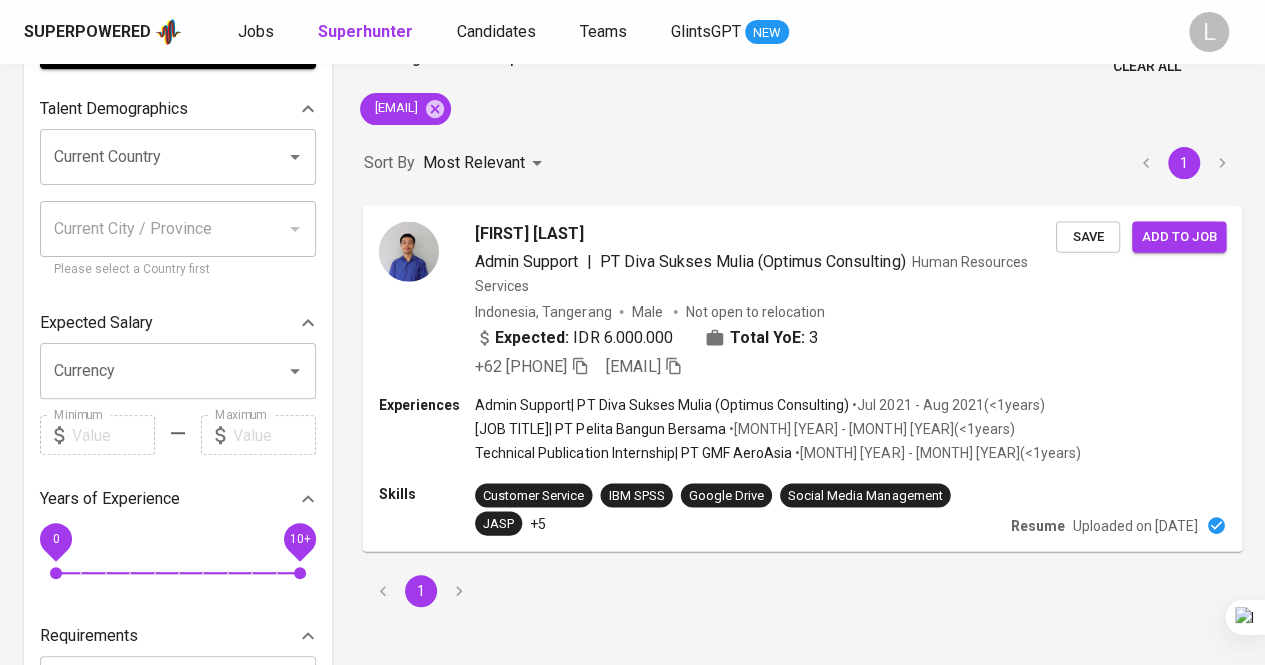 scroll, scrollTop: 0, scrollLeft: 0, axis: both 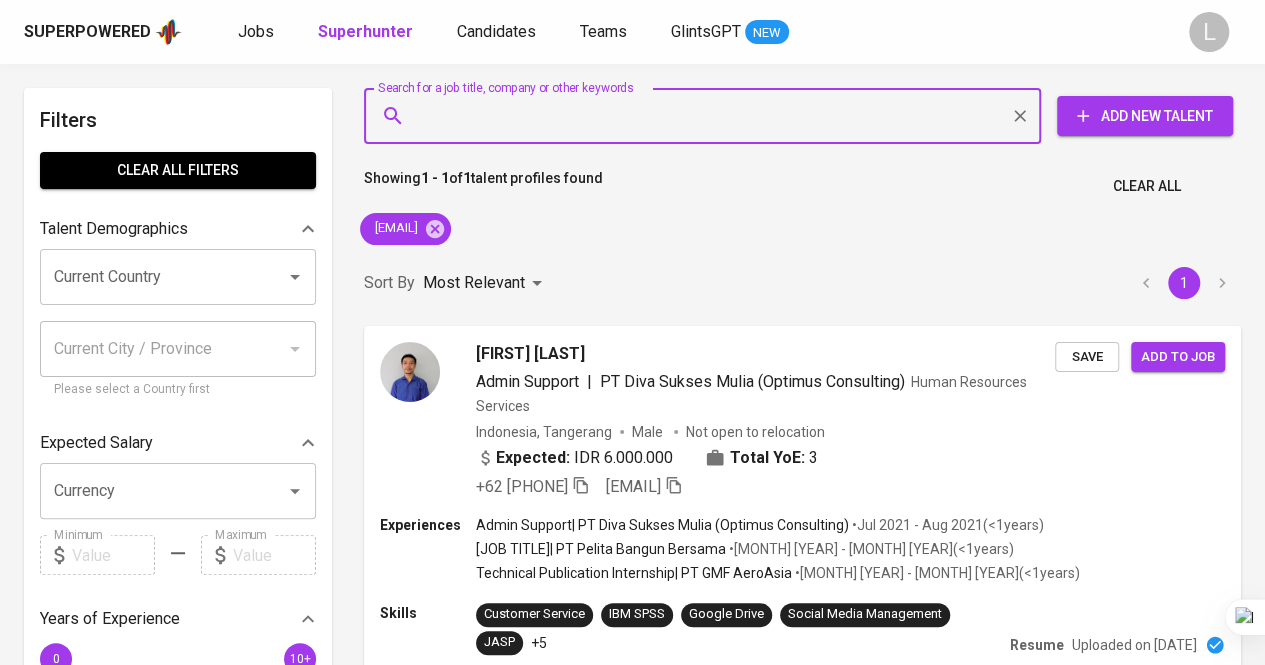 click on "Search for a job title, company or other keywords" at bounding box center [707, 116] 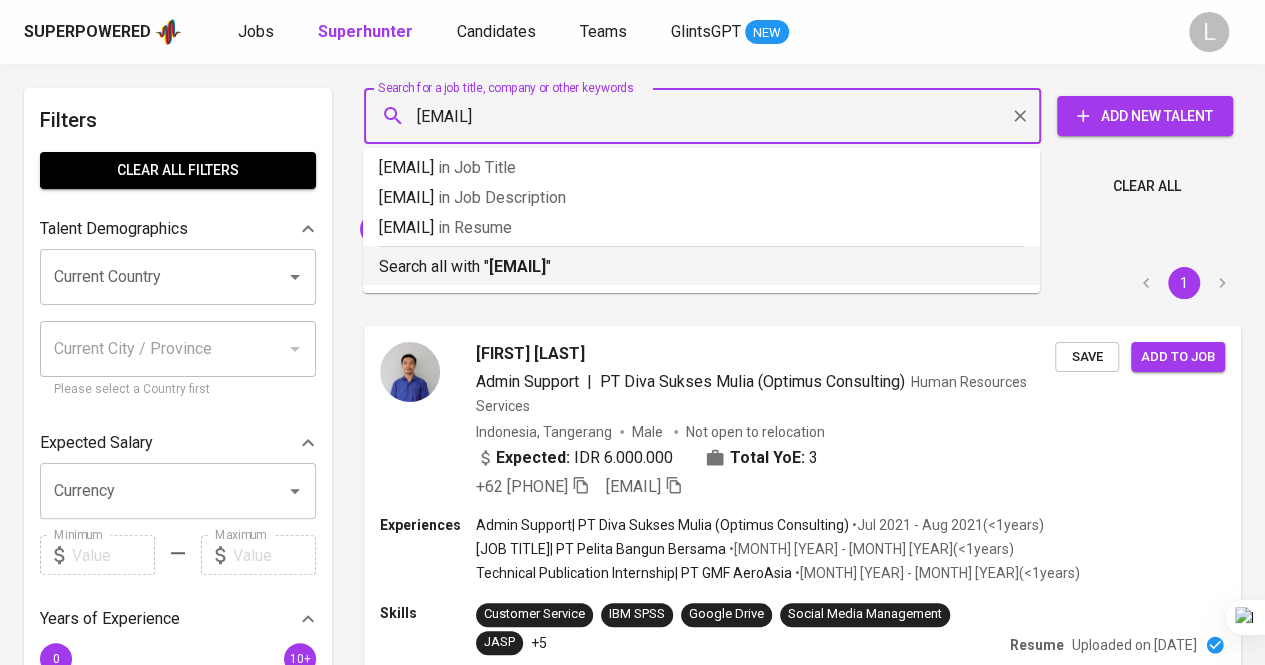 click on "[EMAIL]" at bounding box center (517, 266) 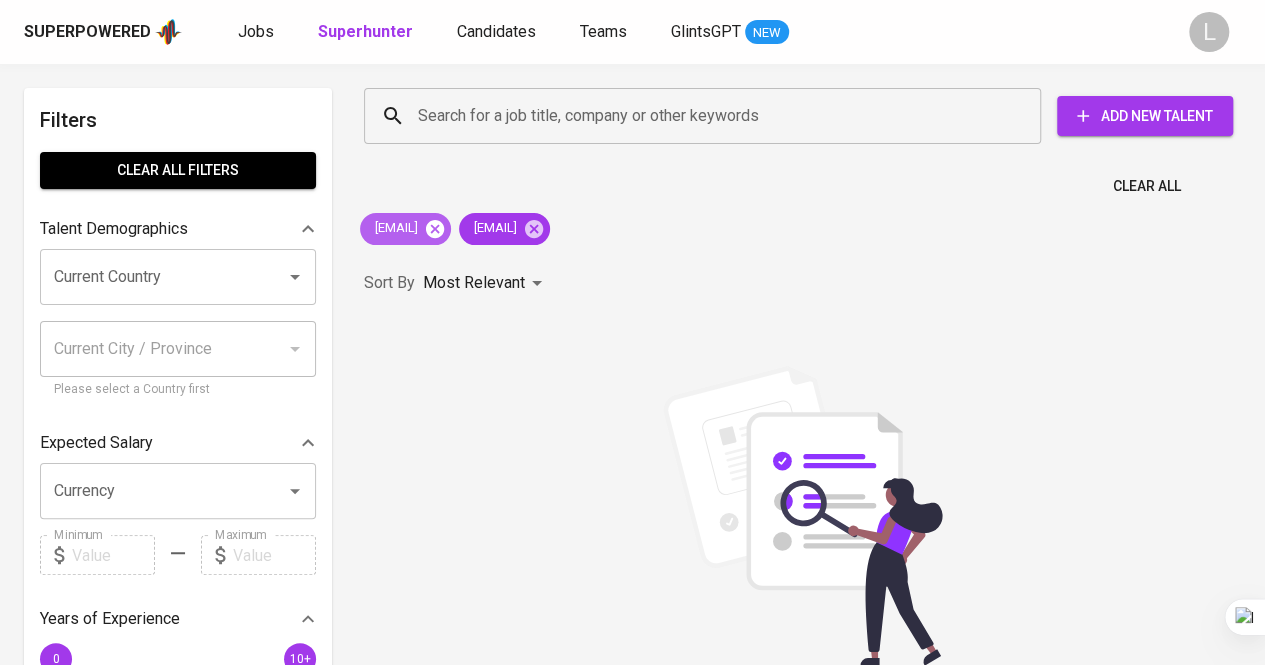 click 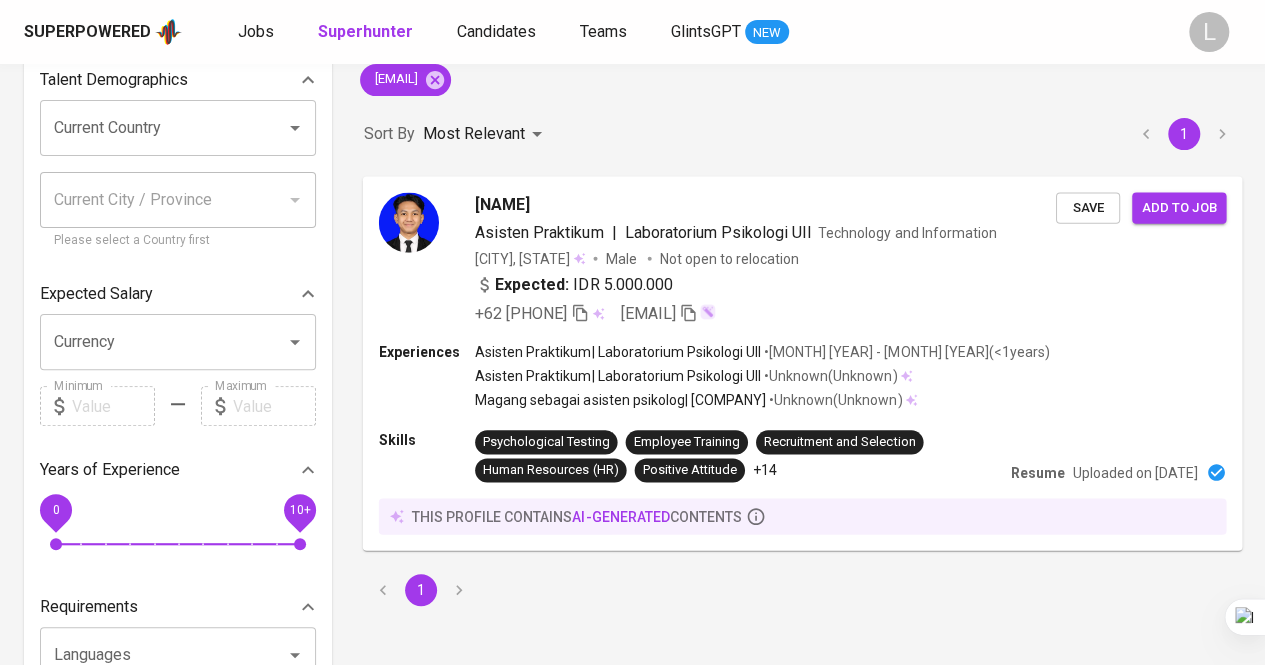 scroll, scrollTop: 150, scrollLeft: 0, axis: vertical 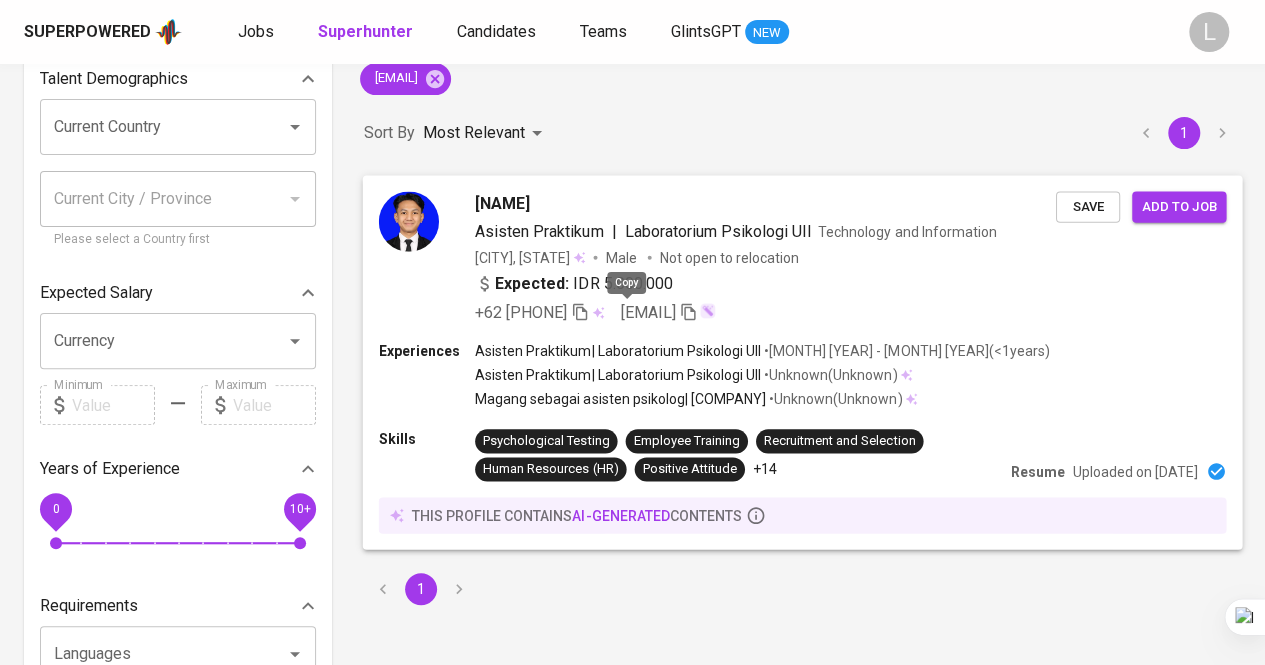 click 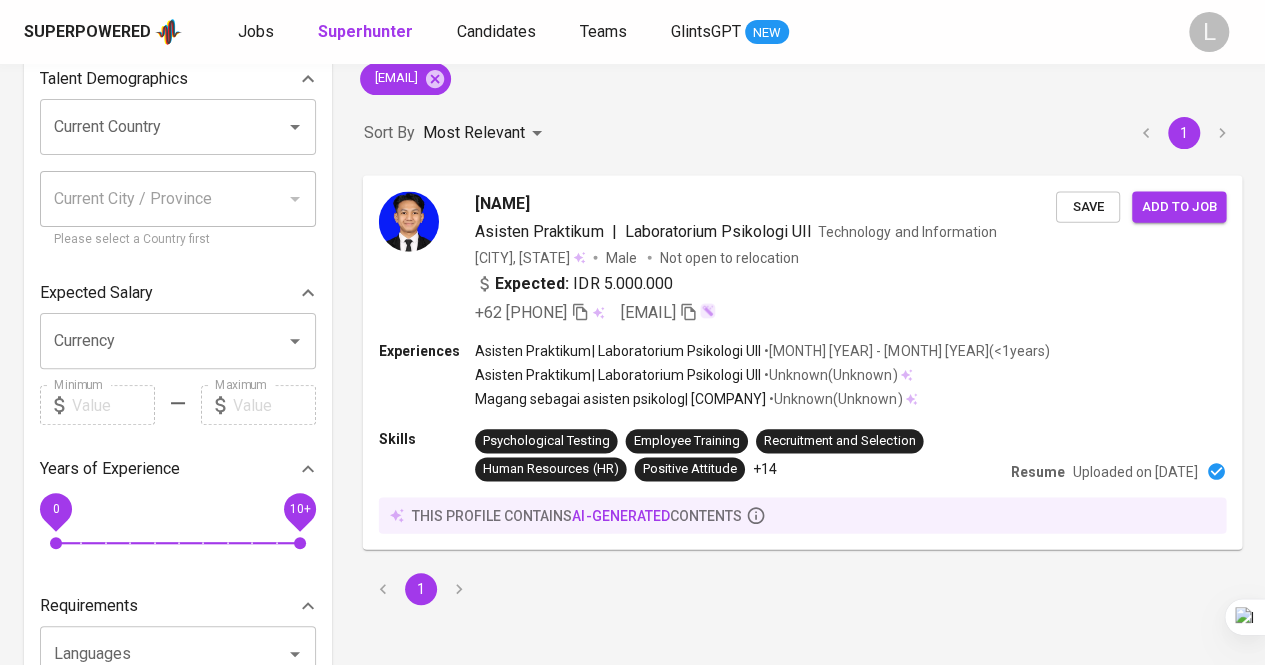 scroll, scrollTop: 0, scrollLeft: 0, axis: both 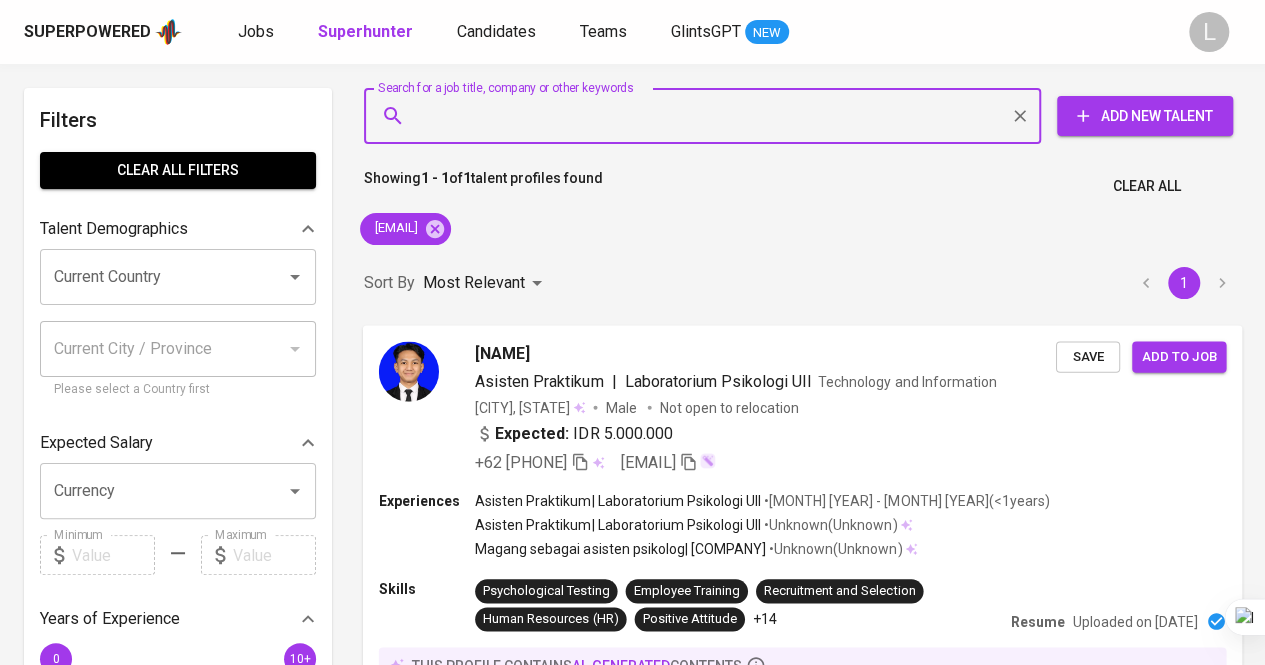 click on "Search for a job title, company or other keywords" at bounding box center (707, 116) 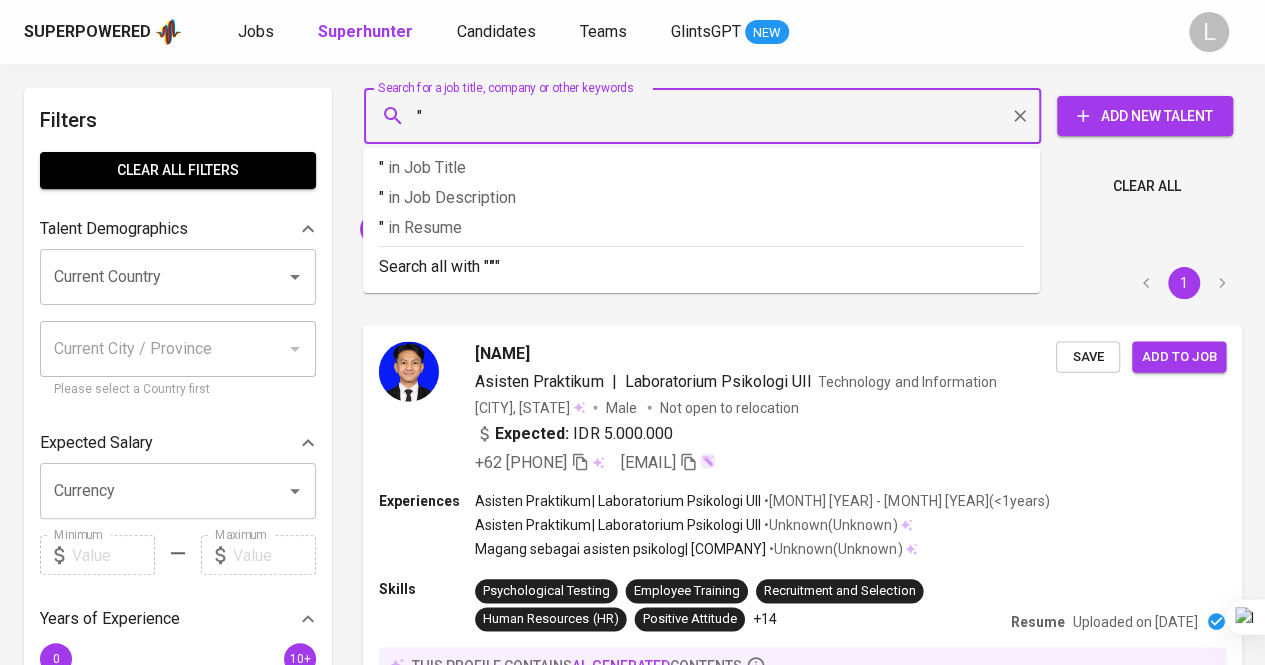 paste on "[FIRST] [LAST]" 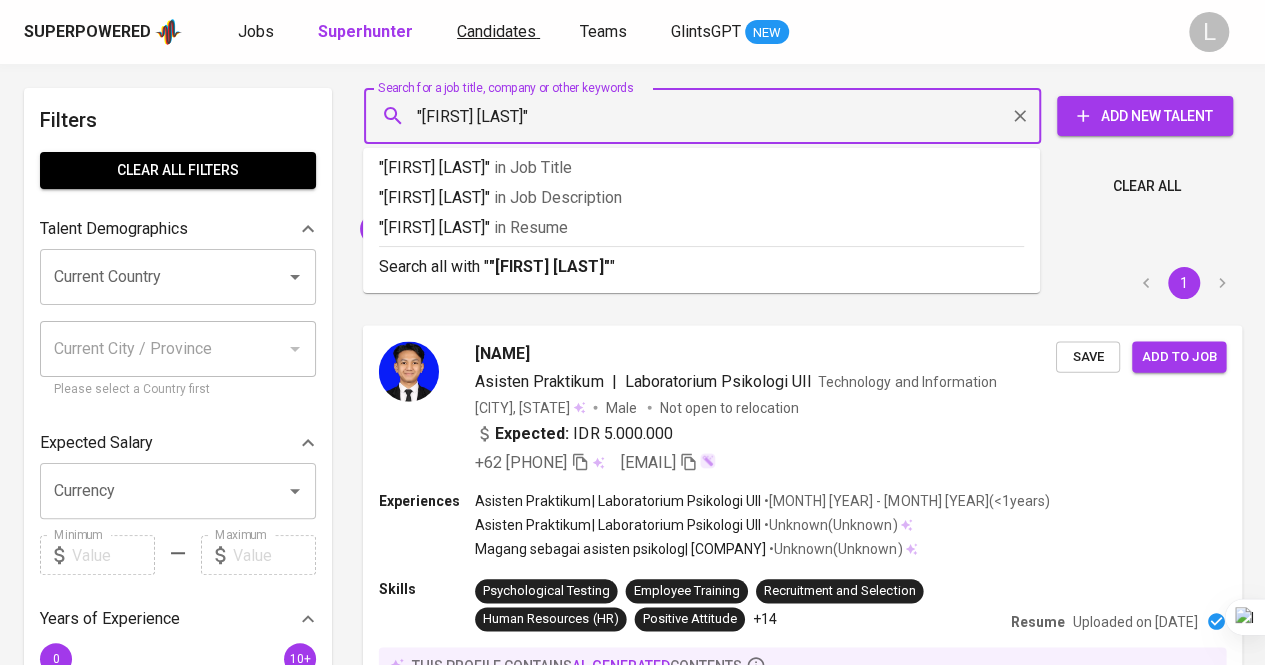 type on ""[FIRST] [LAST]"" 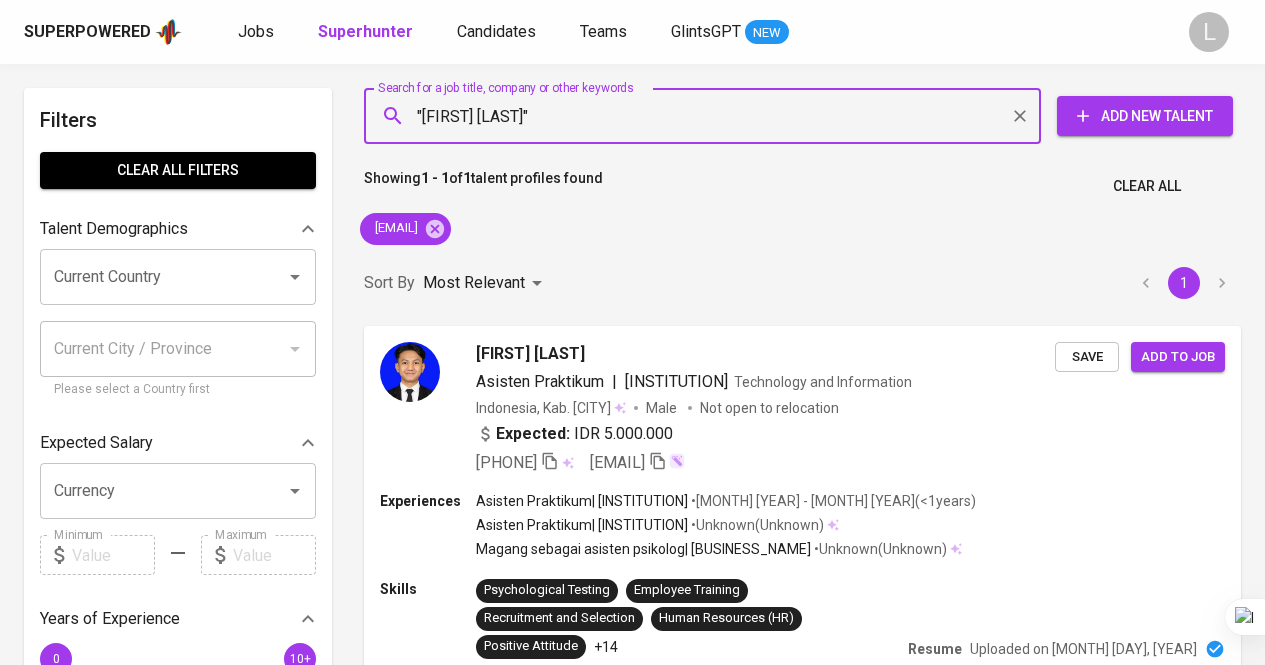 scroll, scrollTop: 0, scrollLeft: 0, axis: both 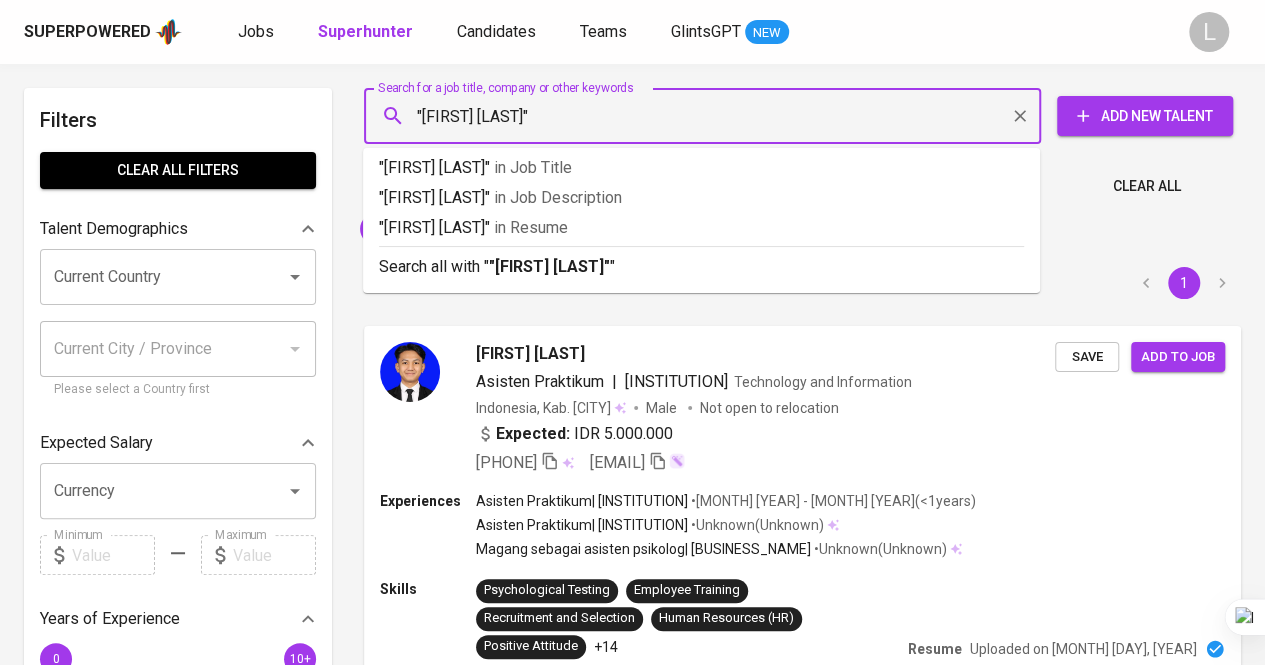 drag, startPoint x: 591, startPoint y: 120, endPoint x: 422, endPoint y: 113, distance: 169.14491 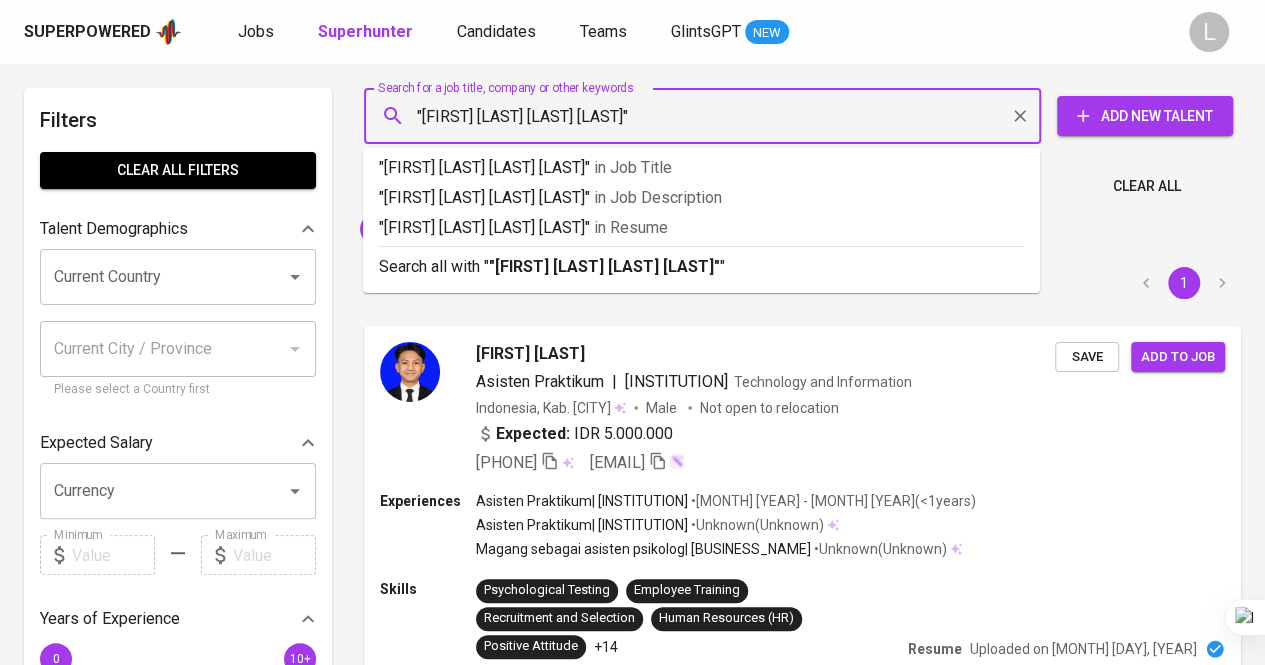 type on ""[FIRST] [LAST] [LAST] [LAST]"" 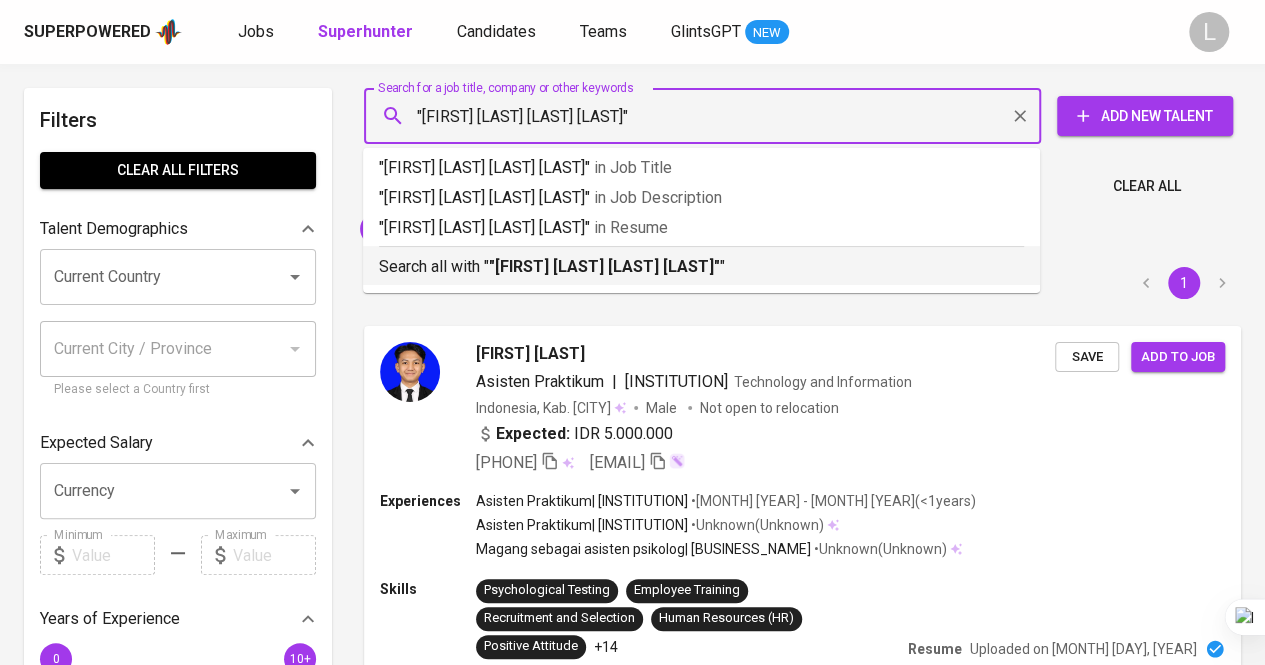 click on ""[FIRST] [LAST] [LAST] [LAST]"" at bounding box center [604, 266] 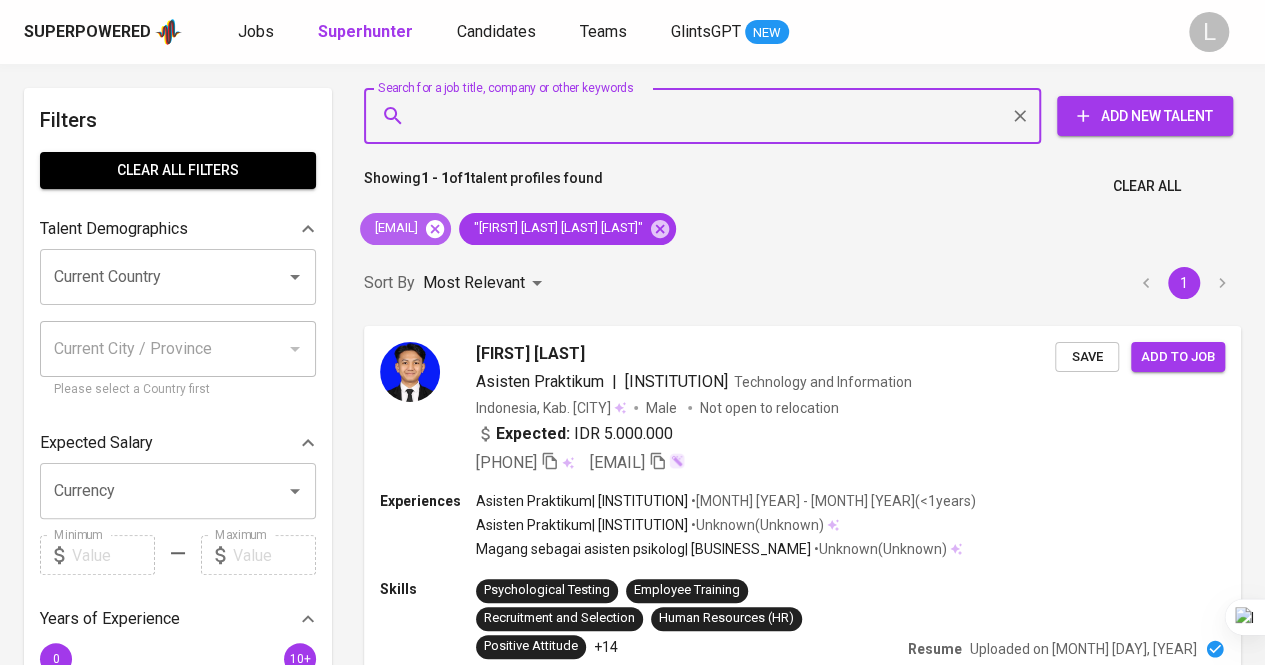 click 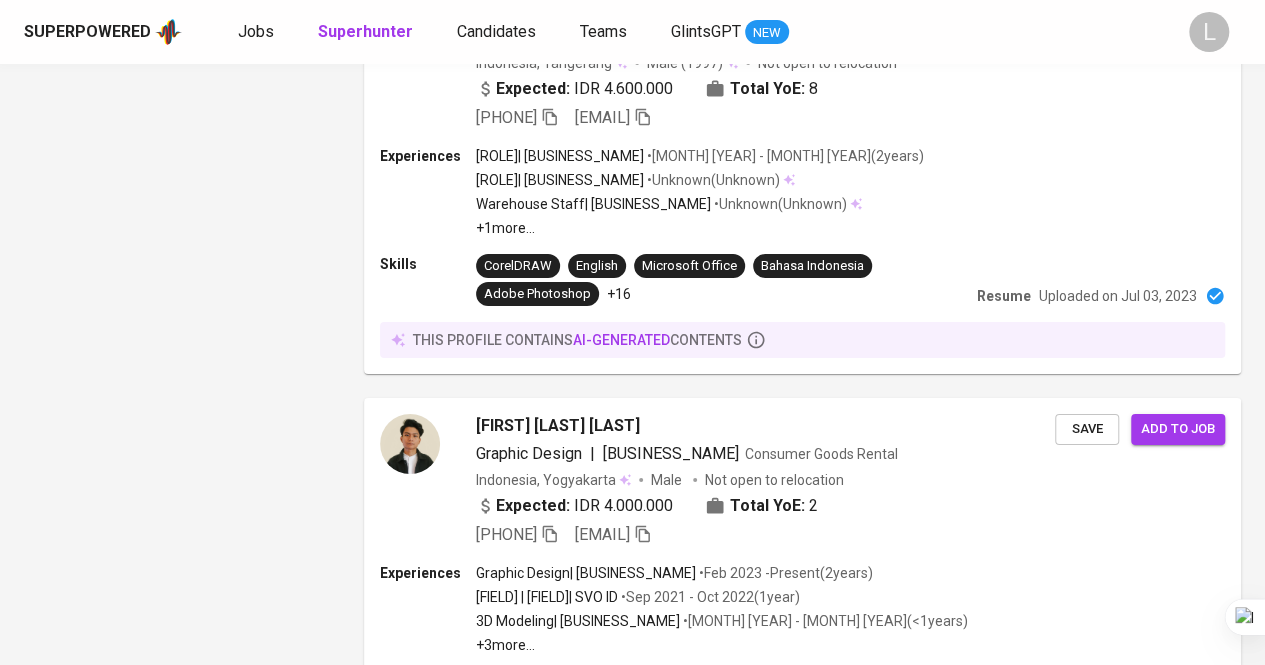 scroll, scrollTop: 3903, scrollLeft: 0, axis: vertical 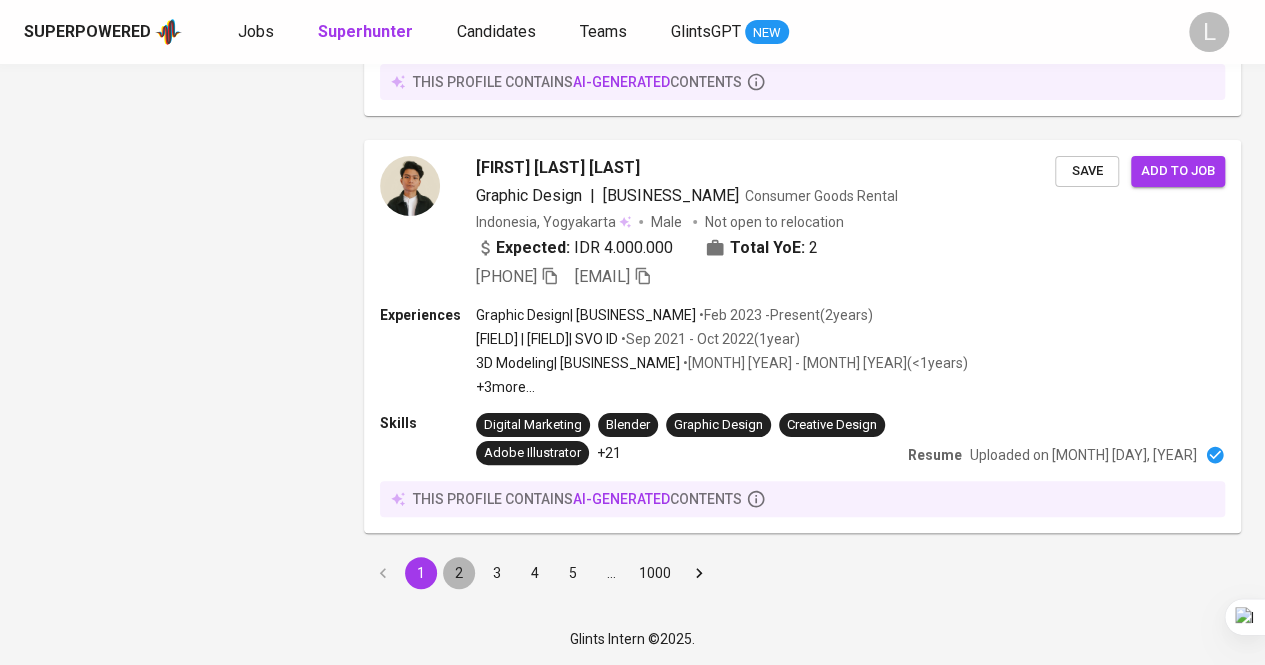 click on "2" at bounding box center [459, 573] 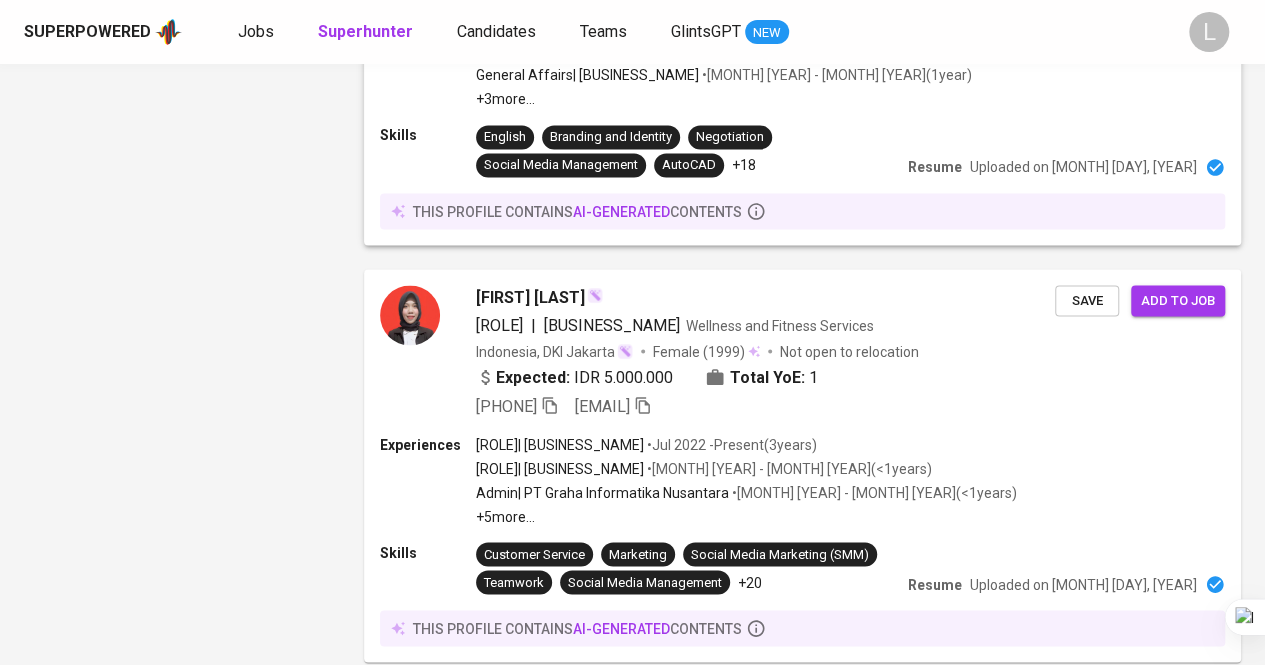 scroll, scrollTop: 1689, scrollLeft: 0, axis: vertical 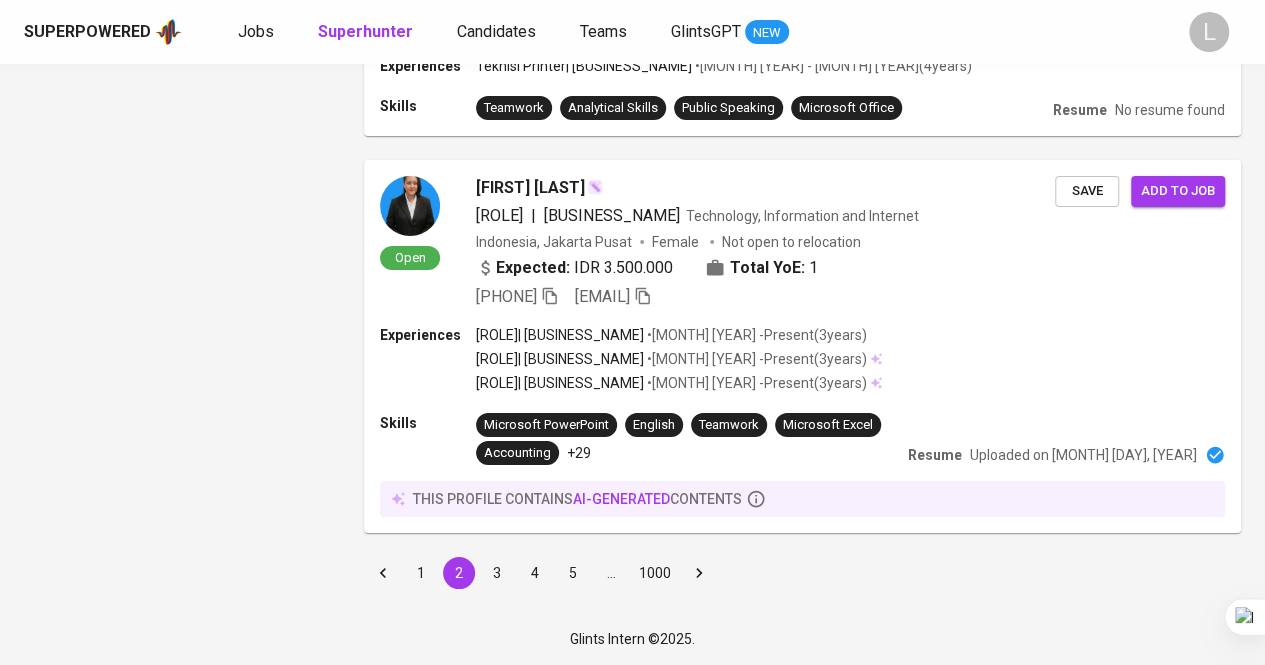 click on "1" at bounding box center (421, 573) 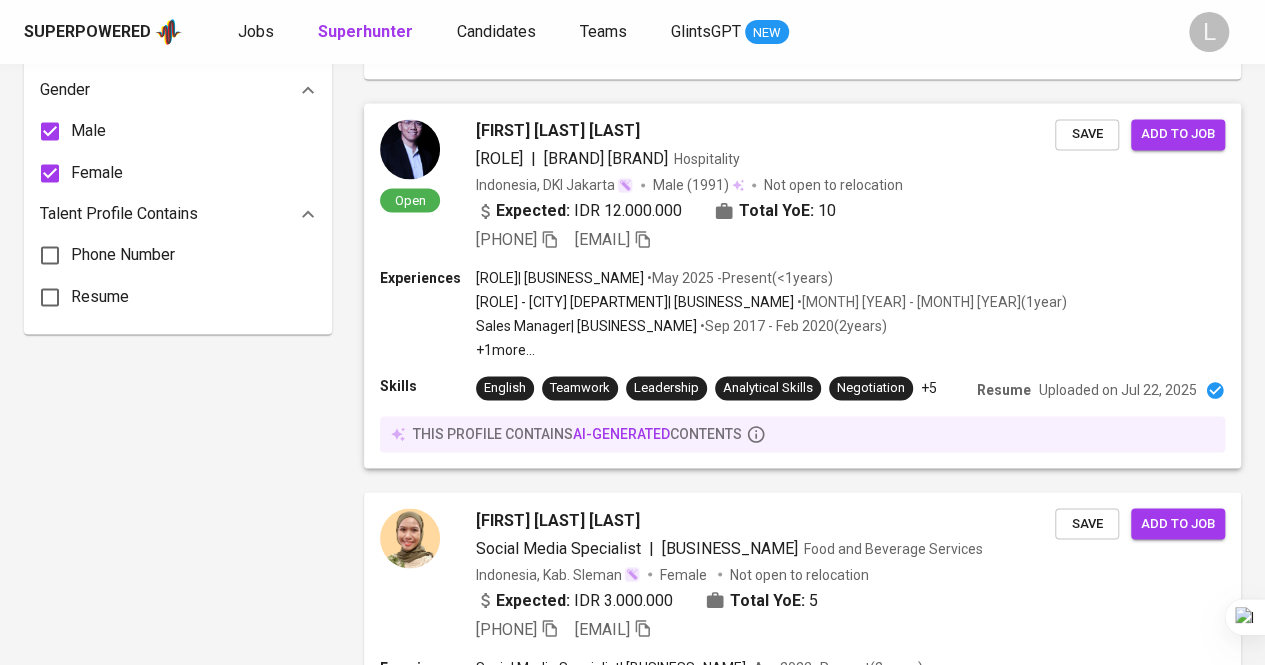 scroll, scrollTop: 1404, scrollLeft: 0, axis: vertical 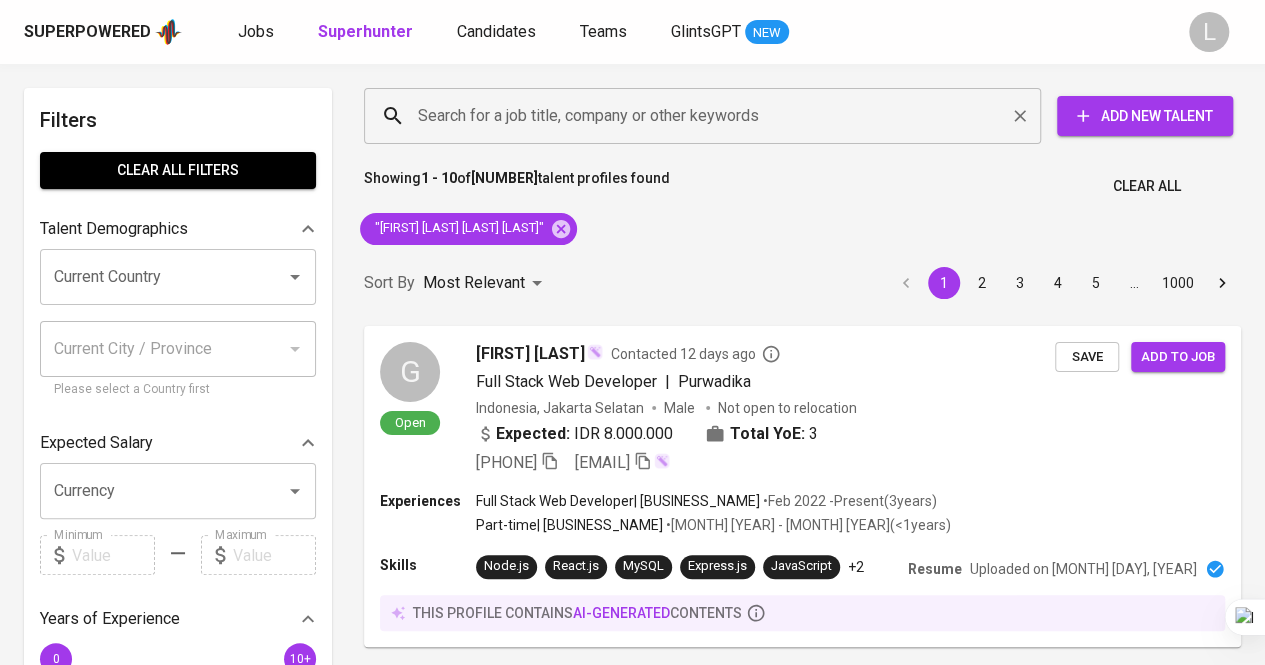 click on "Search for a job title, company or other keywords" at bounding box center [707, 116] 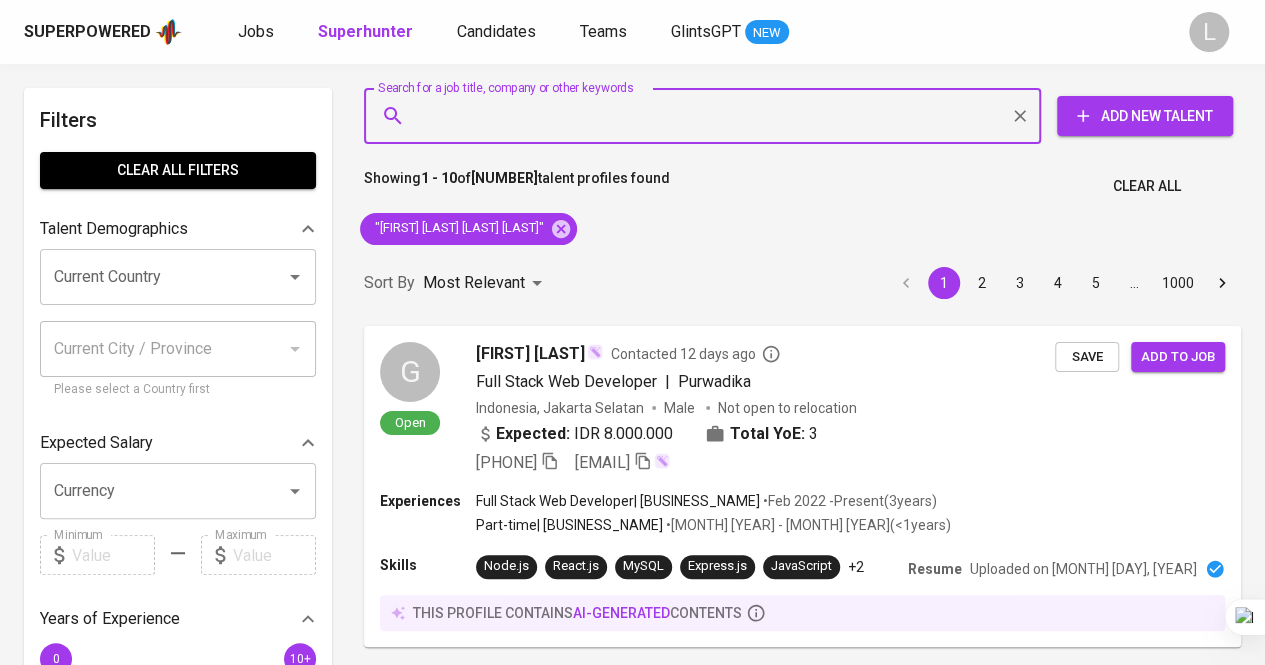 paste on "[EMAIL]" 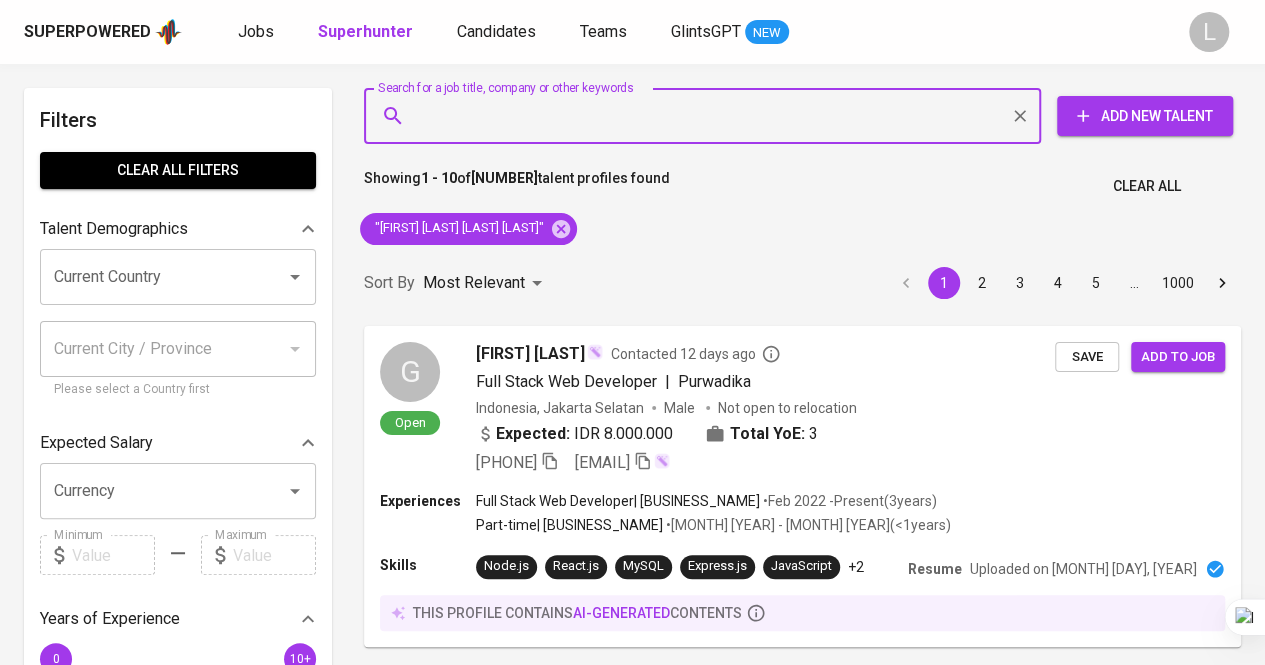 type on "[EMAIL]" 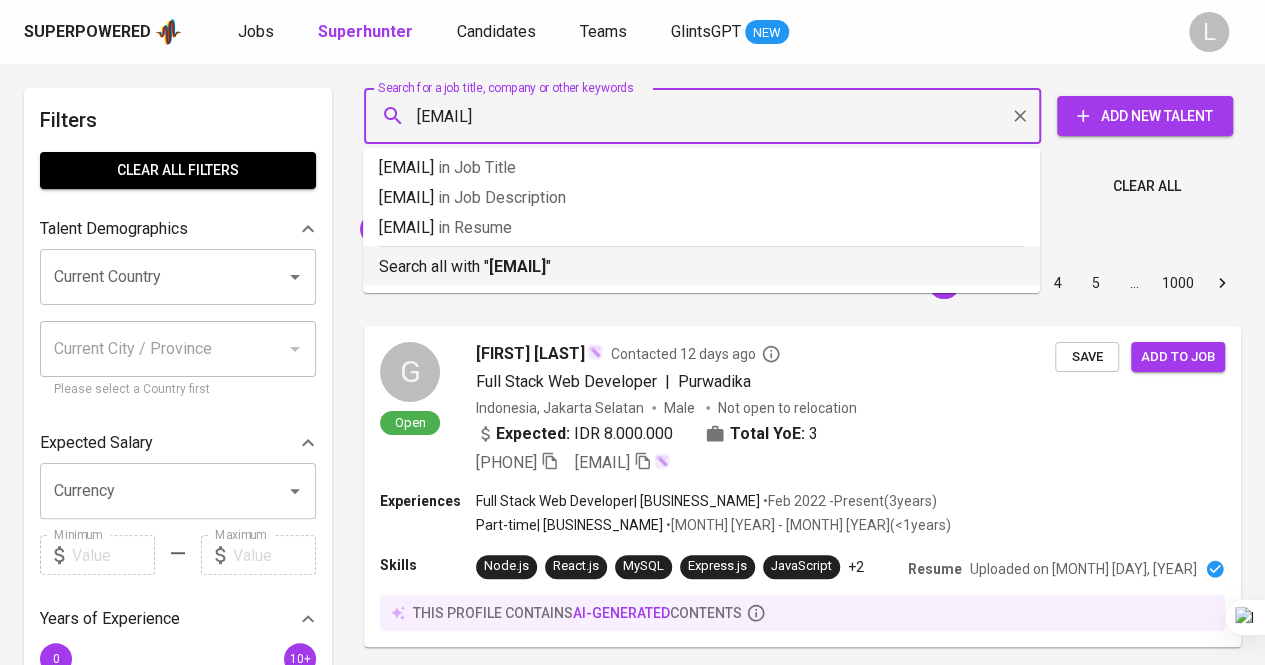 click on "[EMAIL]" at bounding box center [517, 266] 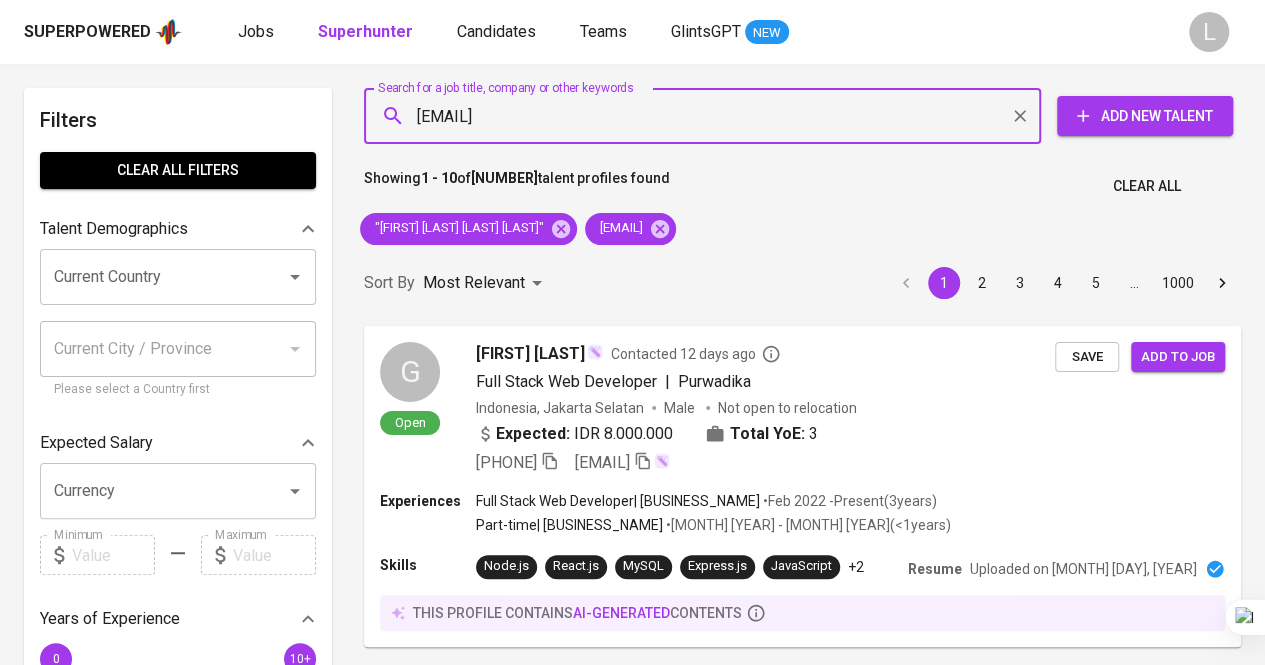 type 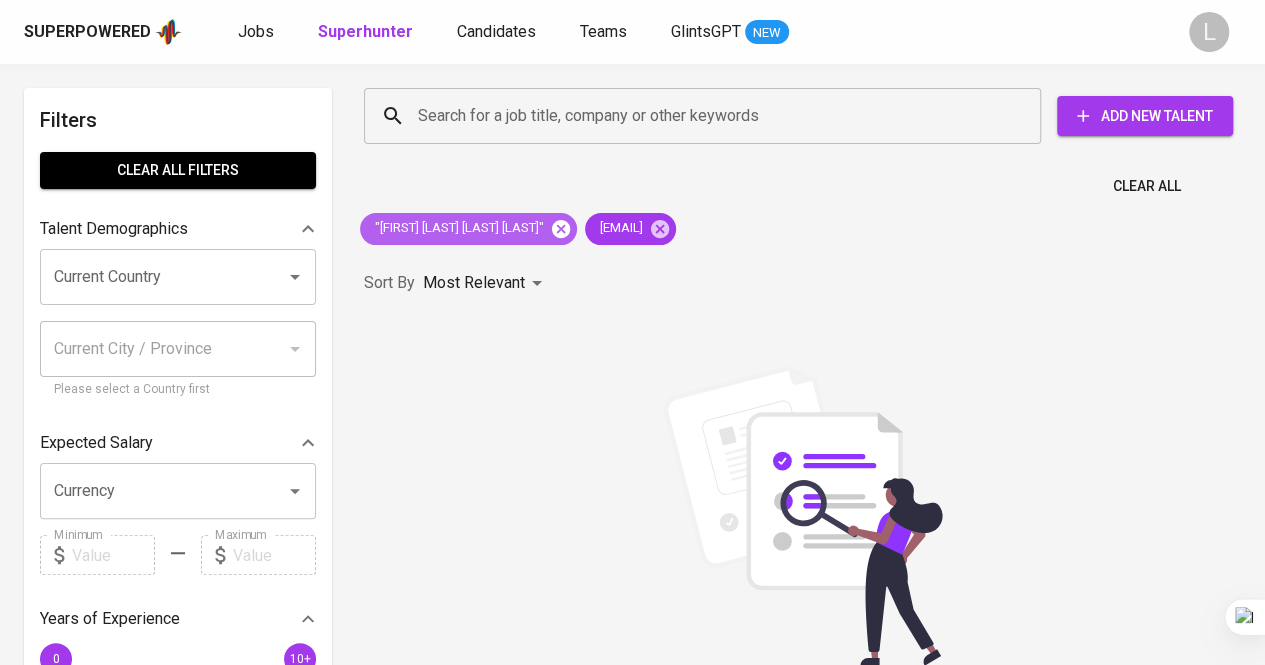 click 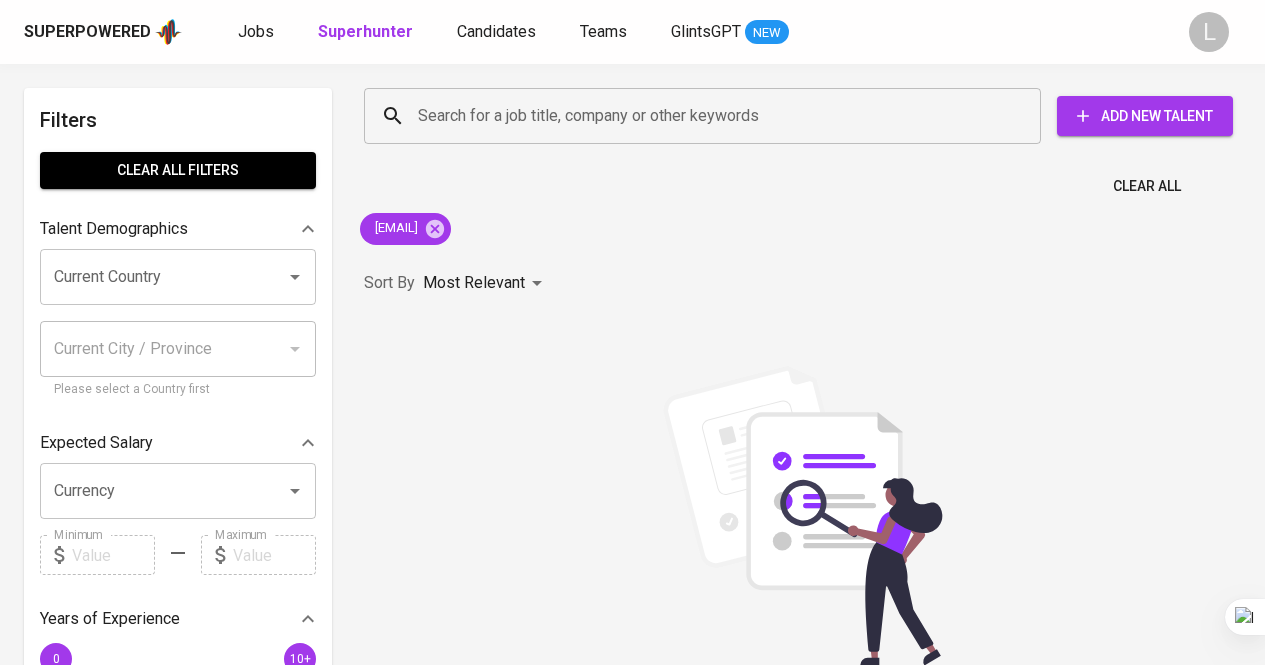 scroll, scrollTop: 0, scrollLeft: 0, axis: both 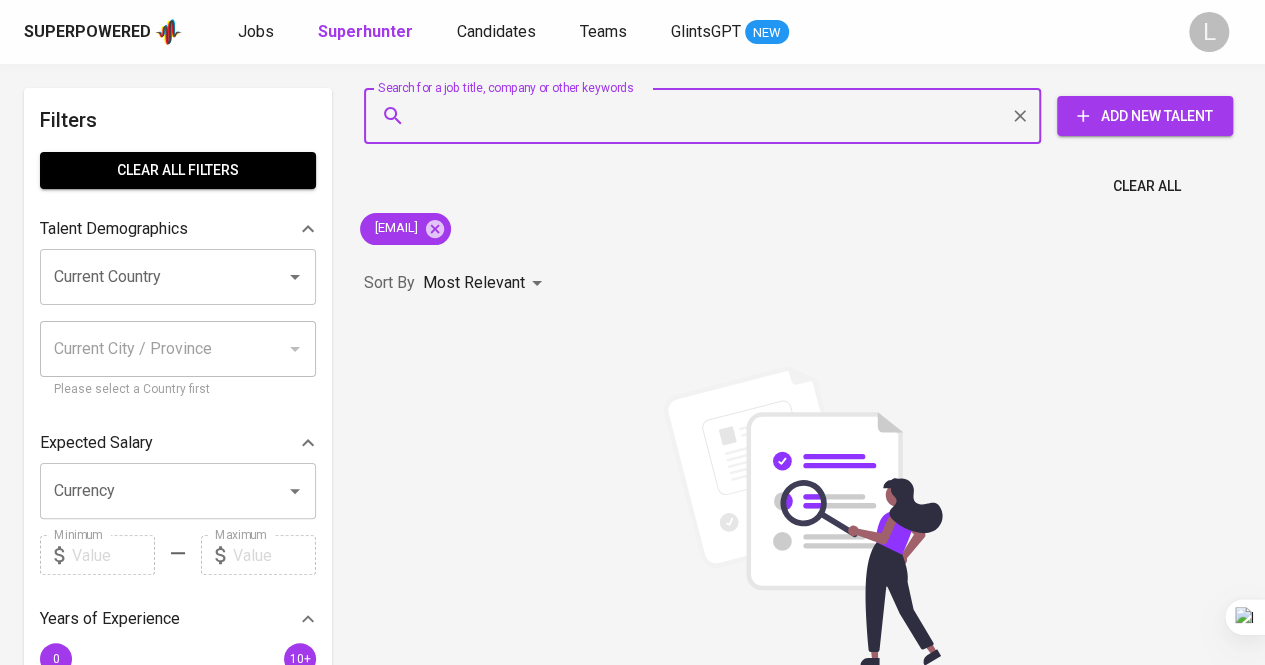 click on "Search for a job title, company or other keywords" at bounding box center (707, 116) 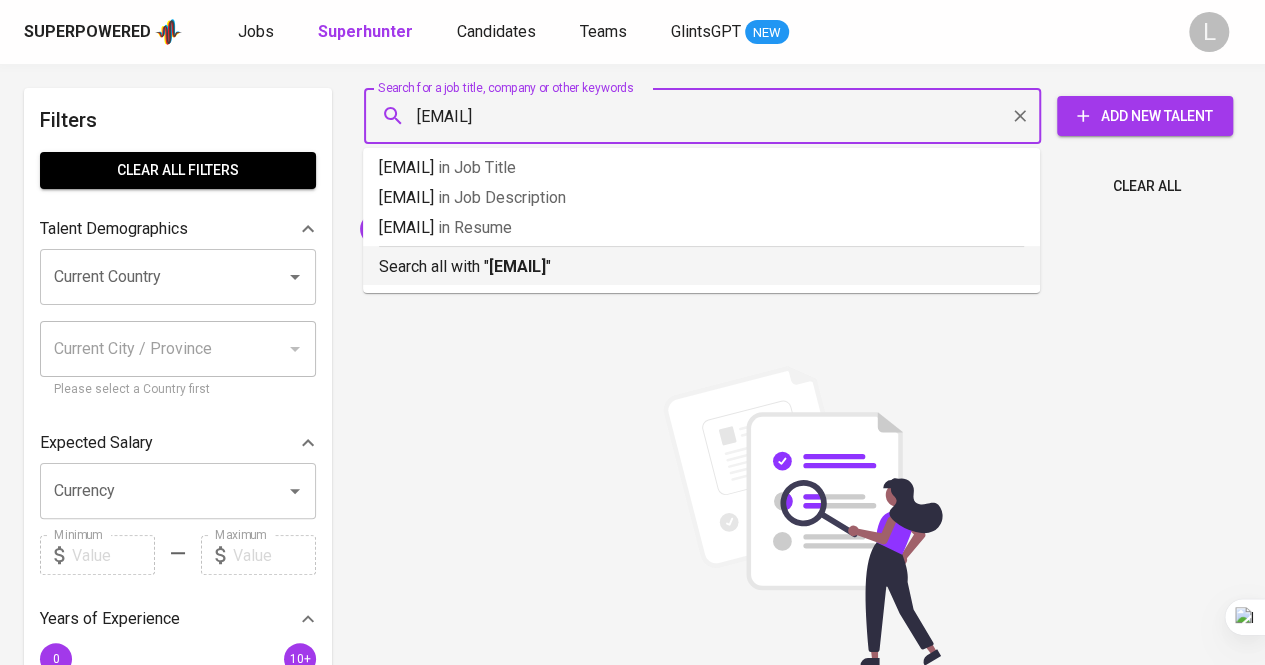 click on "Search all with " anggadhamara@gmail.com "" at bounding box center (701, 262) 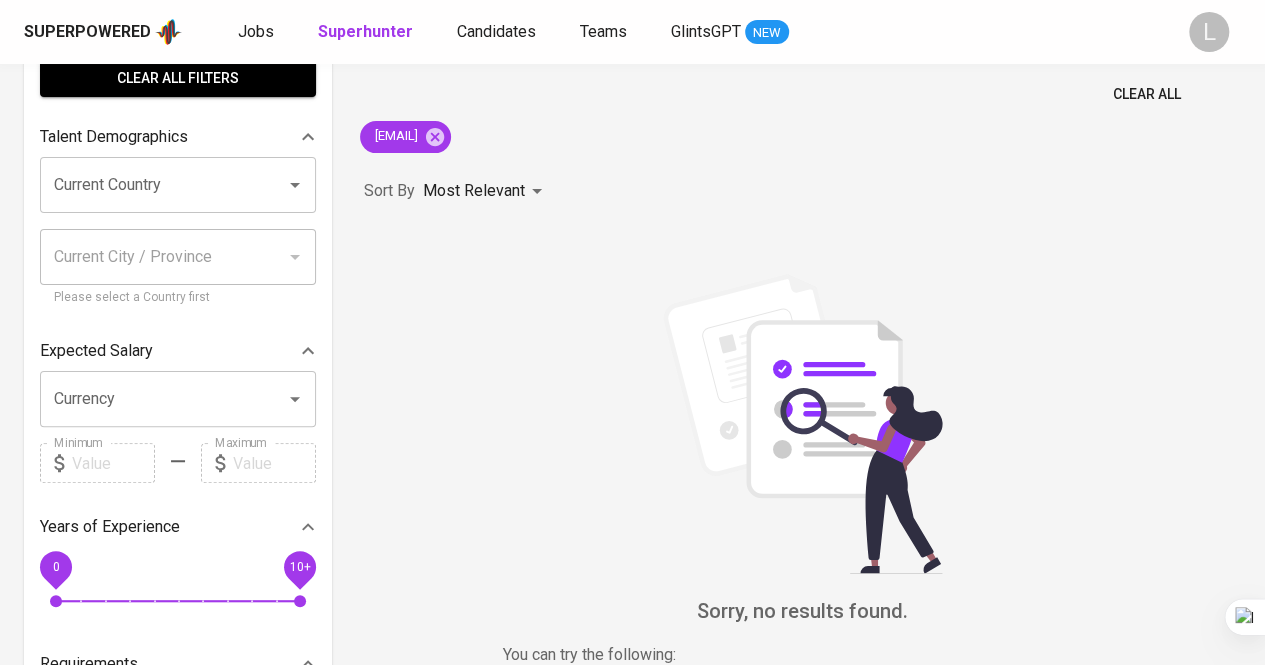 scroll, scrollTop: 0, scrollLeft: 0, axis: both 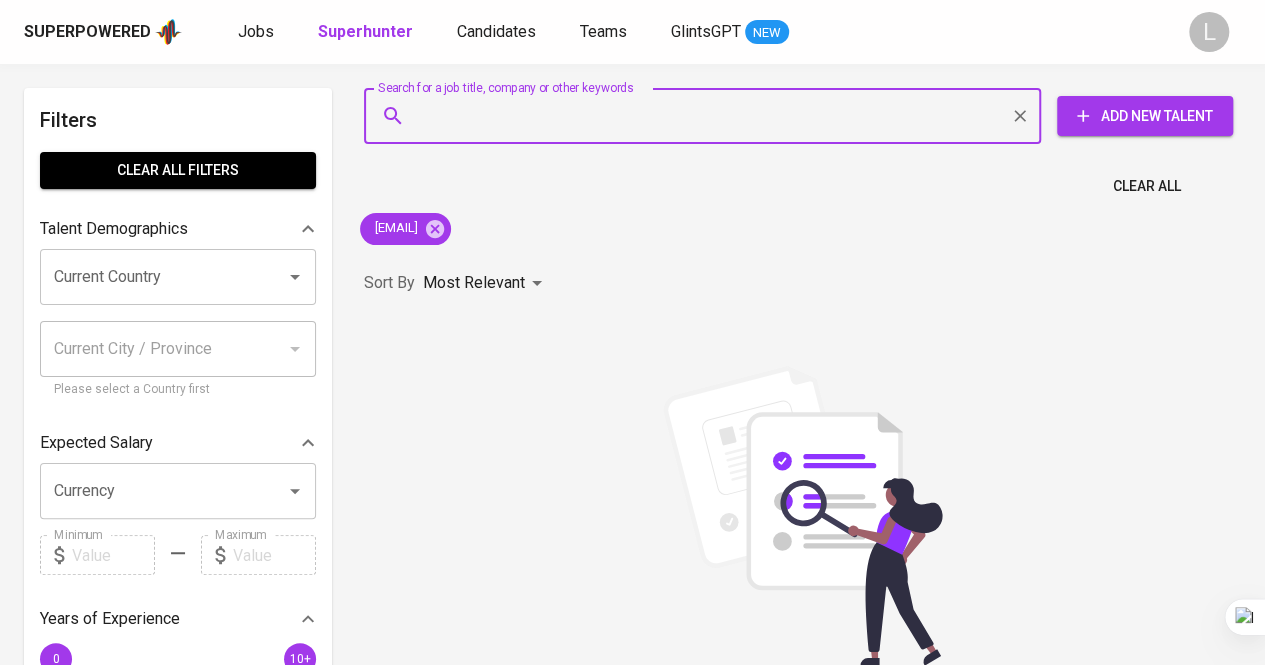paste on "mrizaabdillah17@gmail.com" 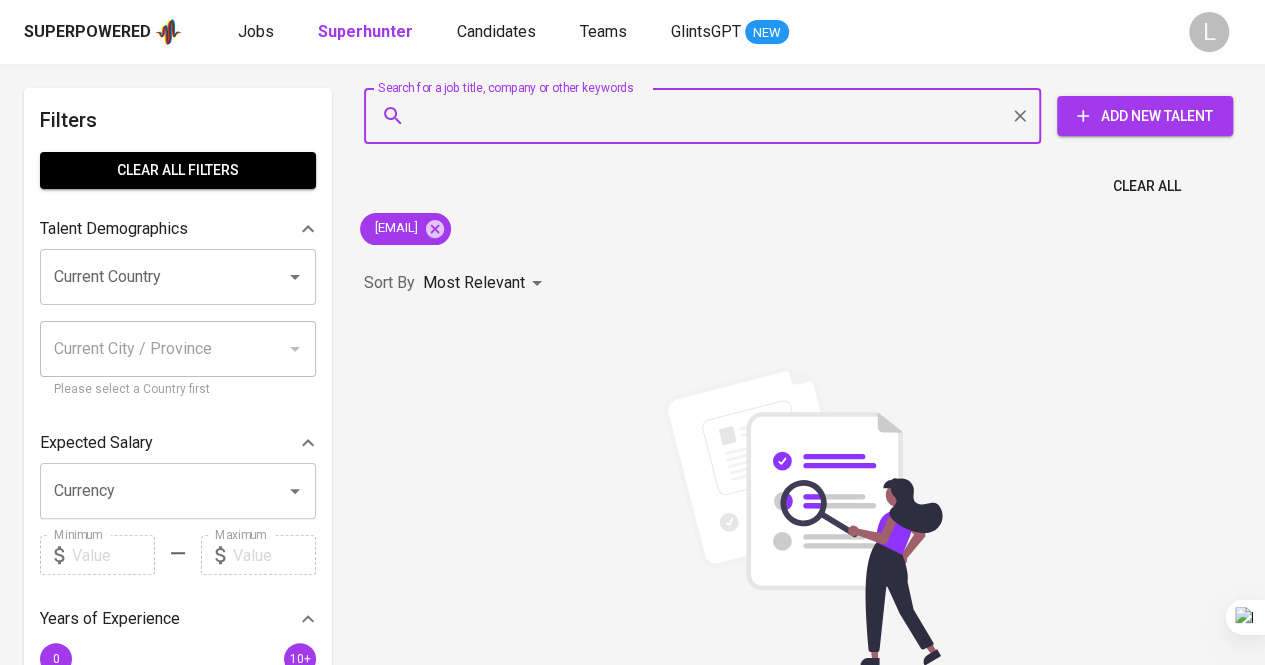 type on "mrizaabdillah17@gmail.com" 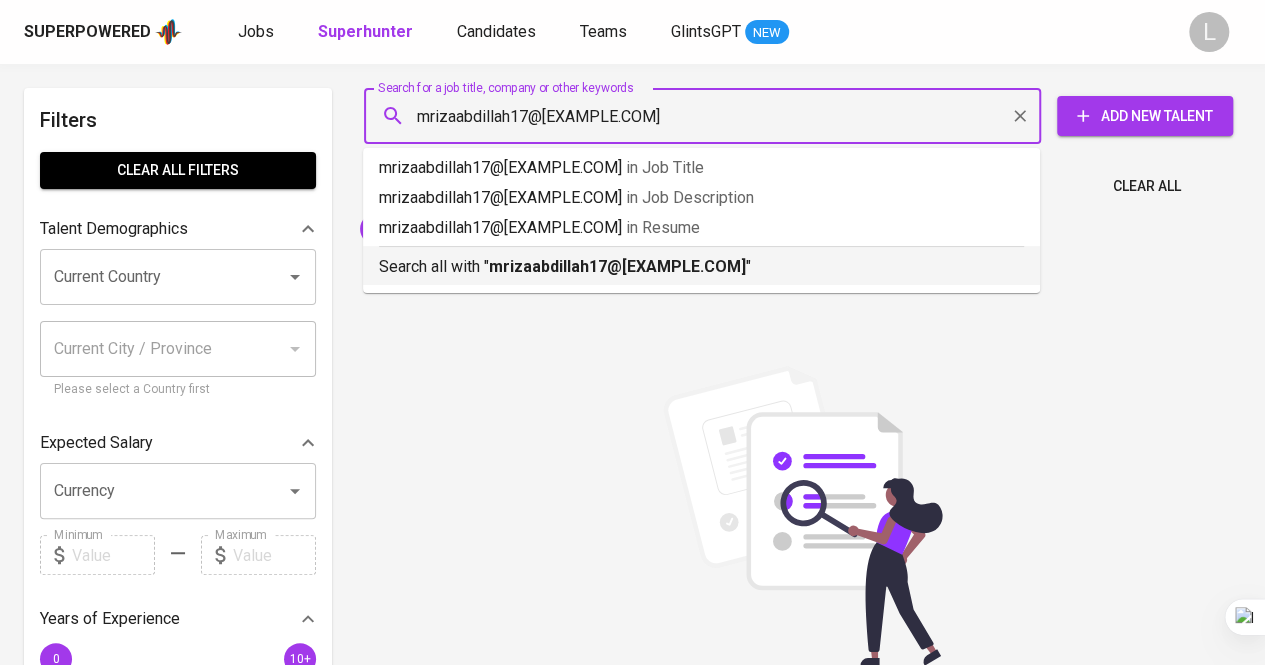 click on "Search all with " mrizaabdillah17@gmail.com "" at bounding box center [701, 267] 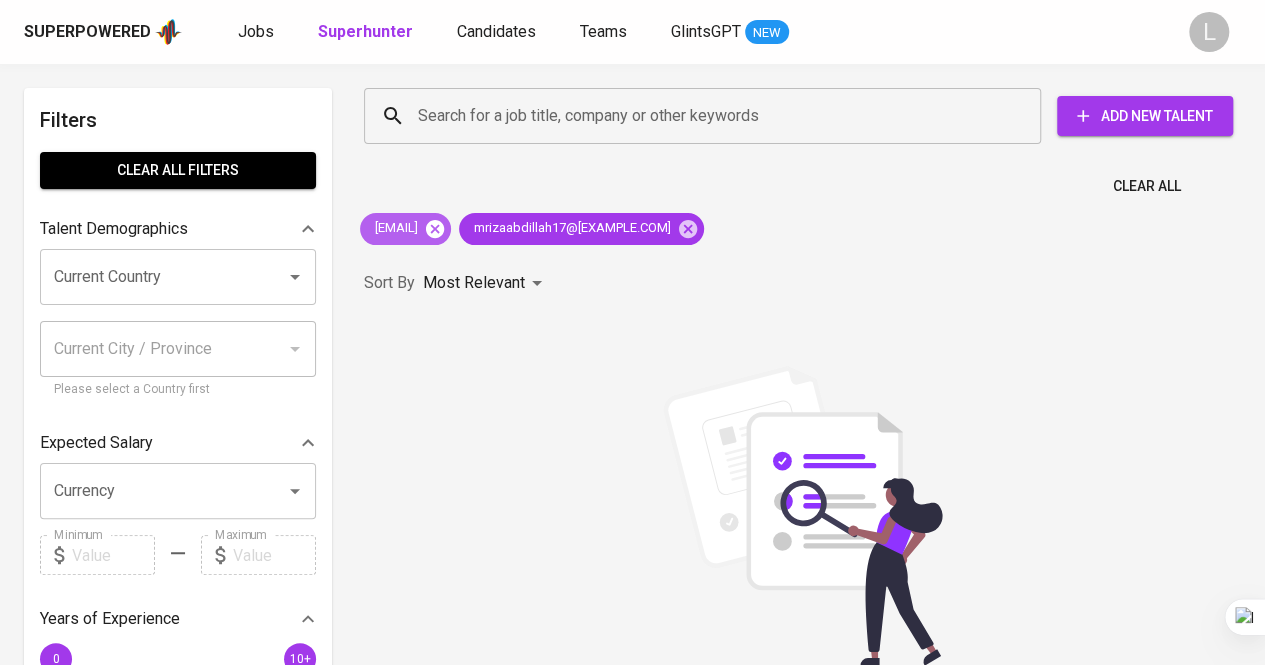 click 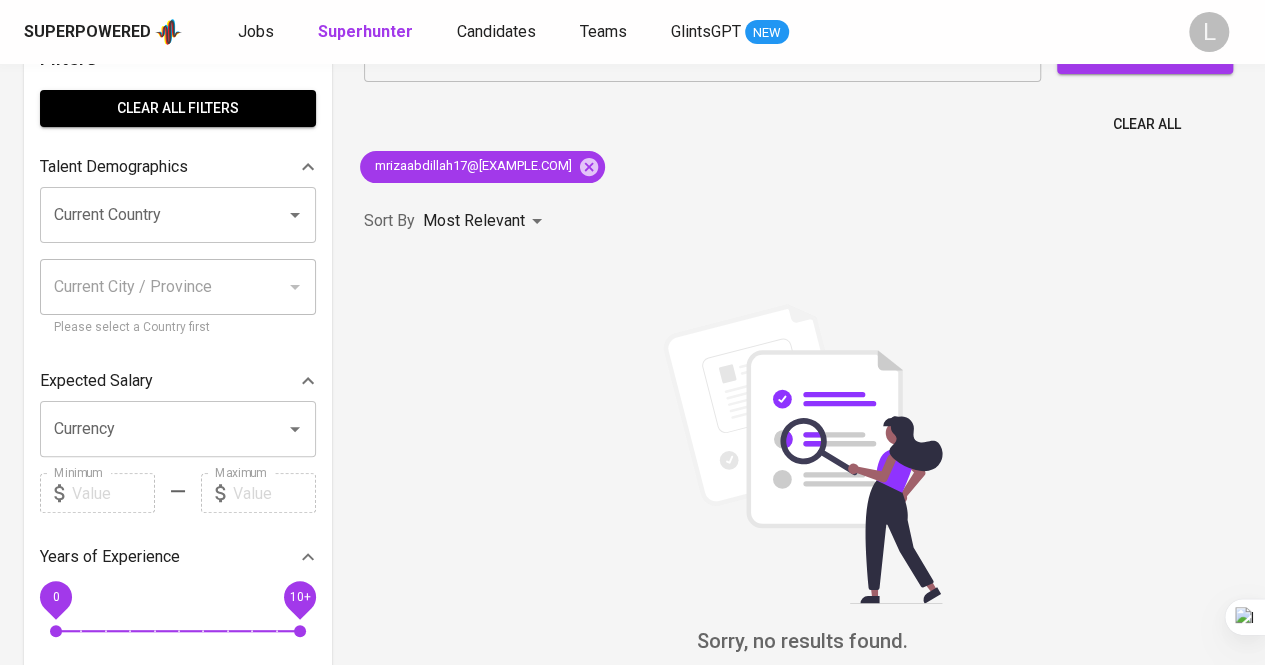 scroll, scrollTop: 0, scrollLeft: 0, axis: both 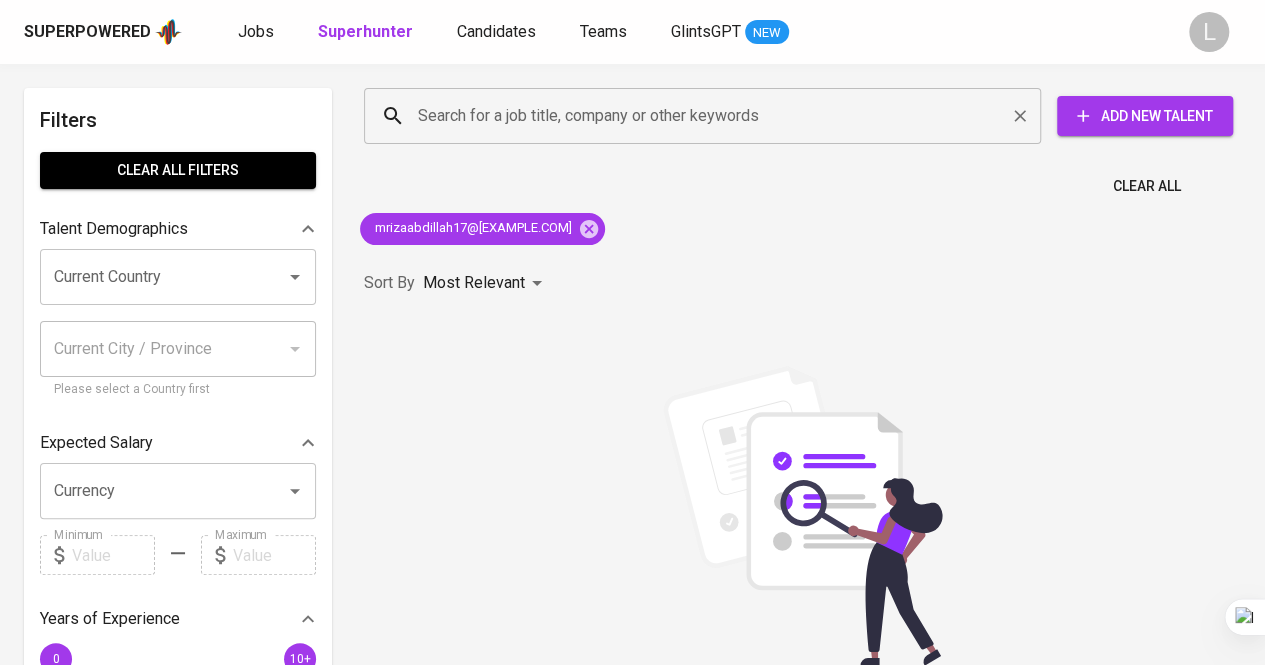 click on "Search for a job title, company or other keywords" at bounding box center [707, 116] 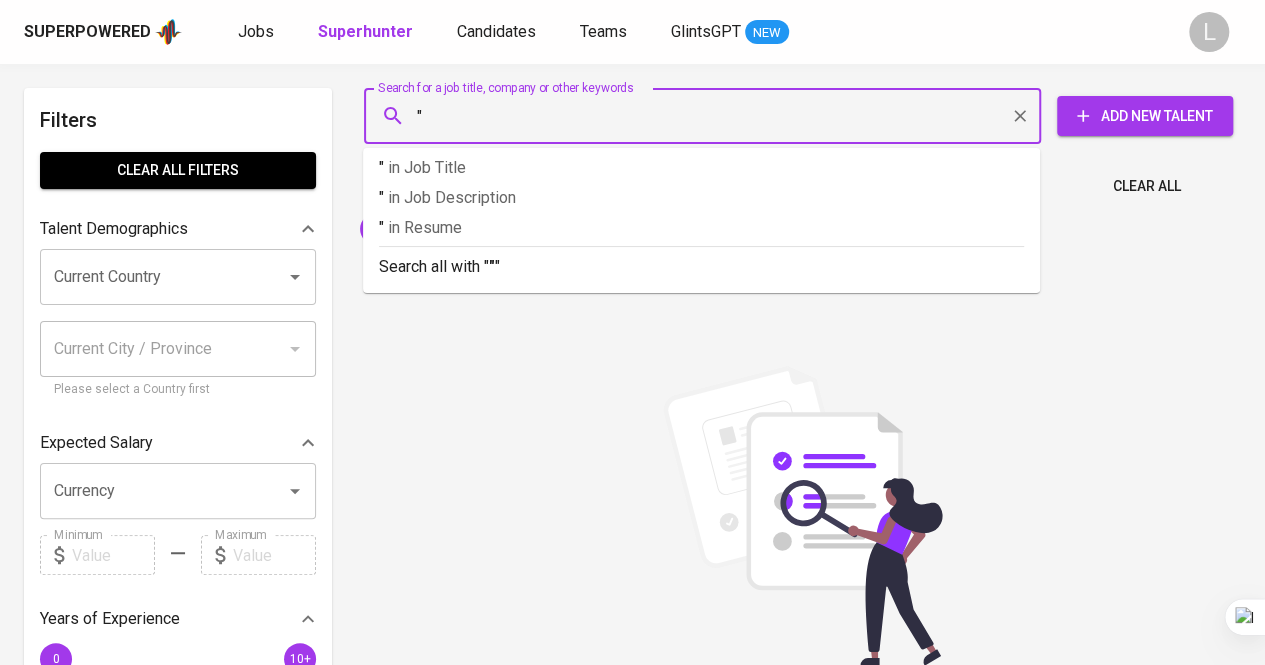 paste on "Riza Abdillah" 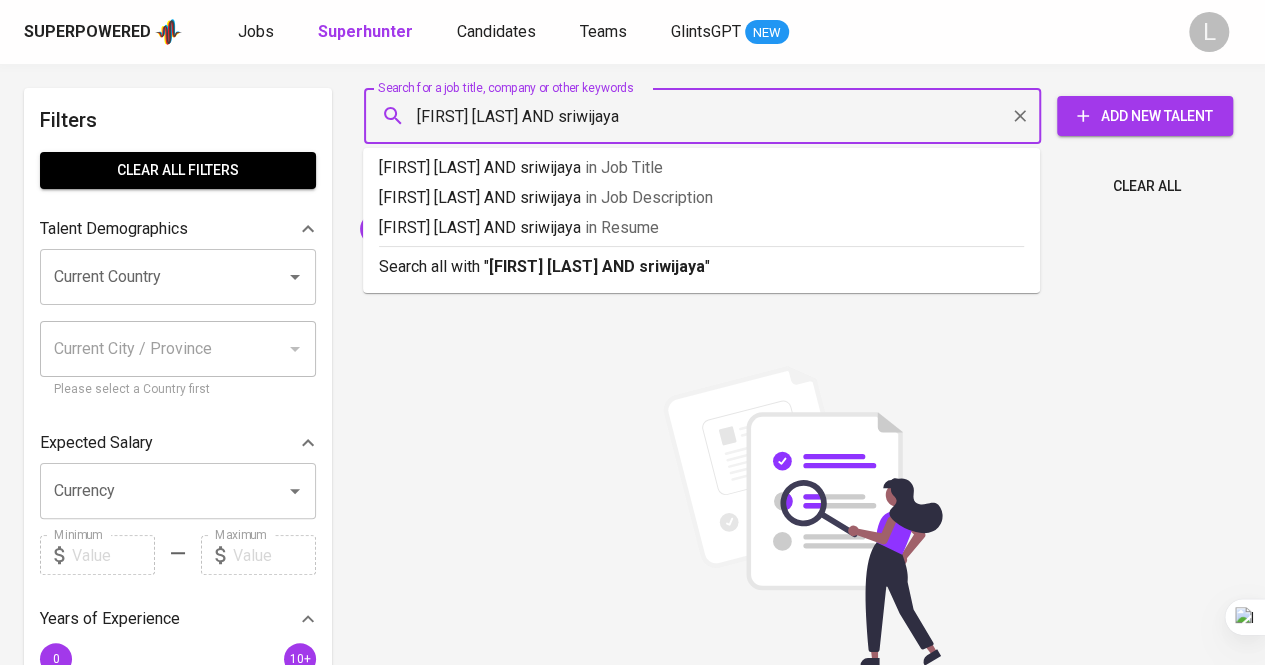 type on ""Riza Abdillah" AND "sriwijaya"" 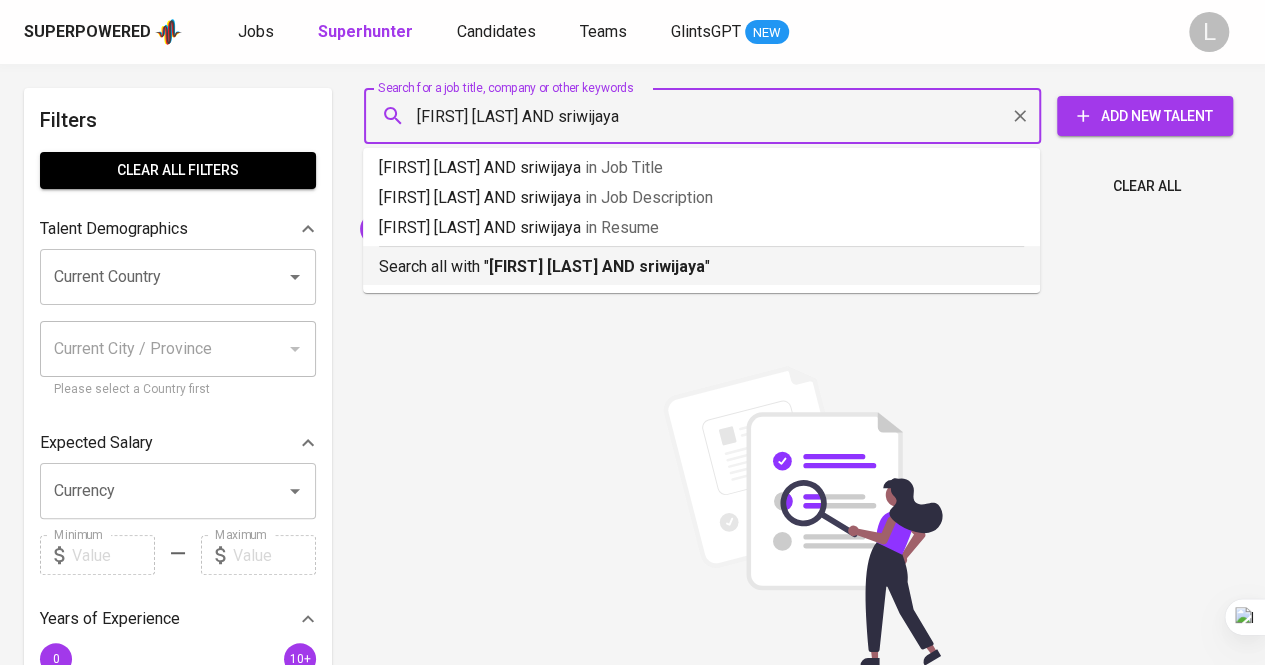 click on ""Riza Abdillah" AND "sriwijaya"" at bounding box center (597, 266) 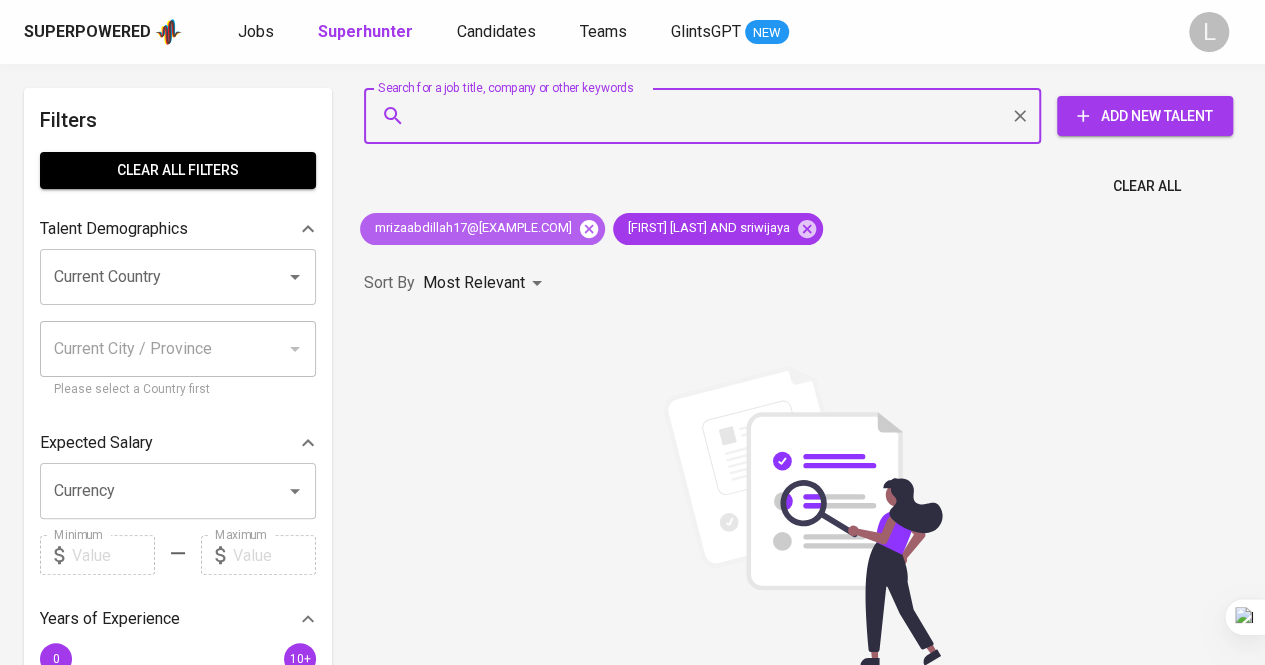 click 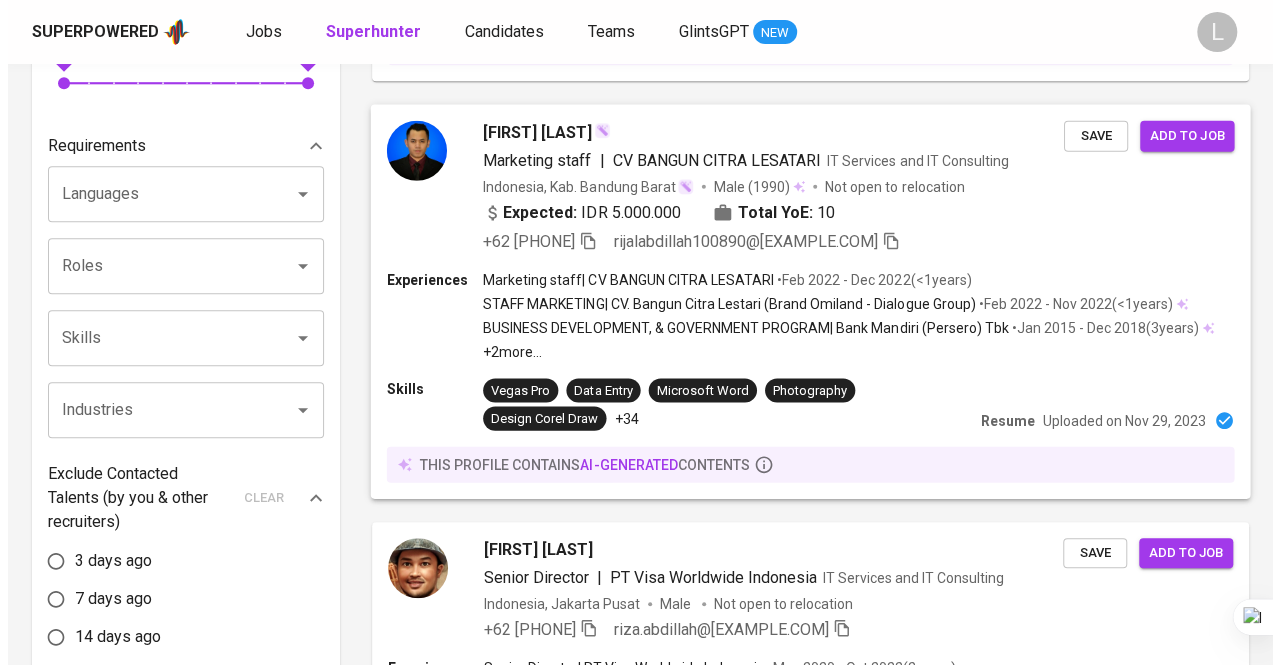 scroll, scrollTop: 611, scrollLeft: 0, axis: vertical 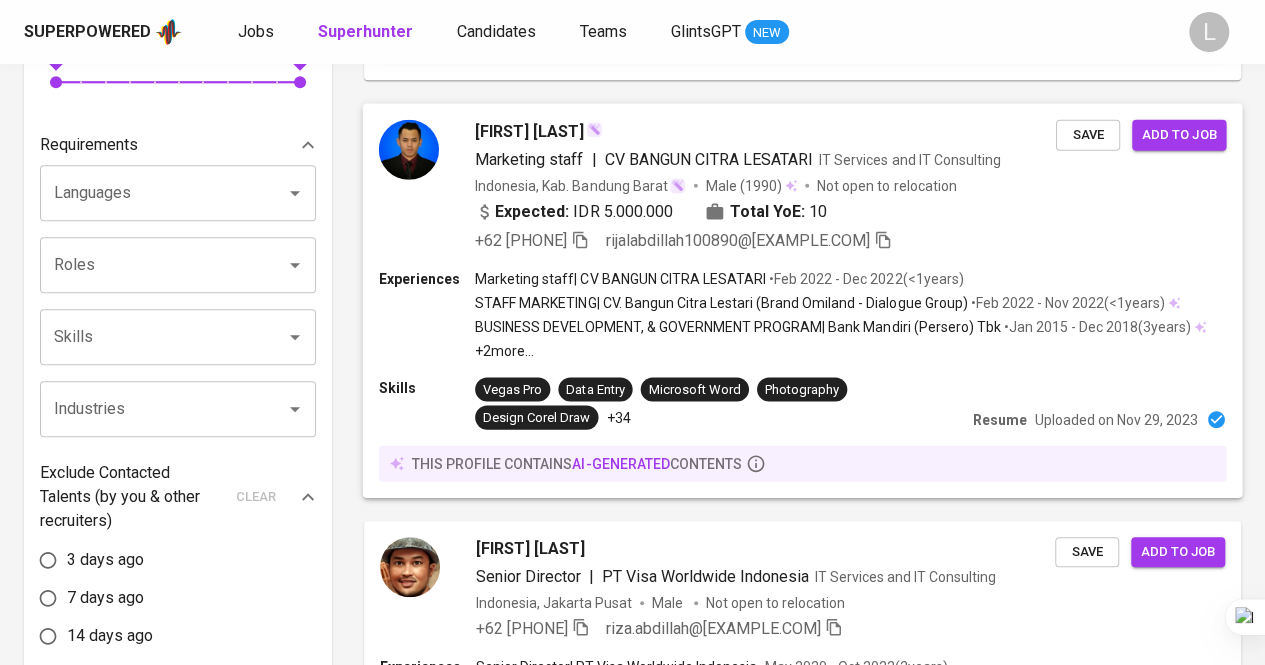 click on "Rizal Abdillah" at bounding box center (529, 131) 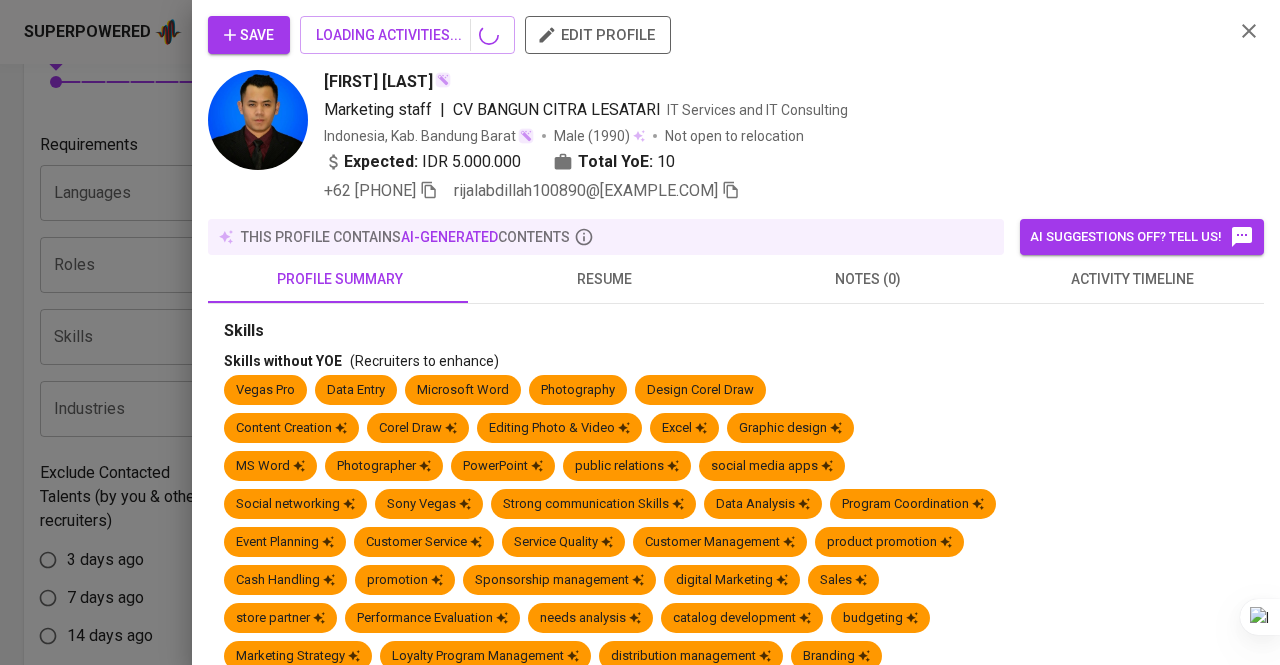 click at bounding box center (640, 332) 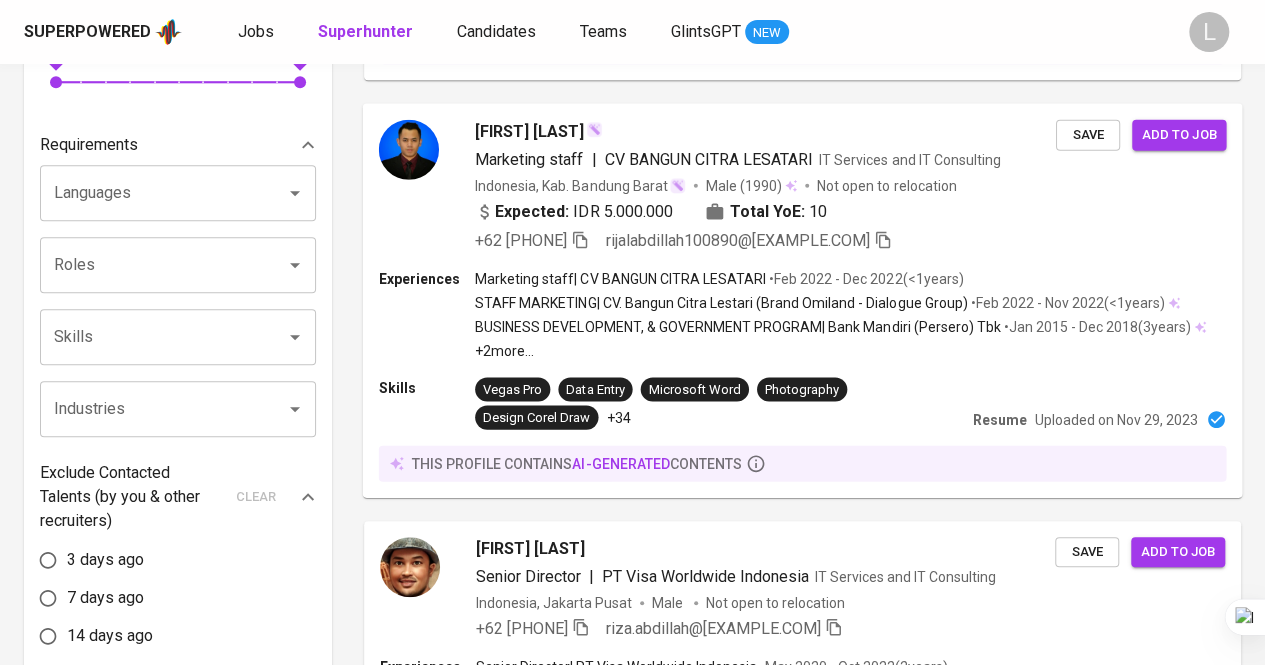 click on "Rizal Abdillah" at bounding box center [529, 131] 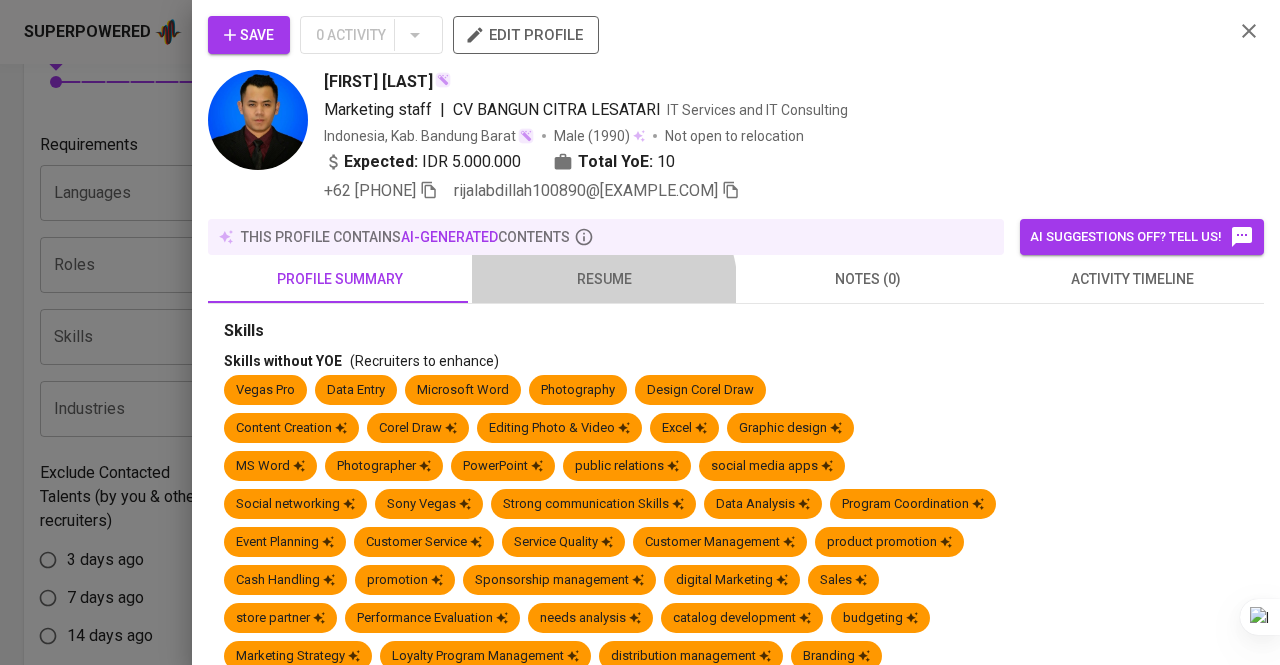 click on "resume" at bounding box center (604, 279) 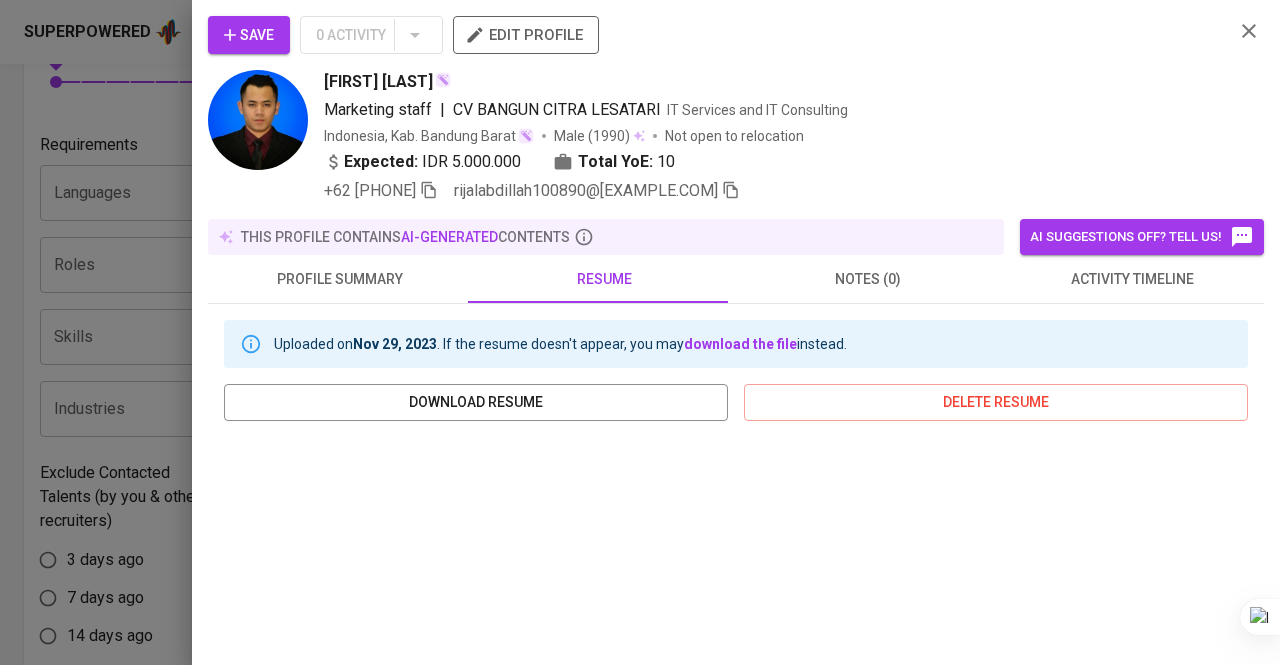 scroll, scrollTop: 299, scrollLeft: 0, axis: vertical 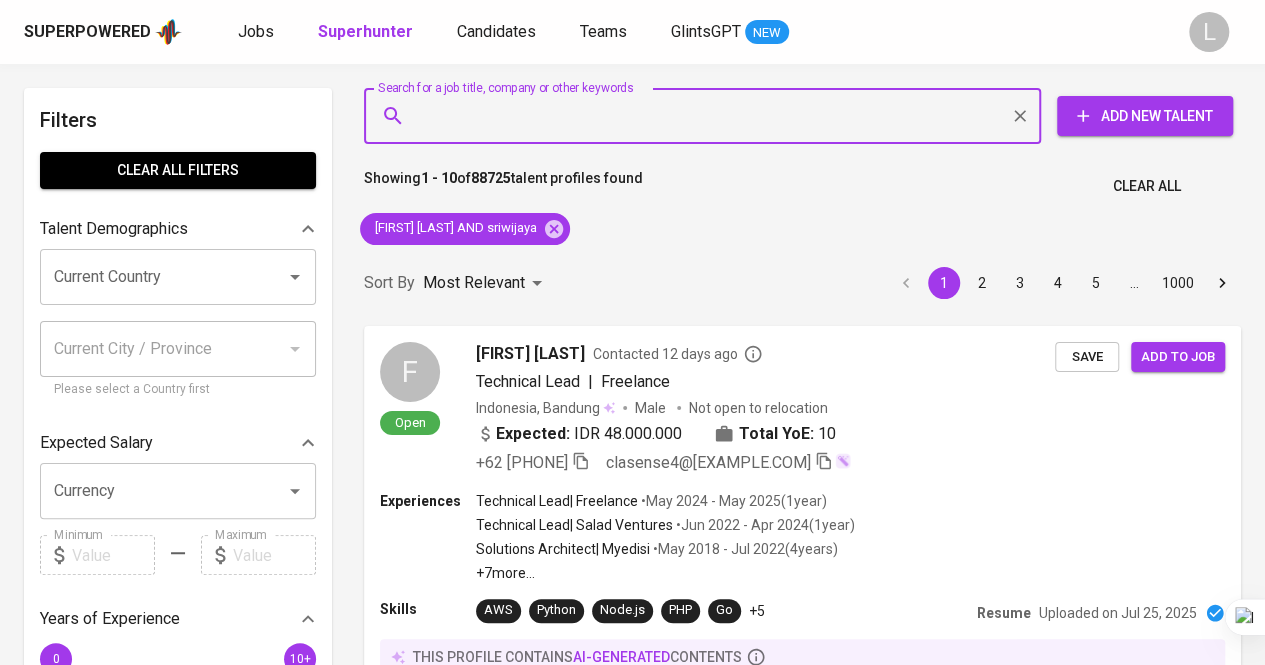 click on "Search for a job title, company or other keywords" at bounding box center [707, 116] 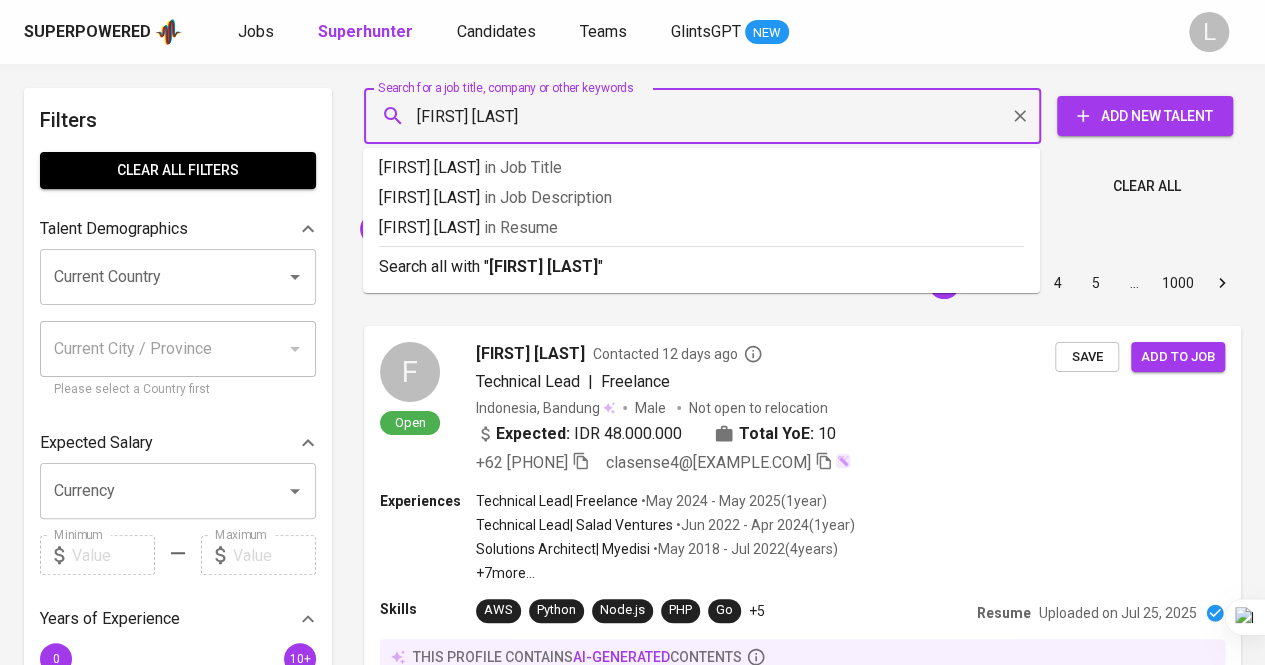 drag, startPoint x: 536, startPoint y: 114, endPoint x: 348, endPoint y: 138, distance: 189.52573 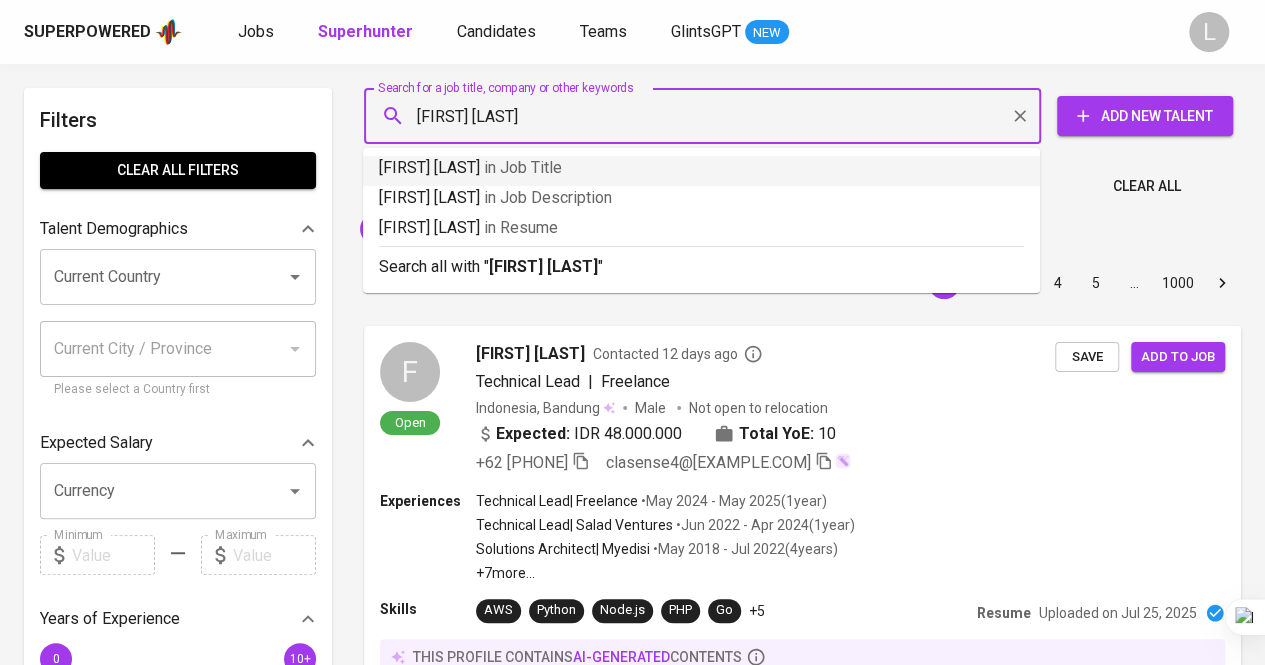 drag, startPoint x: 557, startPoint y: 103, endPoint x: 378, endPoint y: 103, distance: 179 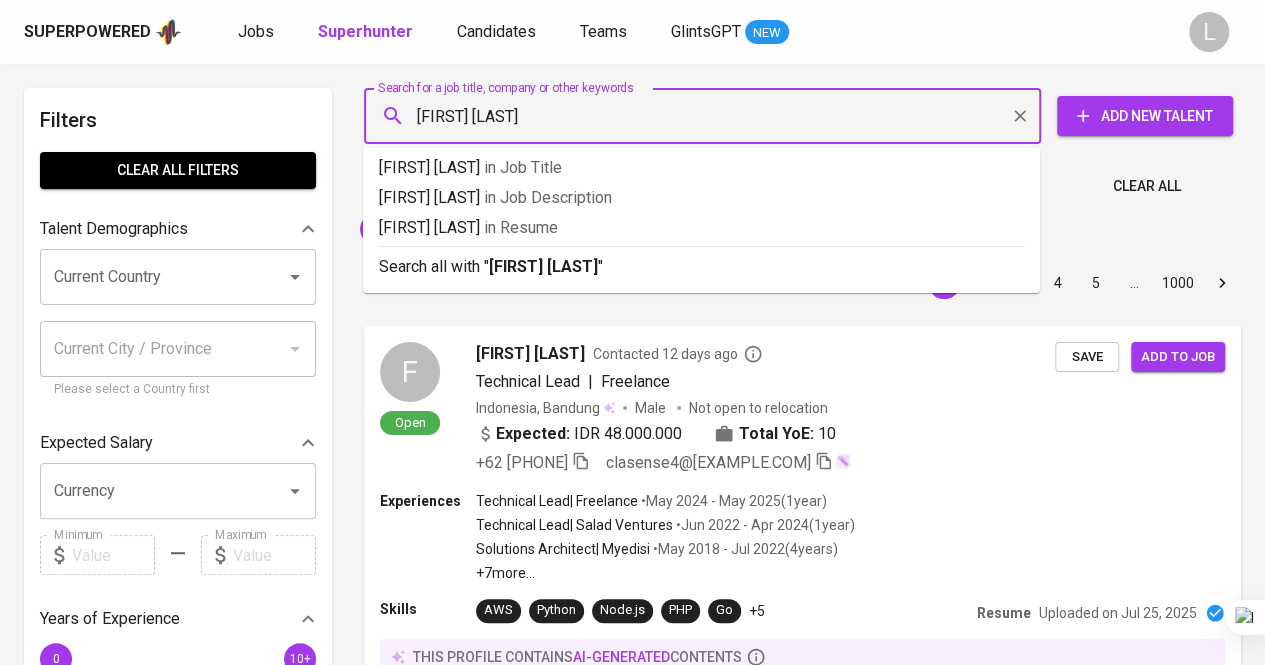 drag, startPoint x: 519, startPoint y: 117, endPoint x: 326, endPoint y: 126, distance: 193.20973 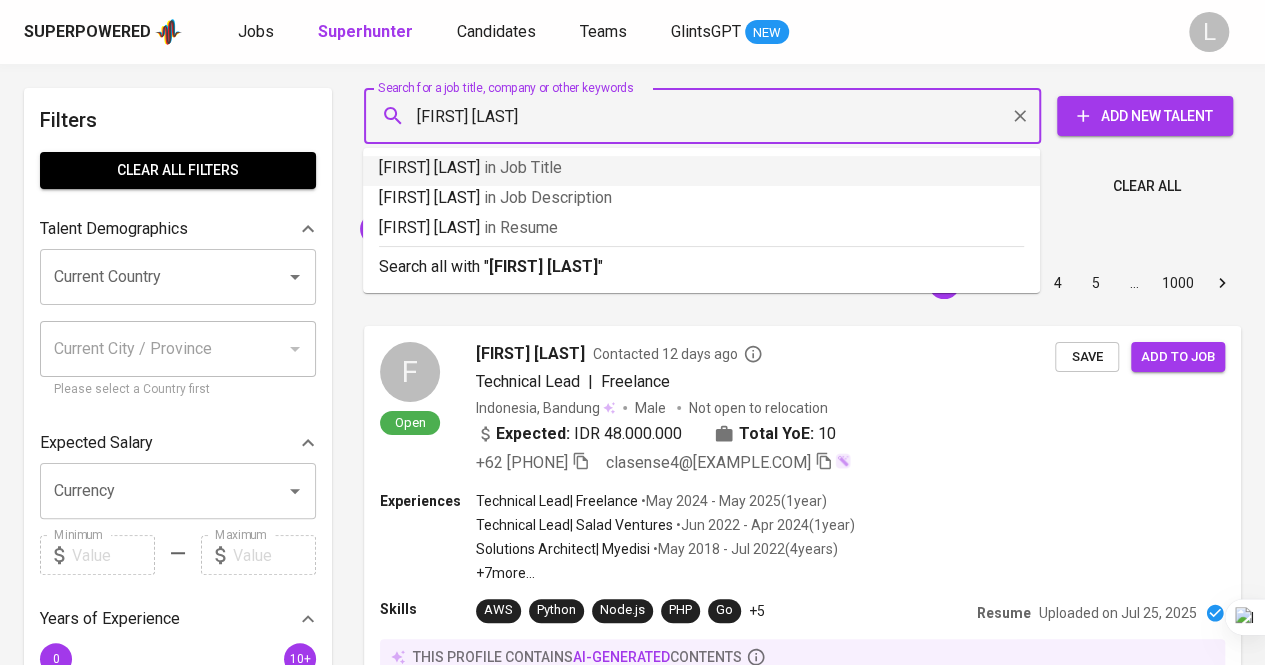 paste on "Riza Abdillah" 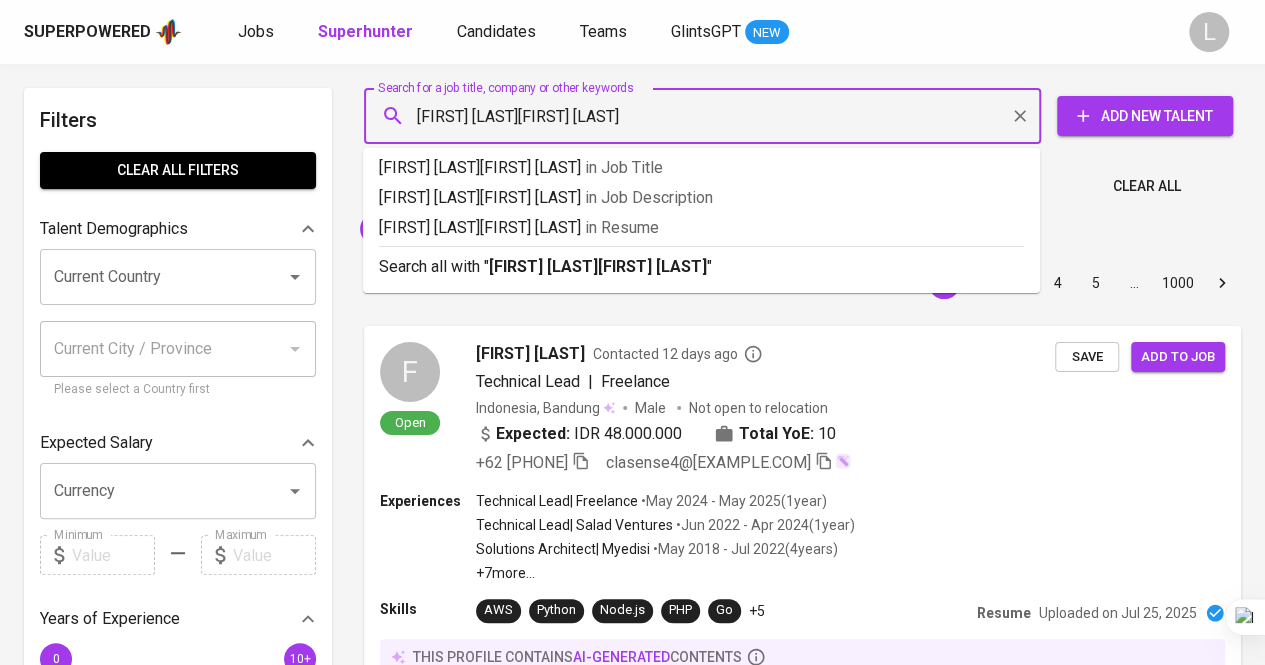 drag, startPoint x: 616, startPoint y: 121, endPoint x: 348, endPoint y: 127, distance: 268.06717 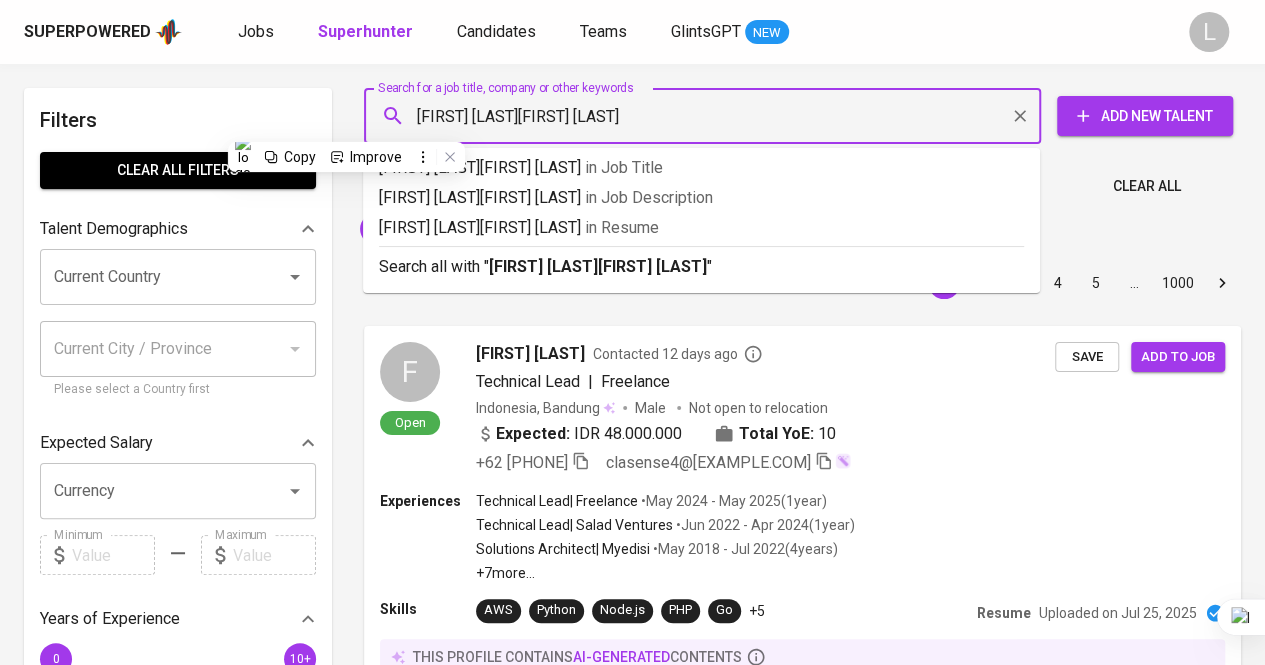 paste on "mrizaabdillah17@gmail.com" 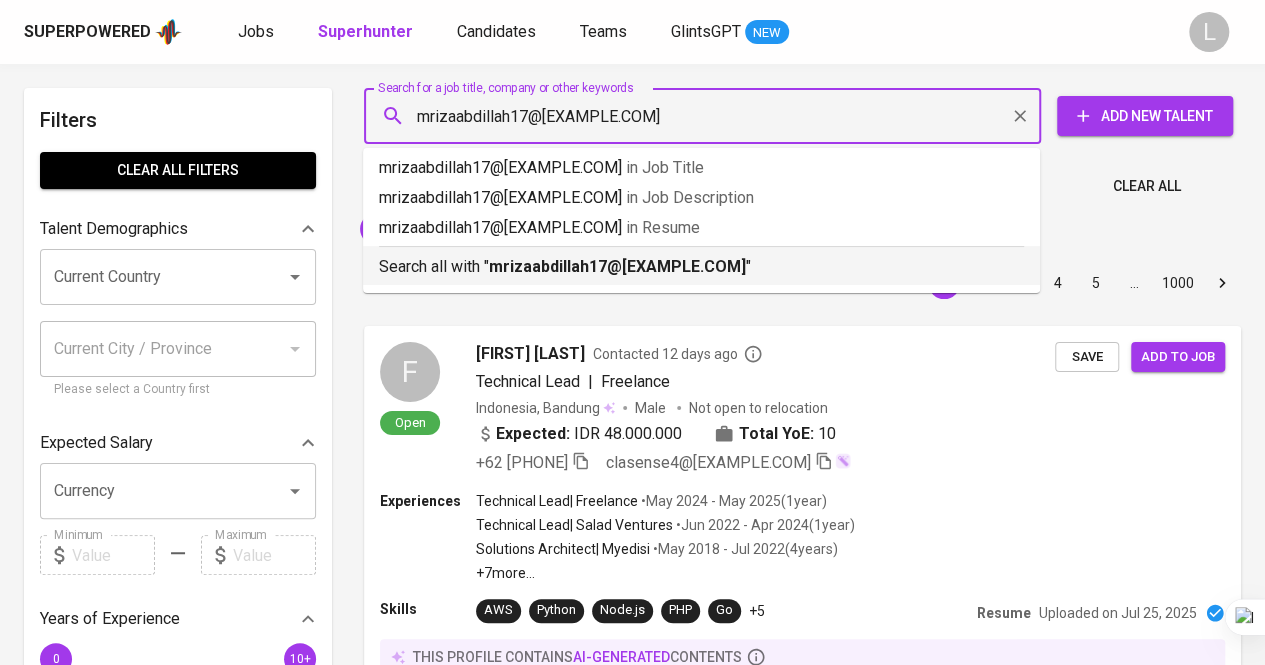 click on "Search all with " mrizaabdillah17@gmail.com "" at bounding box center (701, 267) 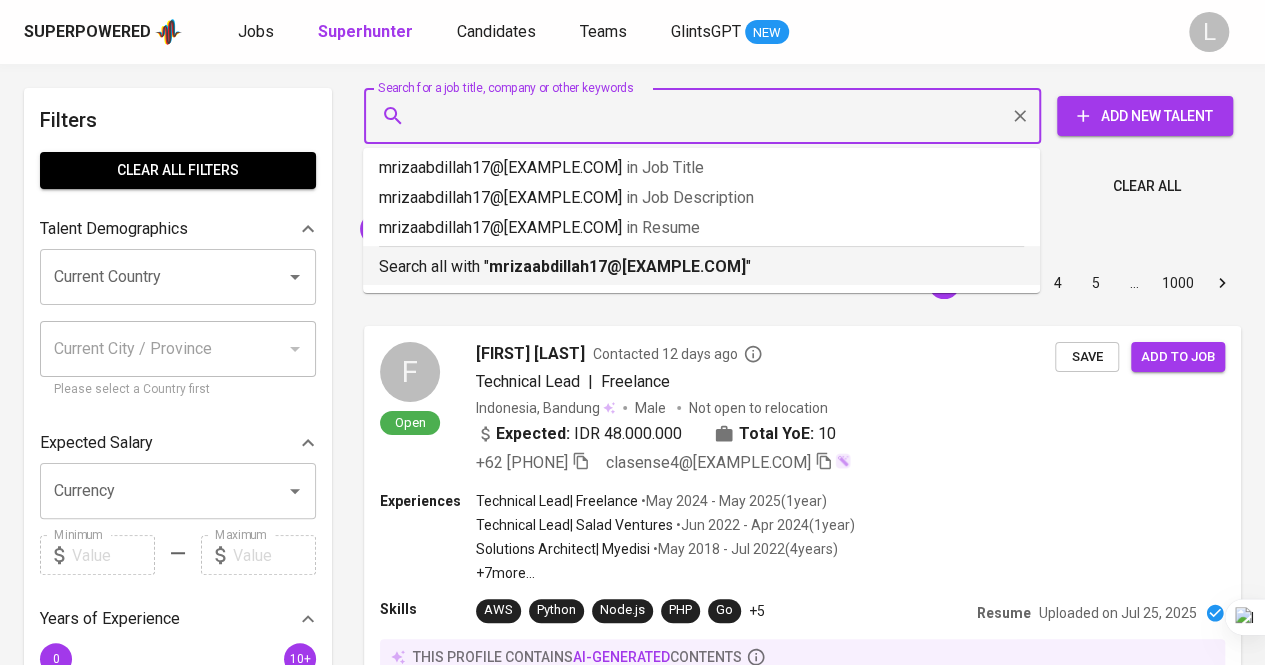 click on "Sort By Most Relevant MOST_RELEVANT 1 2 3 4 5 … 1000" at bounding box center [802, 283] 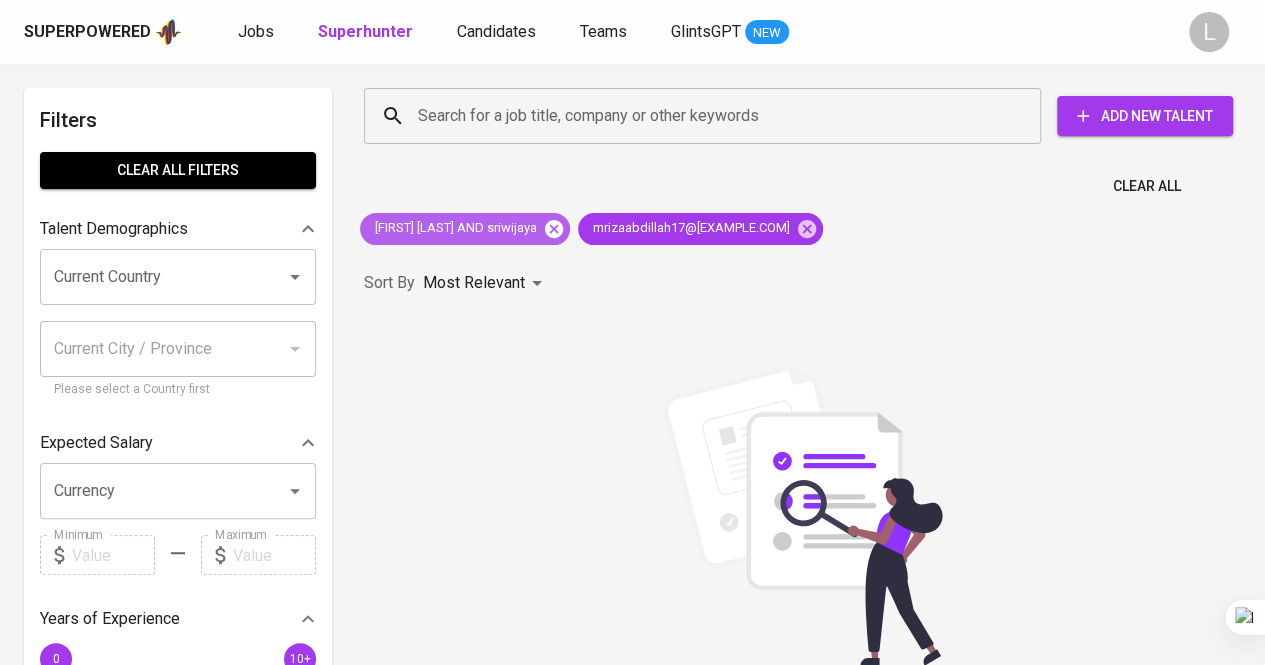 click 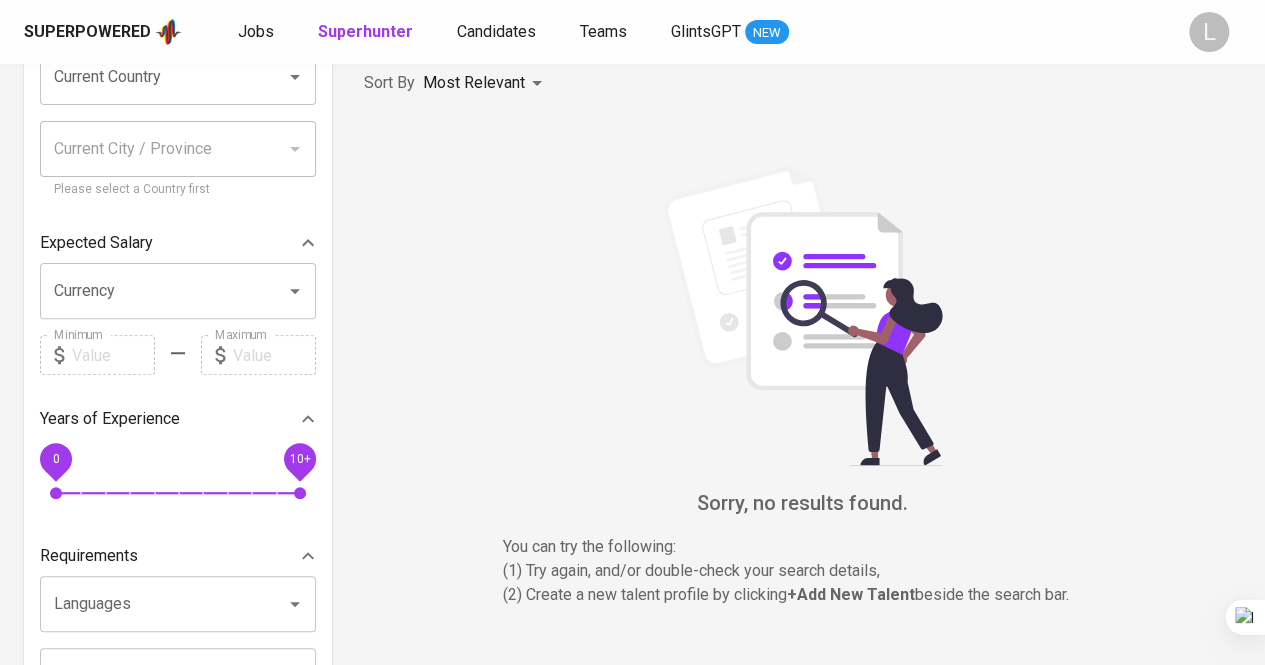 scroll, scrollTop: 0, scrollLeft: 0, axis: both 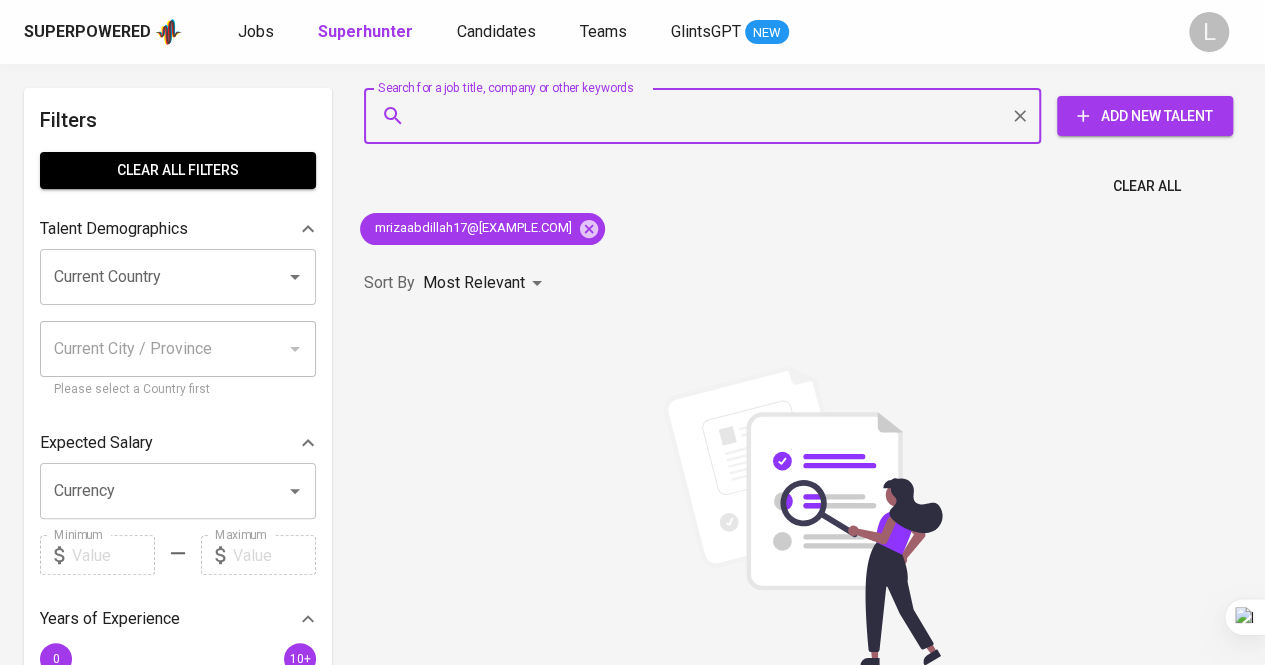 click on "Search for a job title, company or other keywords" at bounding box center [707, 116] 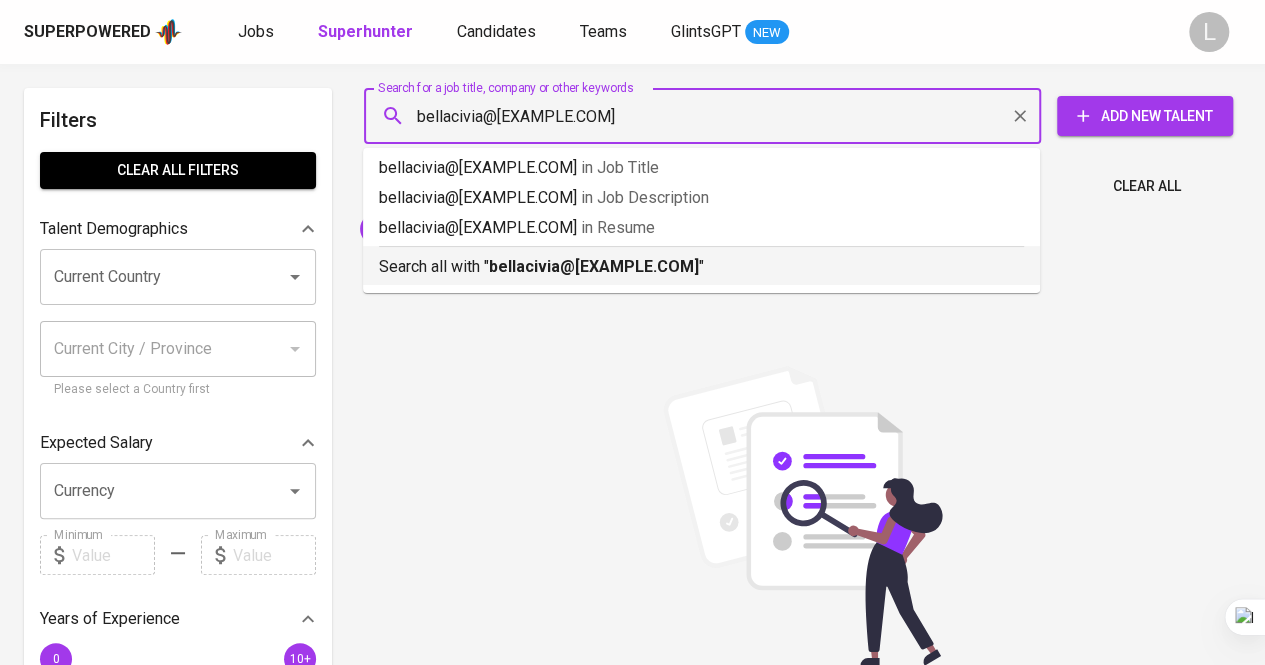 click on "Search all with " bellacivia@gmail.com "" at bounding box center (701, 262) 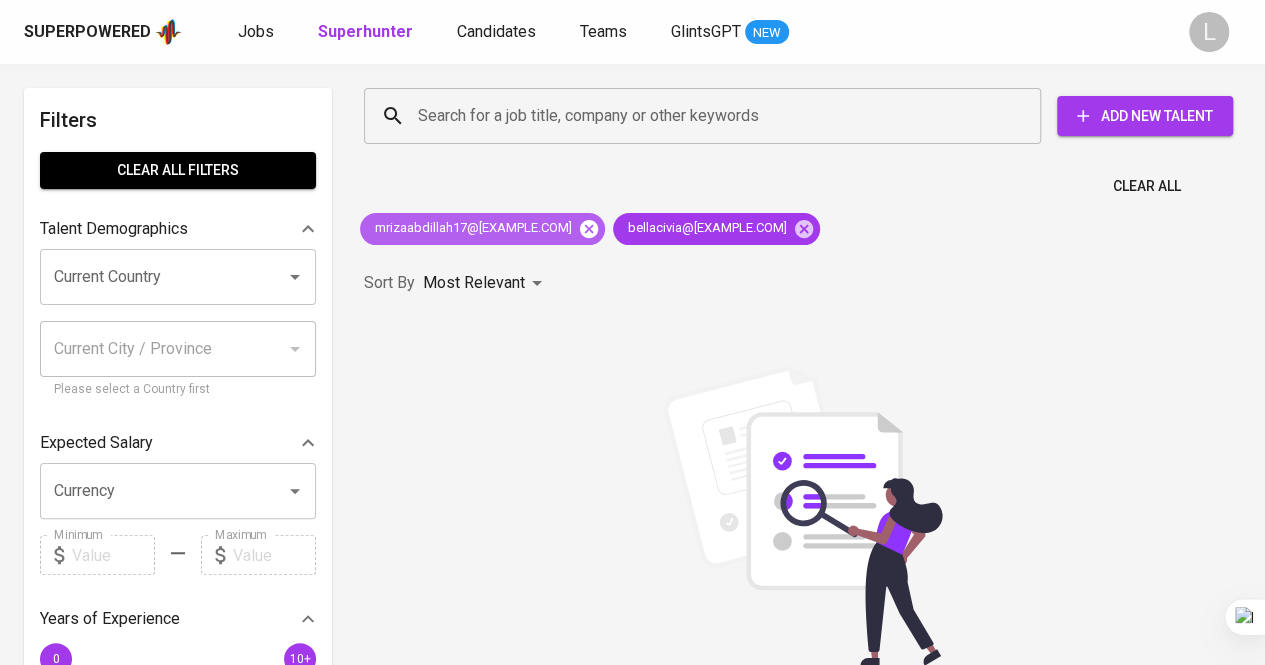 click 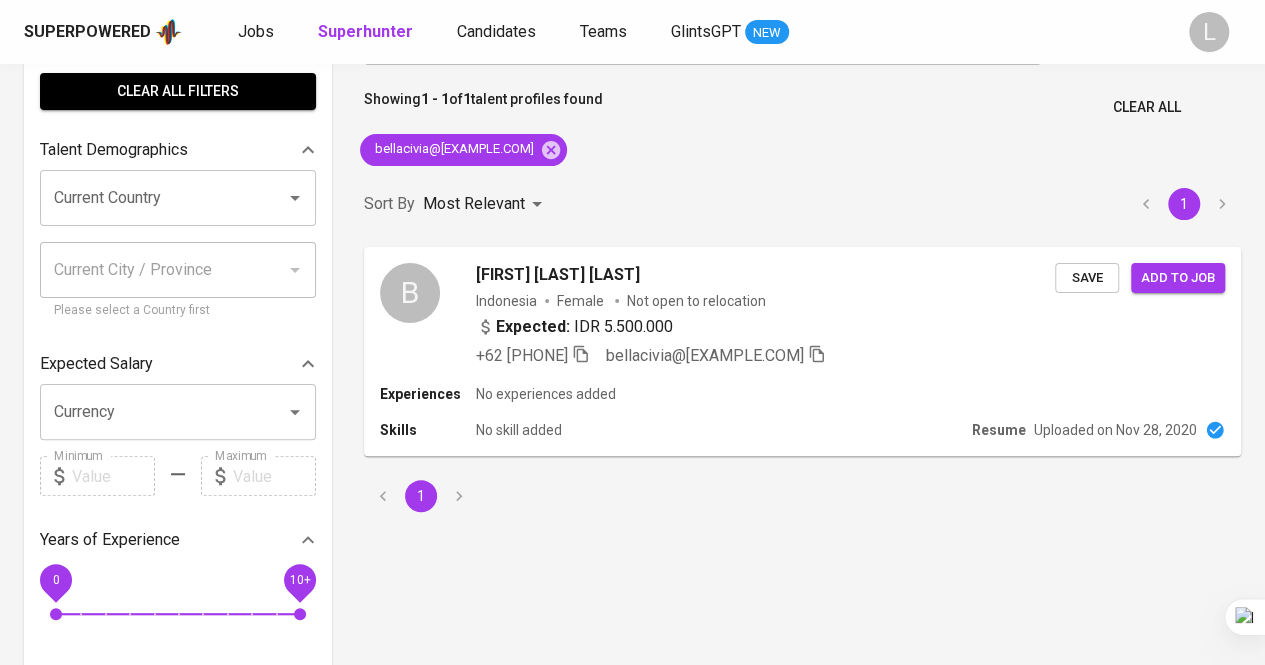 scroll, scrollTop: 80, scrollLeft: 0, axis: vertical 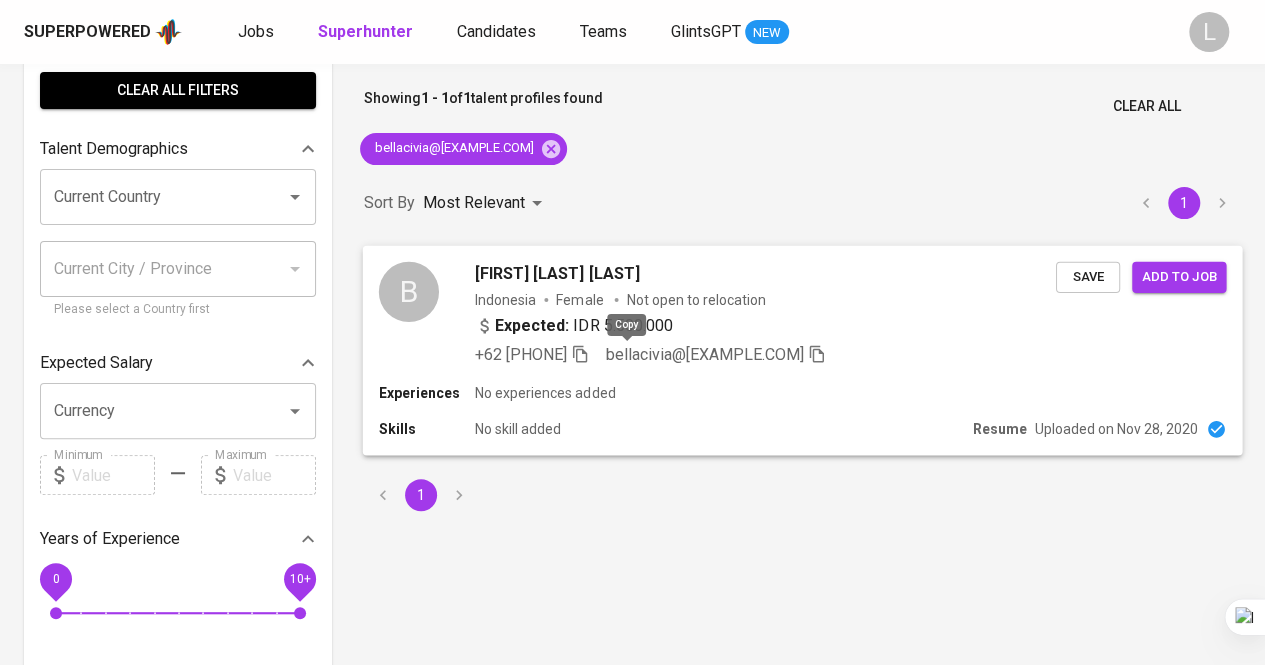 click 